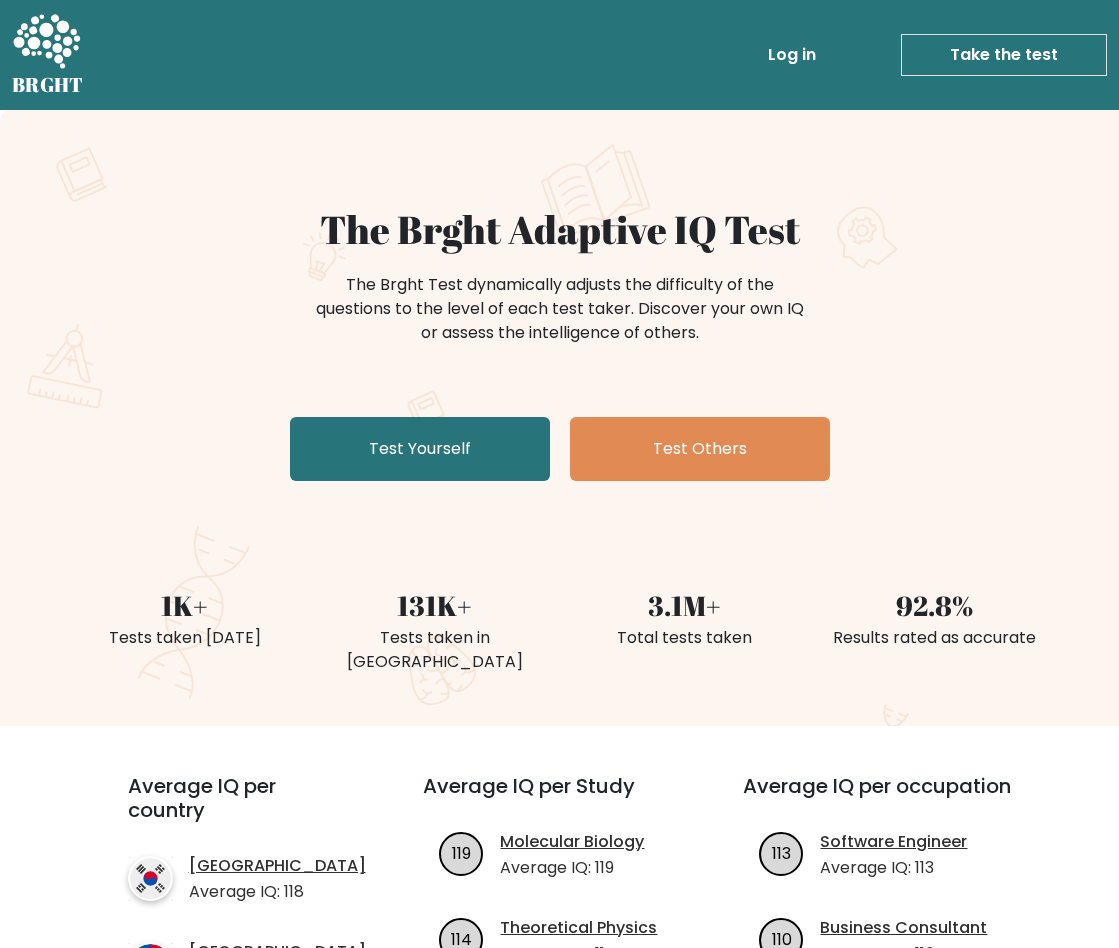 scroll, scrollTop: 0, scrollLeft: 0, axis: both 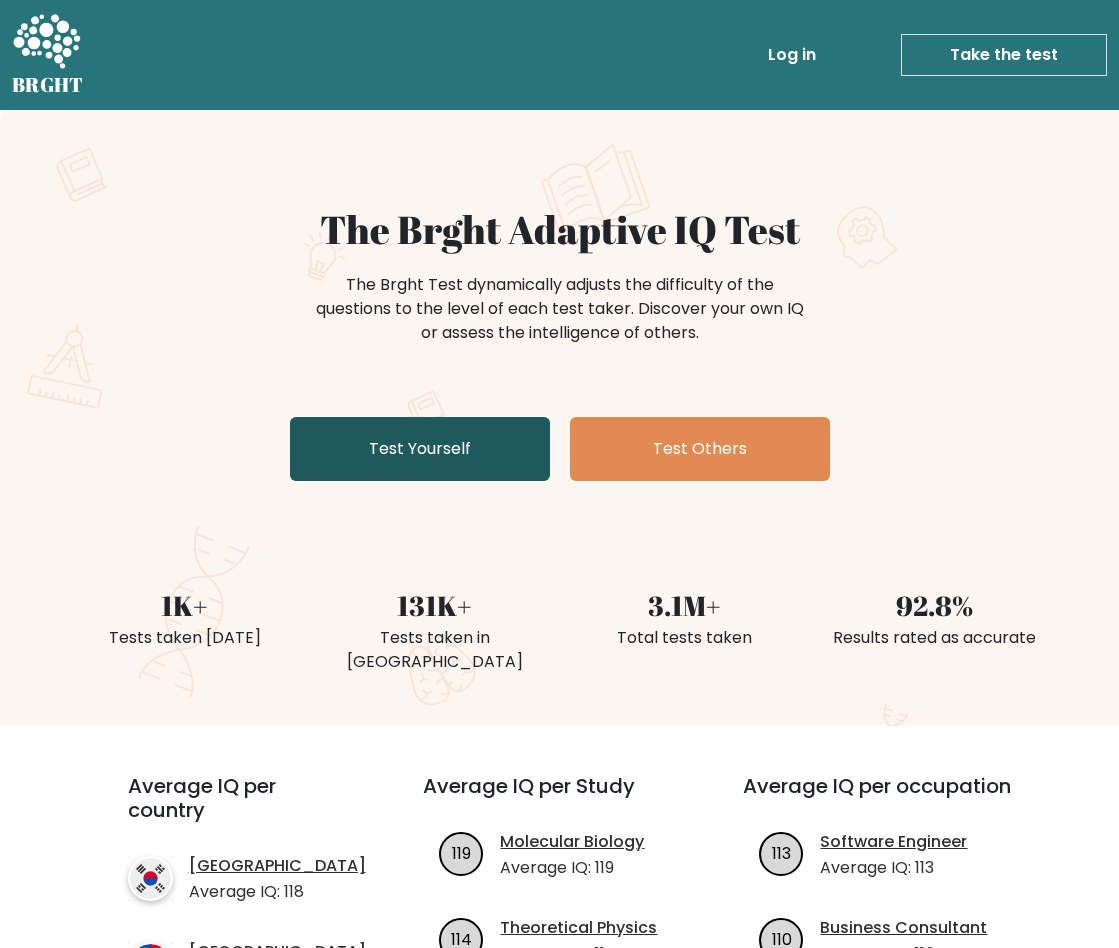 click on "Test Yourself" at bounding box center [420, 449] 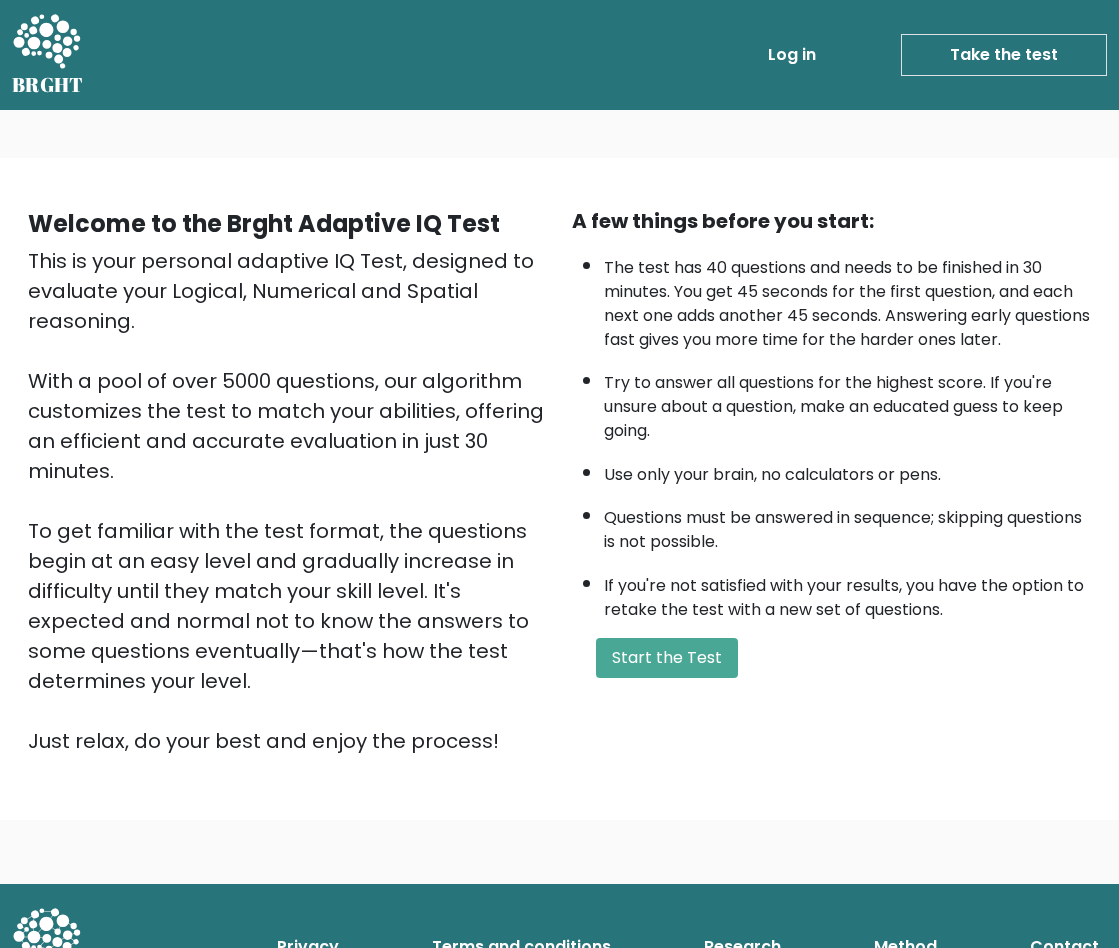 scroll, scrollTop: 0, scrollLeft: 0, axis: both 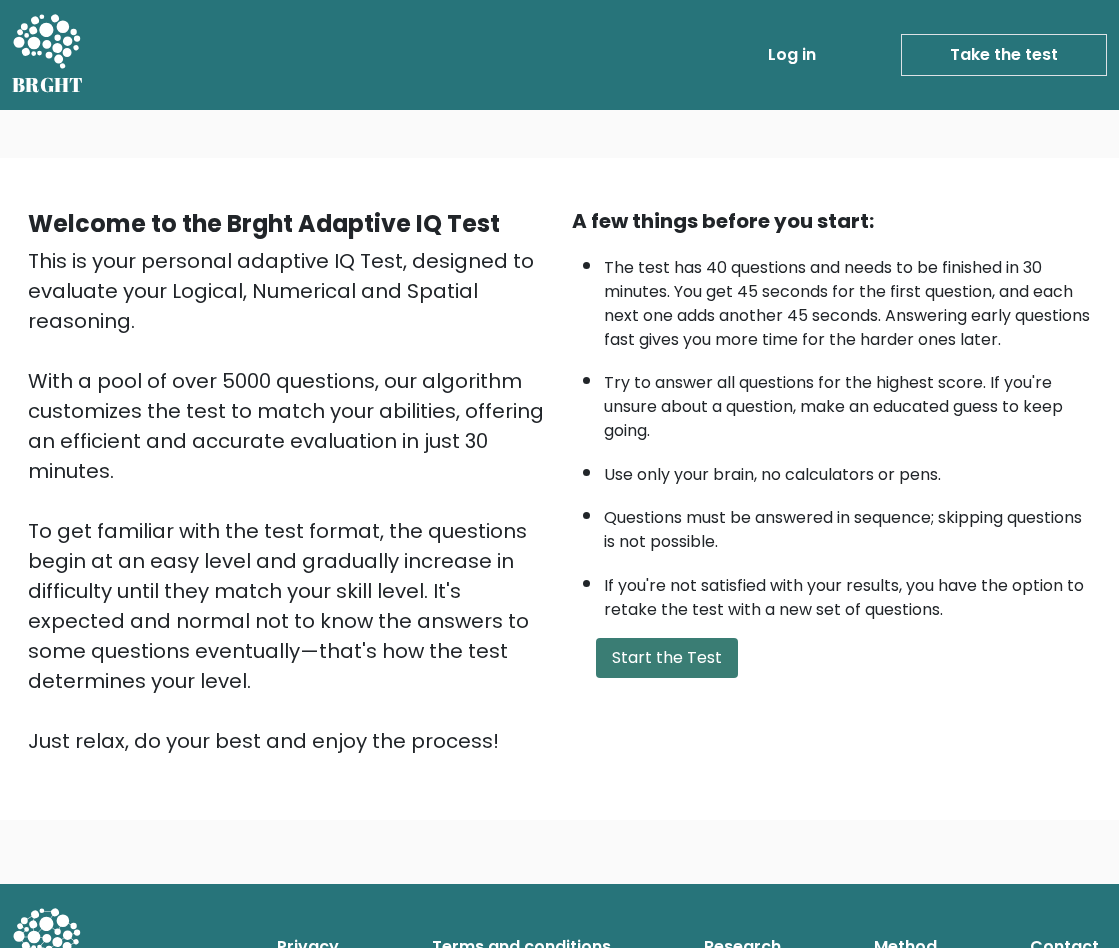 click on "Start the Test" at bounding box center [667, 658] 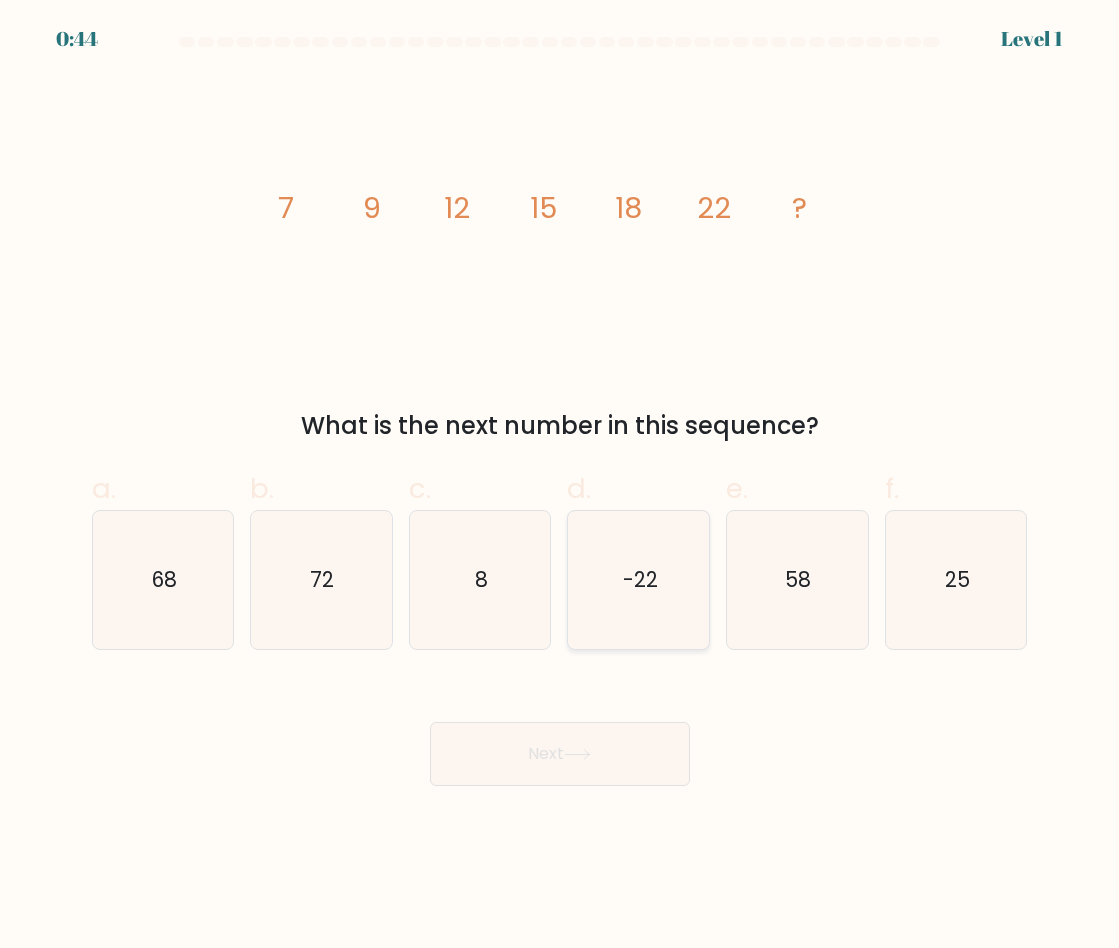 scroll, scrollTop: 0, scrollLeft: 0, axis: both 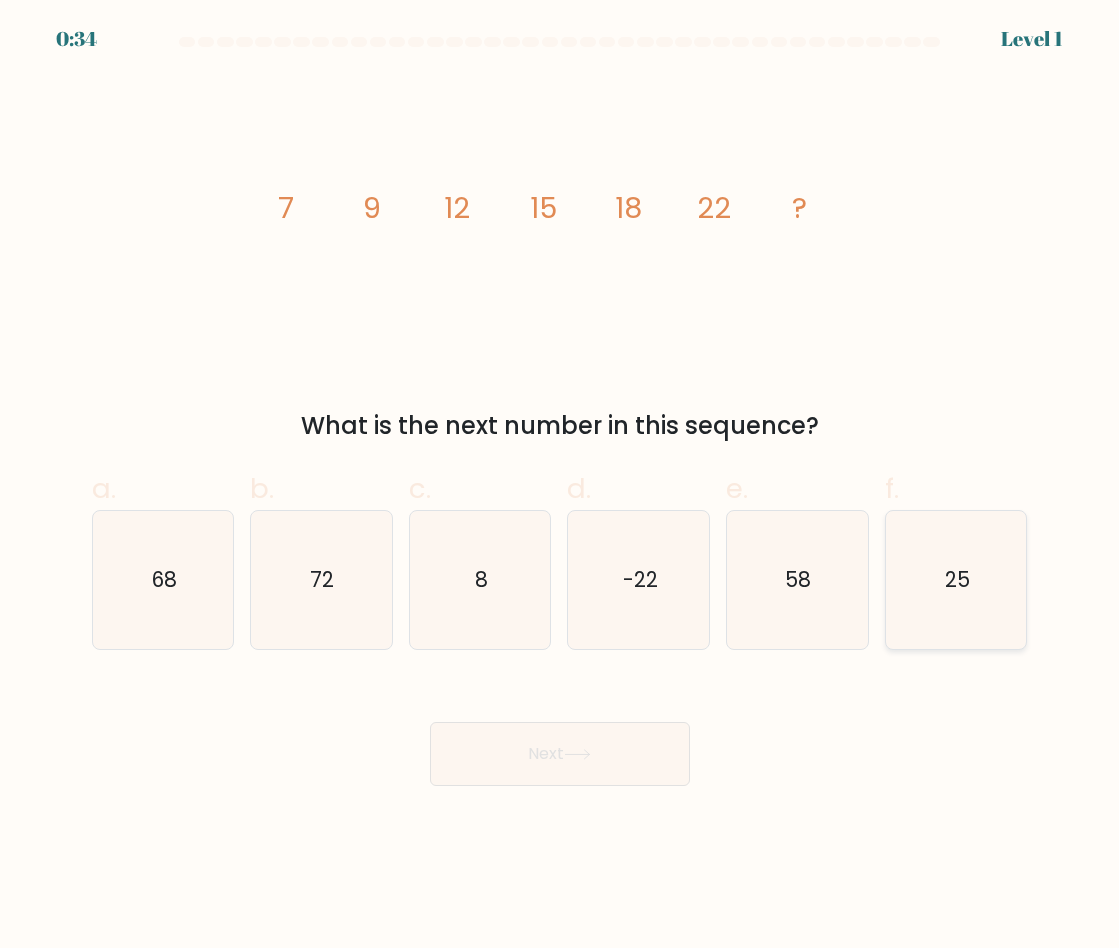 click on "25" 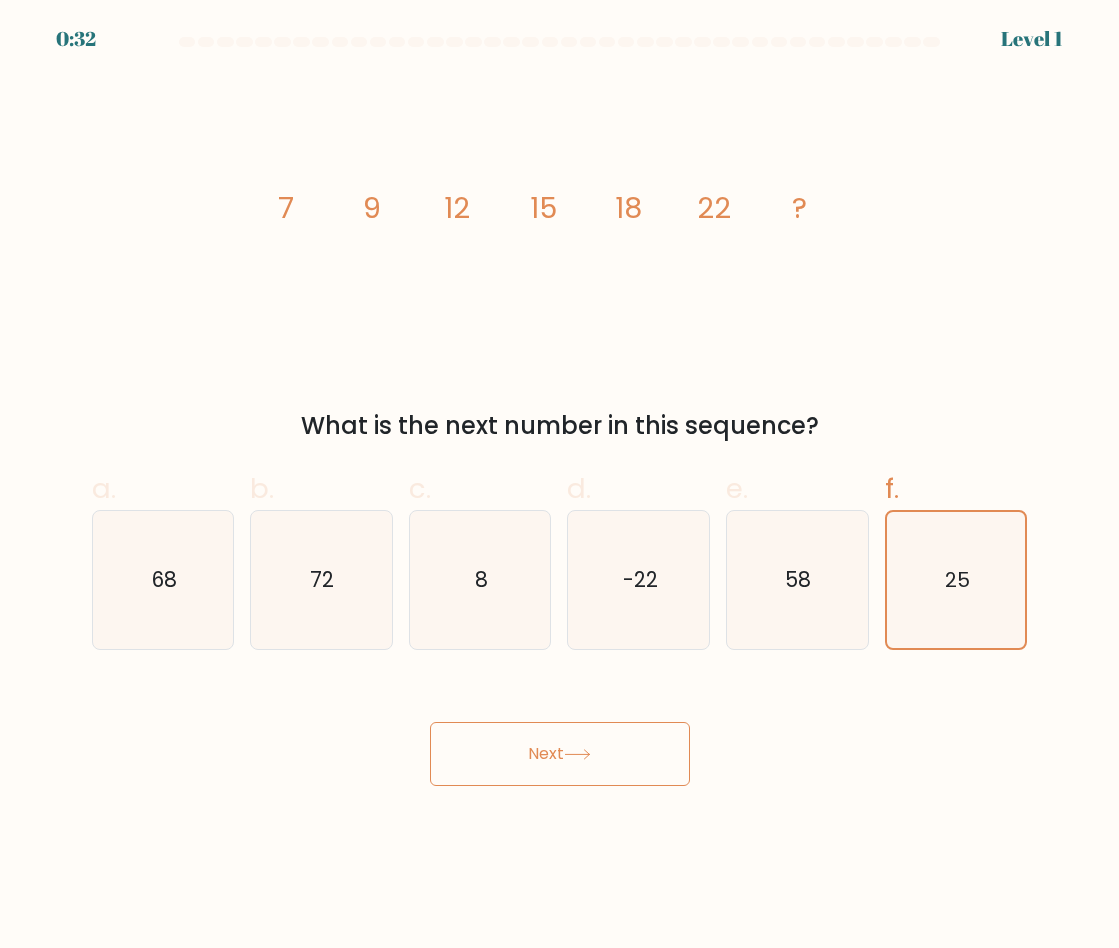 click on "Next" at bounding box center (560, 754) 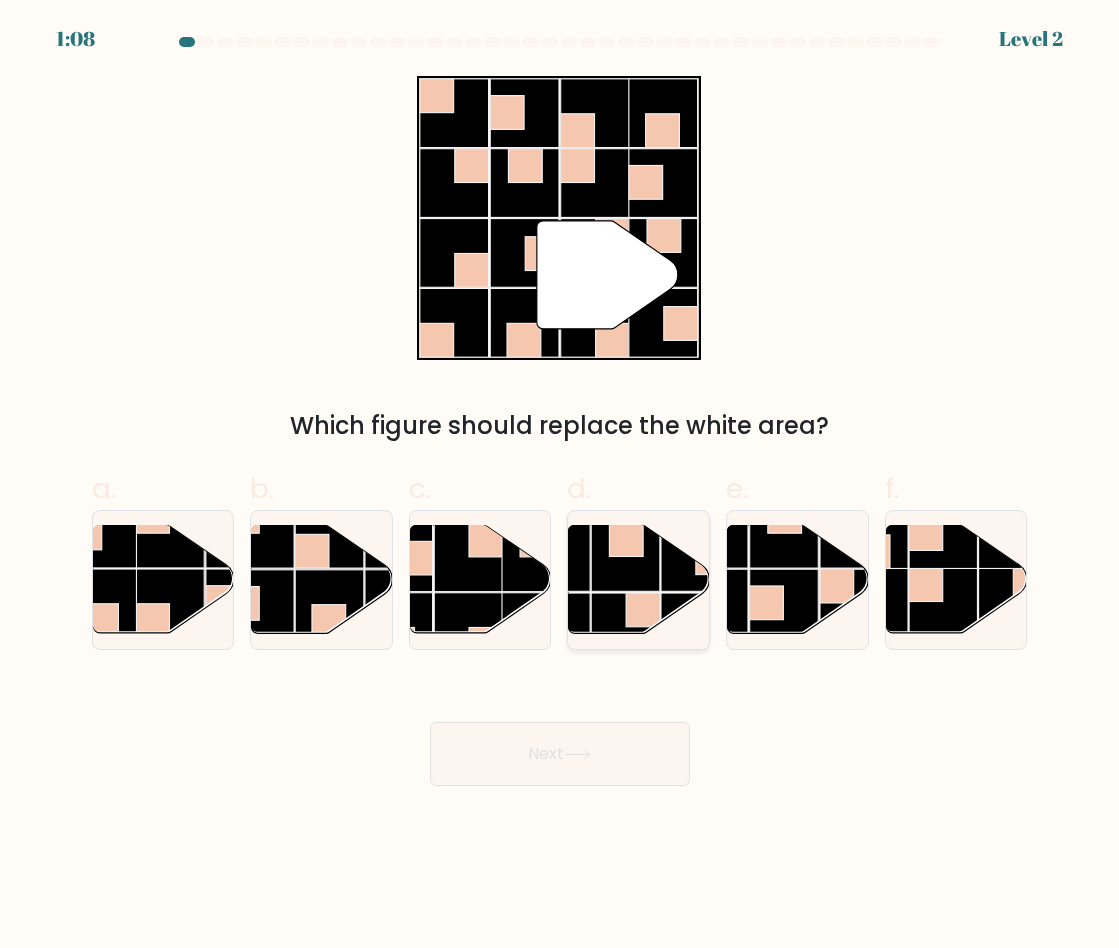 click 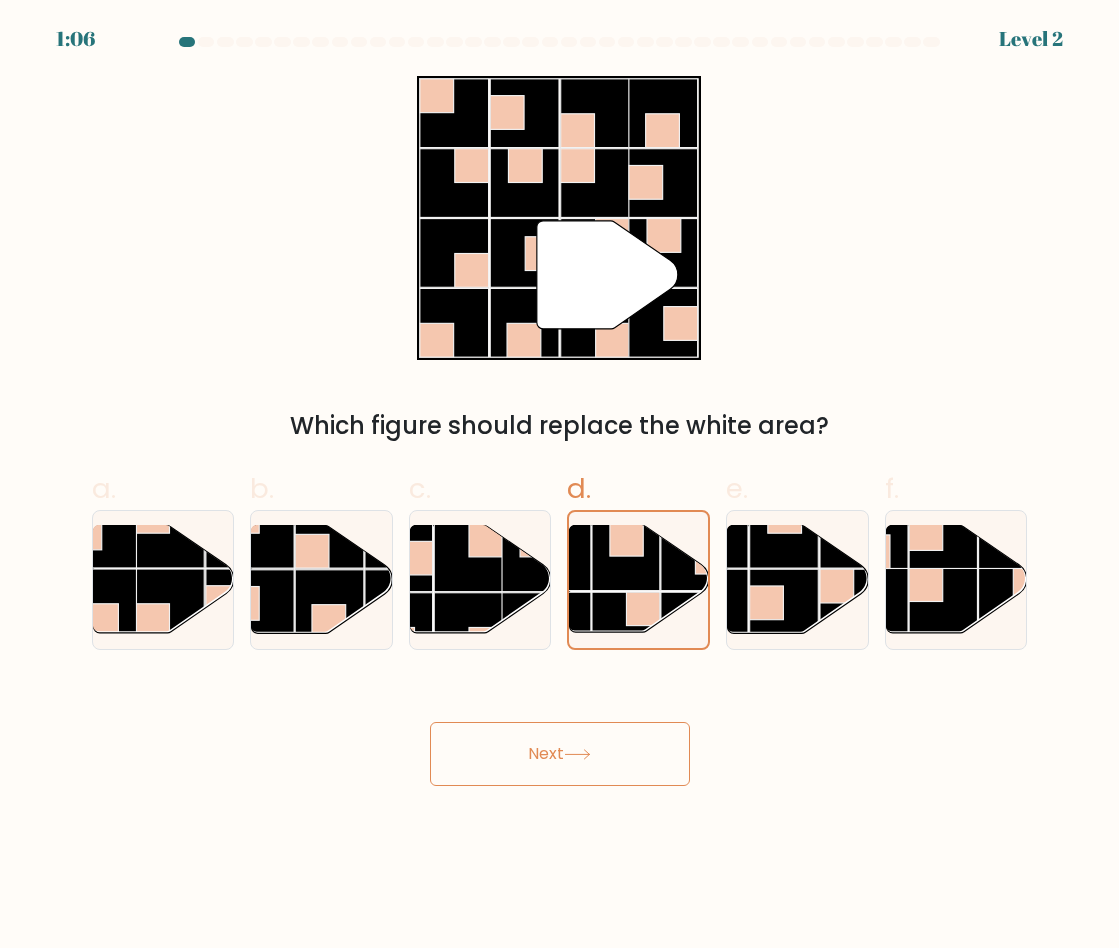 click 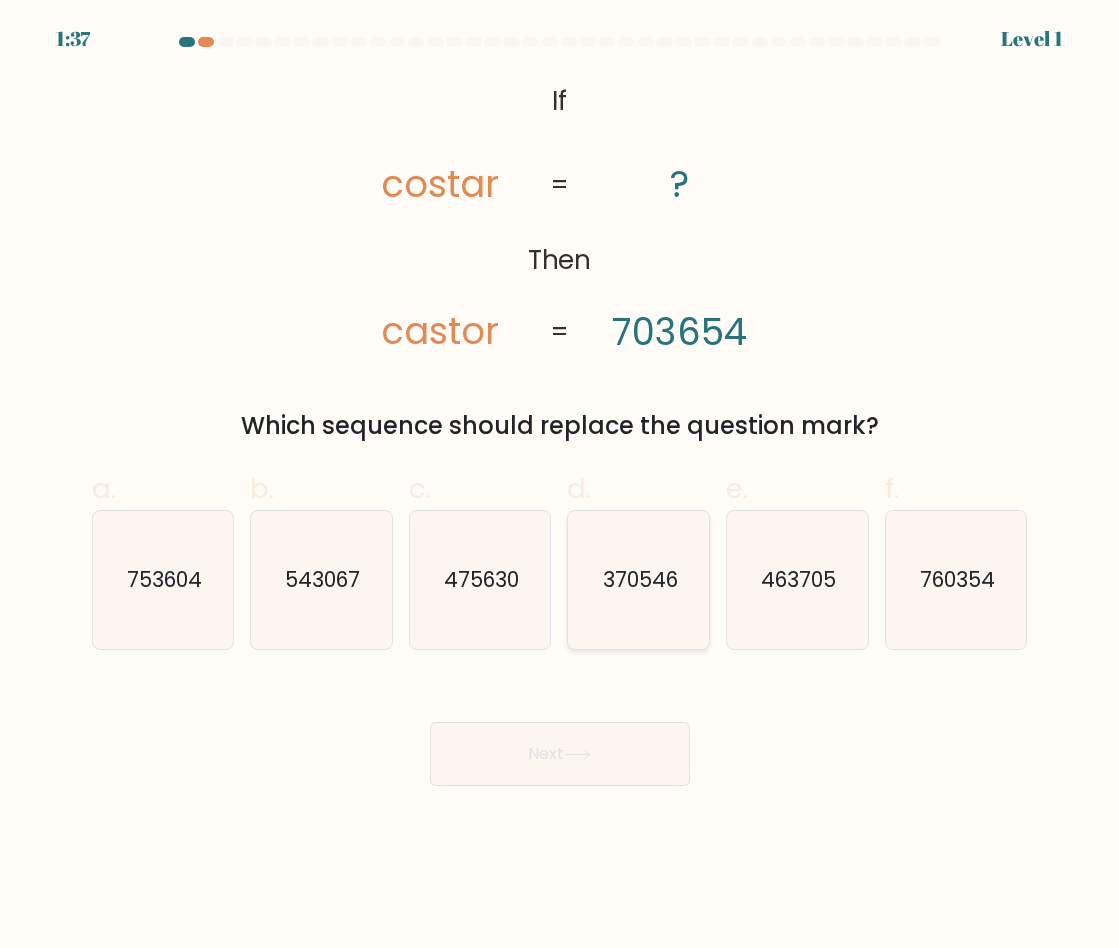 click on "370546" 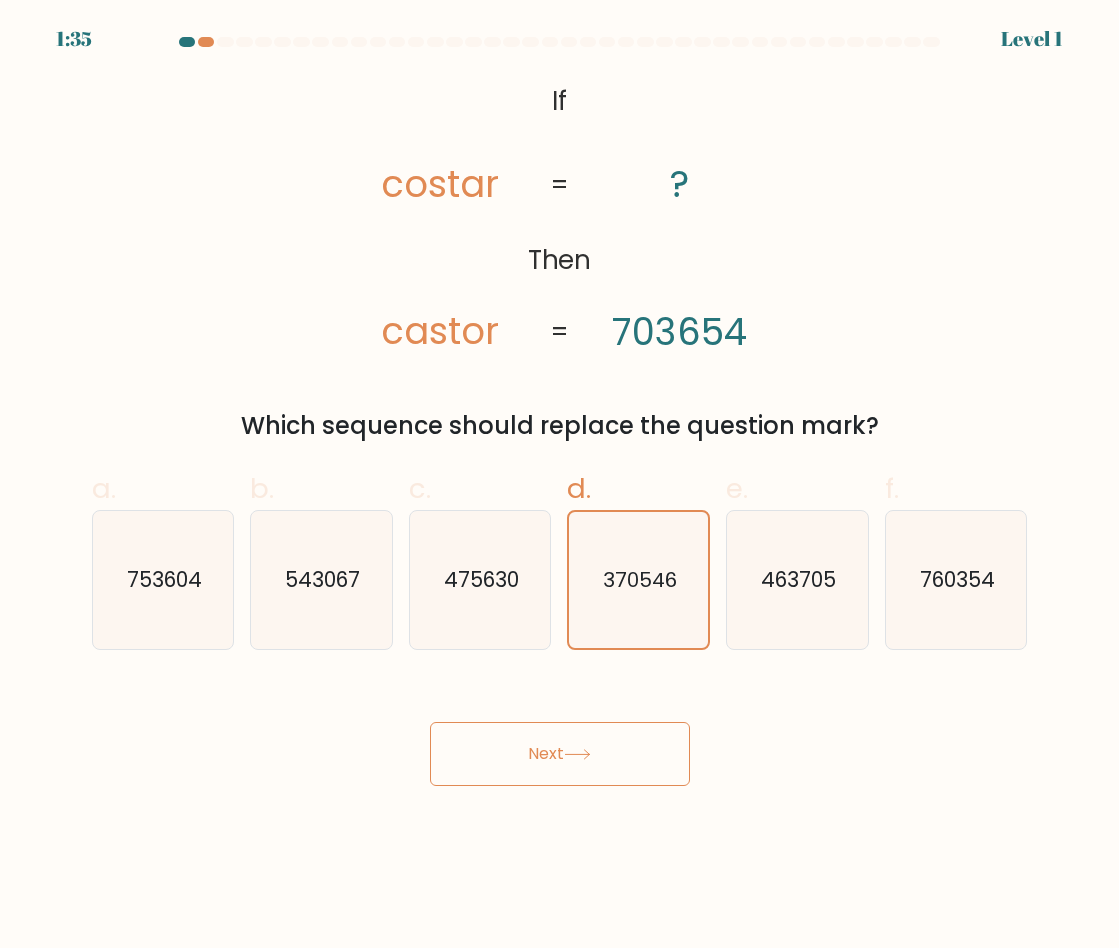 click 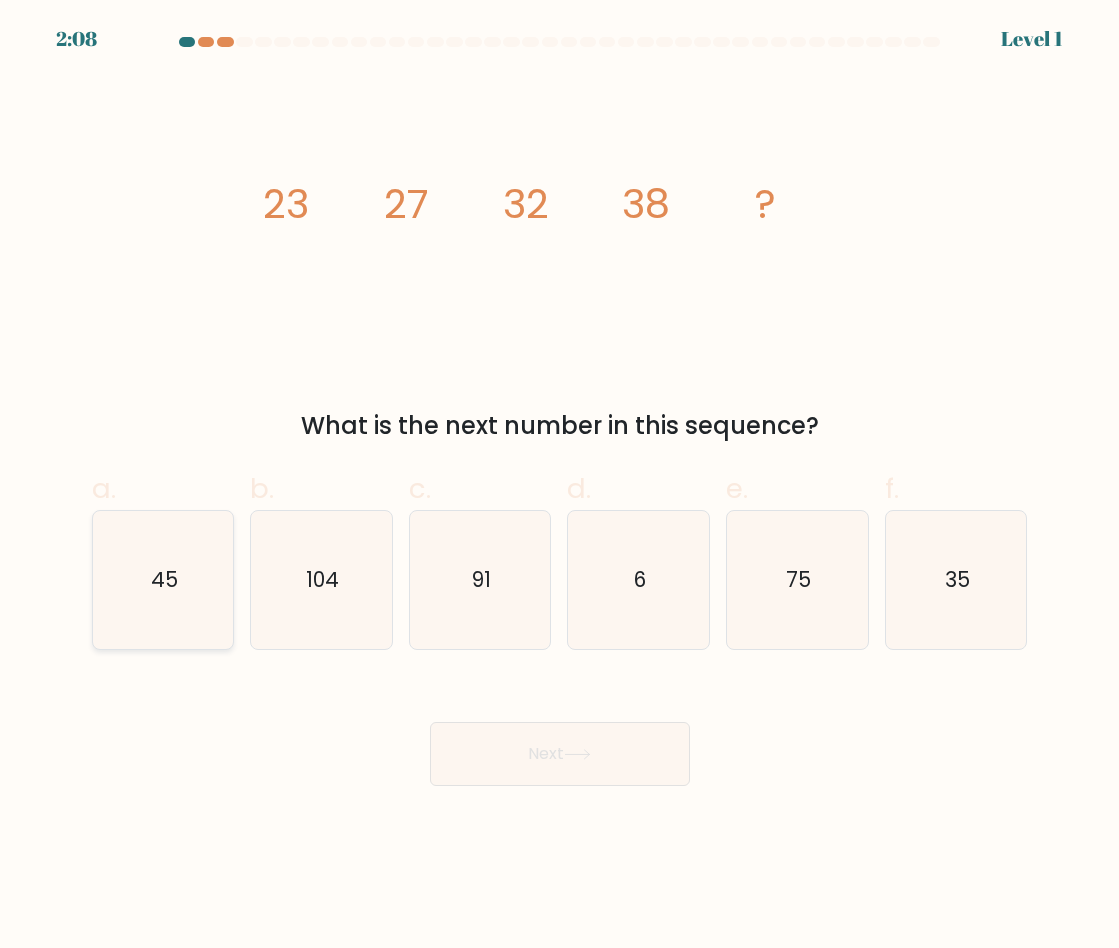 click on "45" 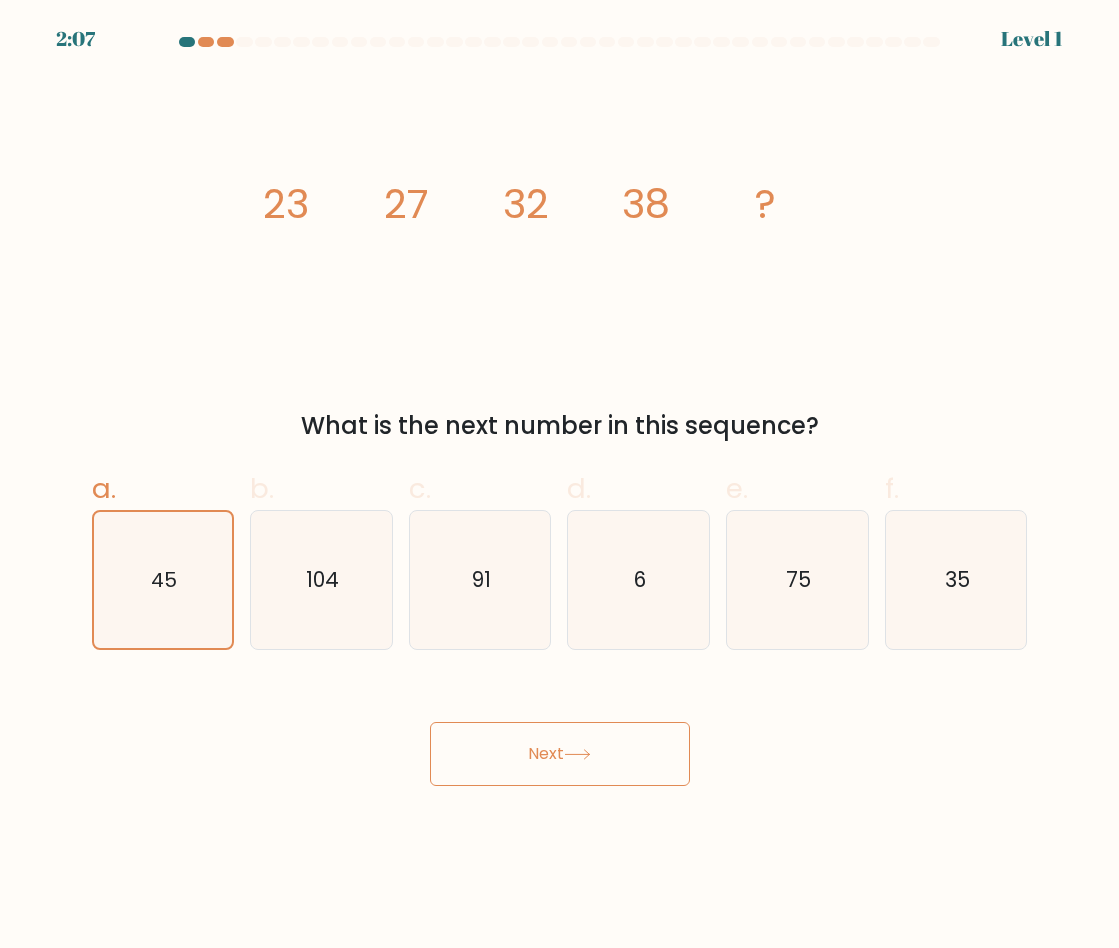click on "Next" at bounding box center [560, 754] 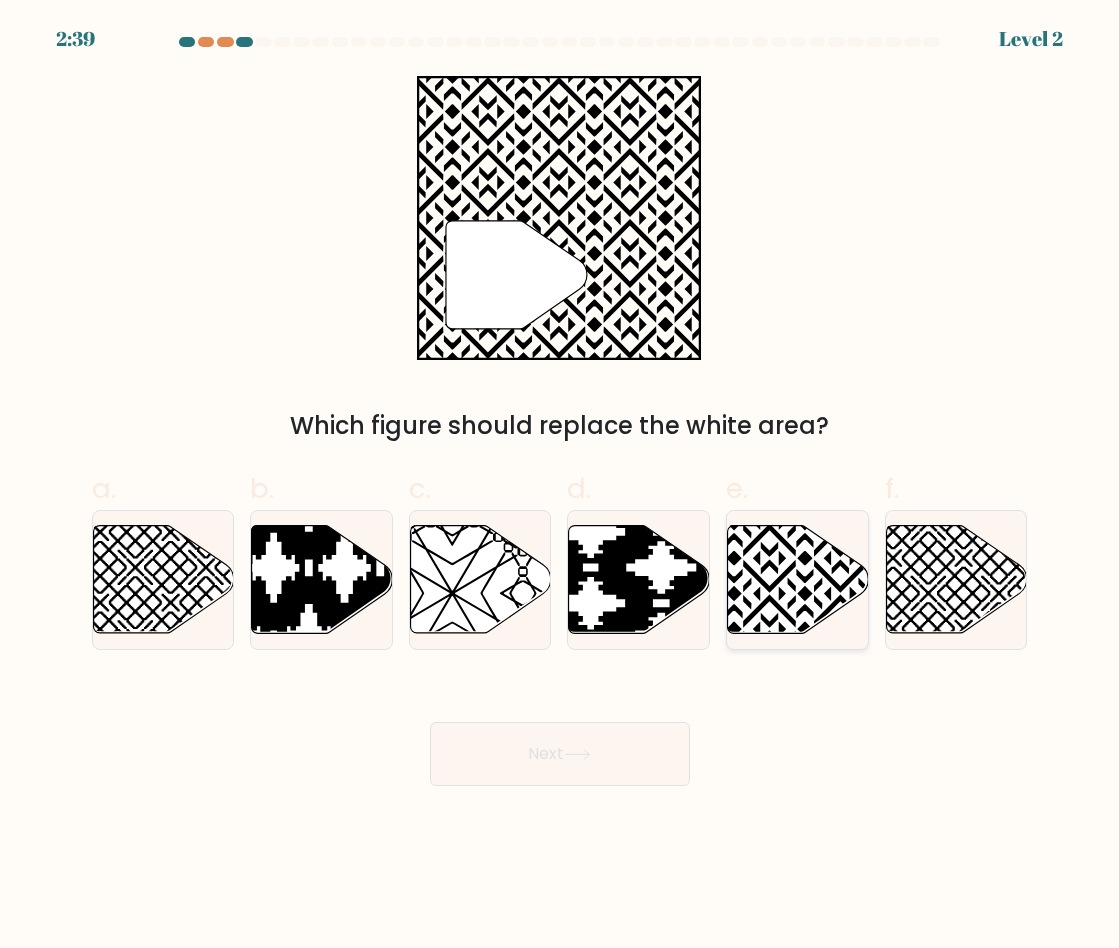 click 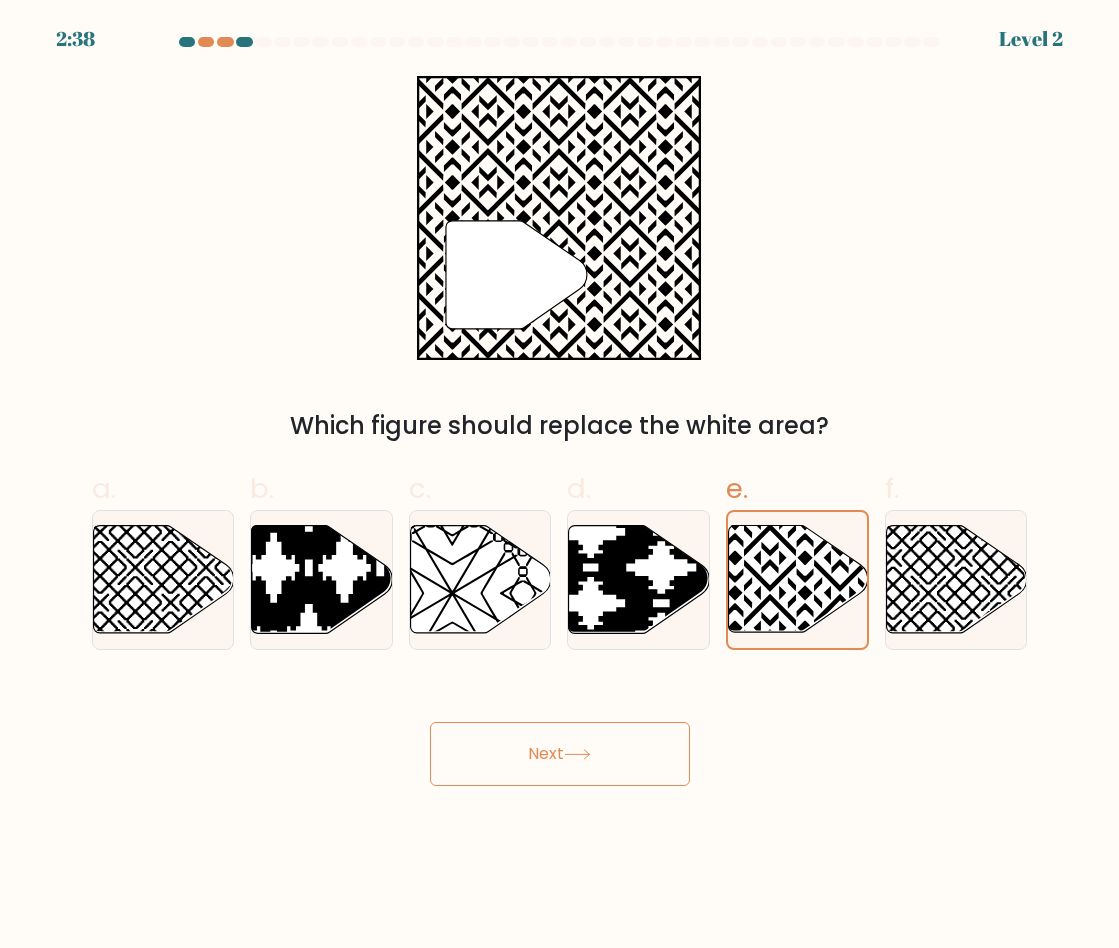 click on "Next" at bounding box center (560, 754) 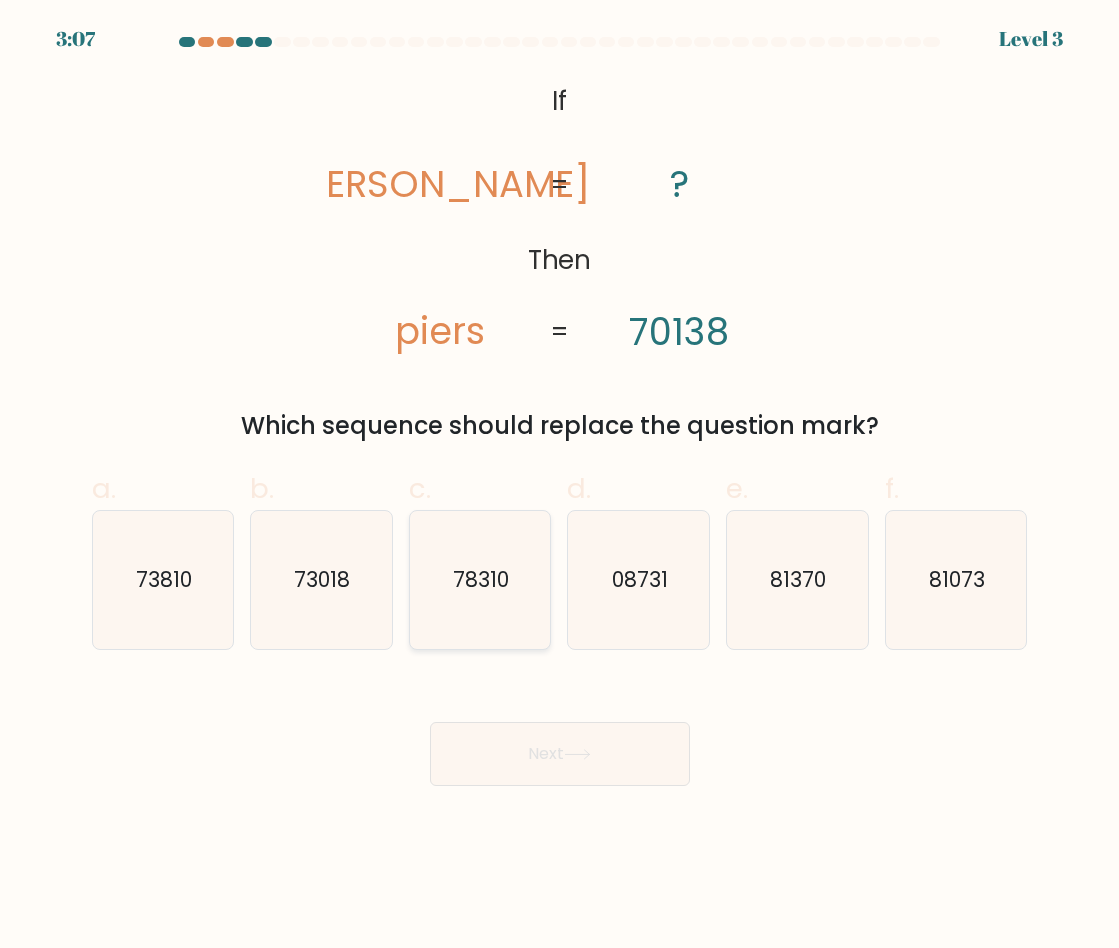 click on "78310" 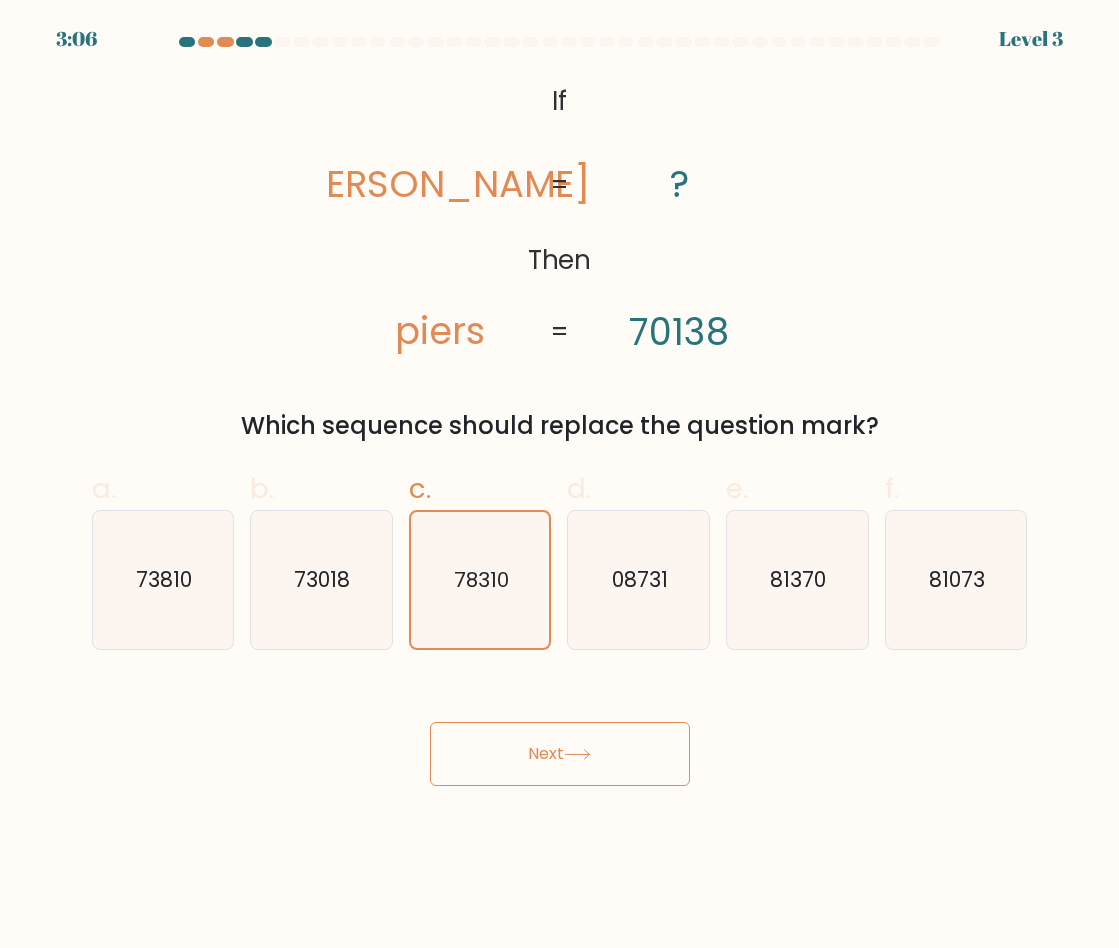 click on "Next" at bounding box center (560, 754) 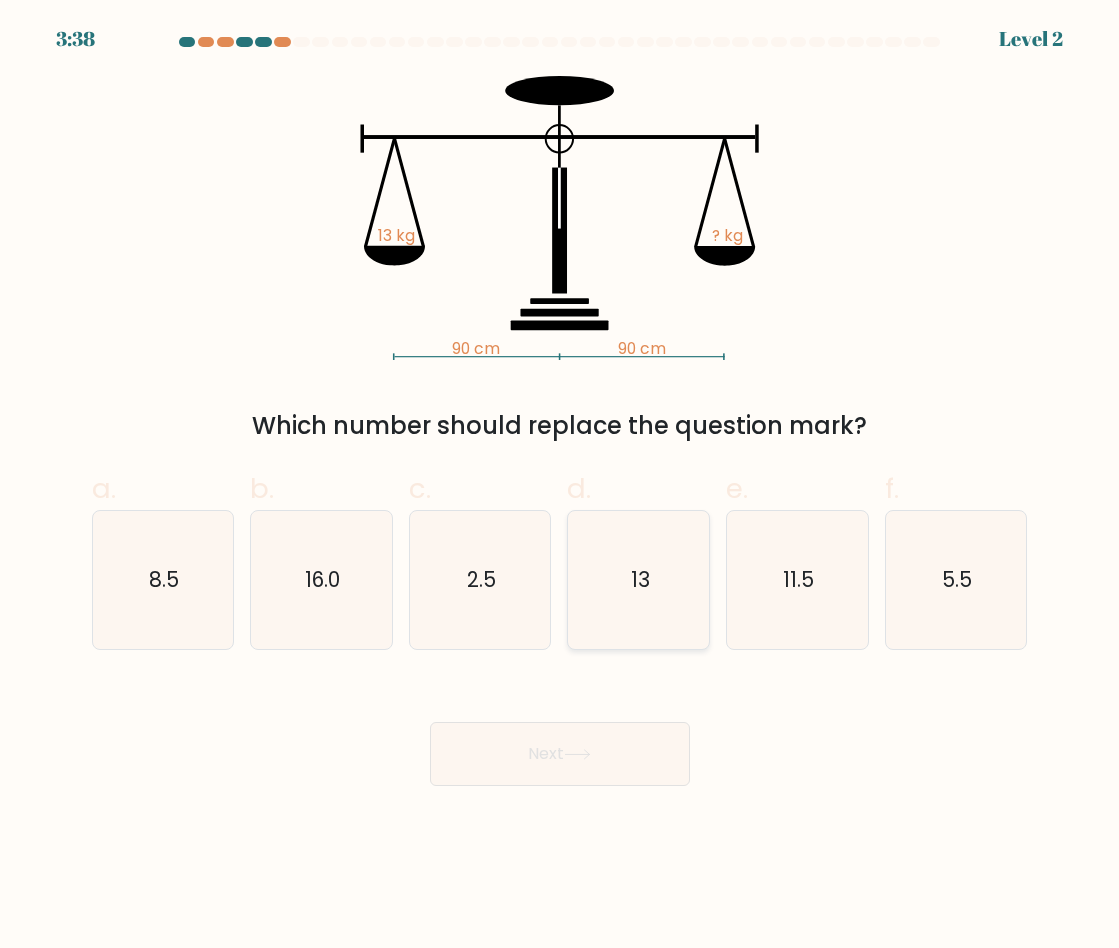 click on "13" 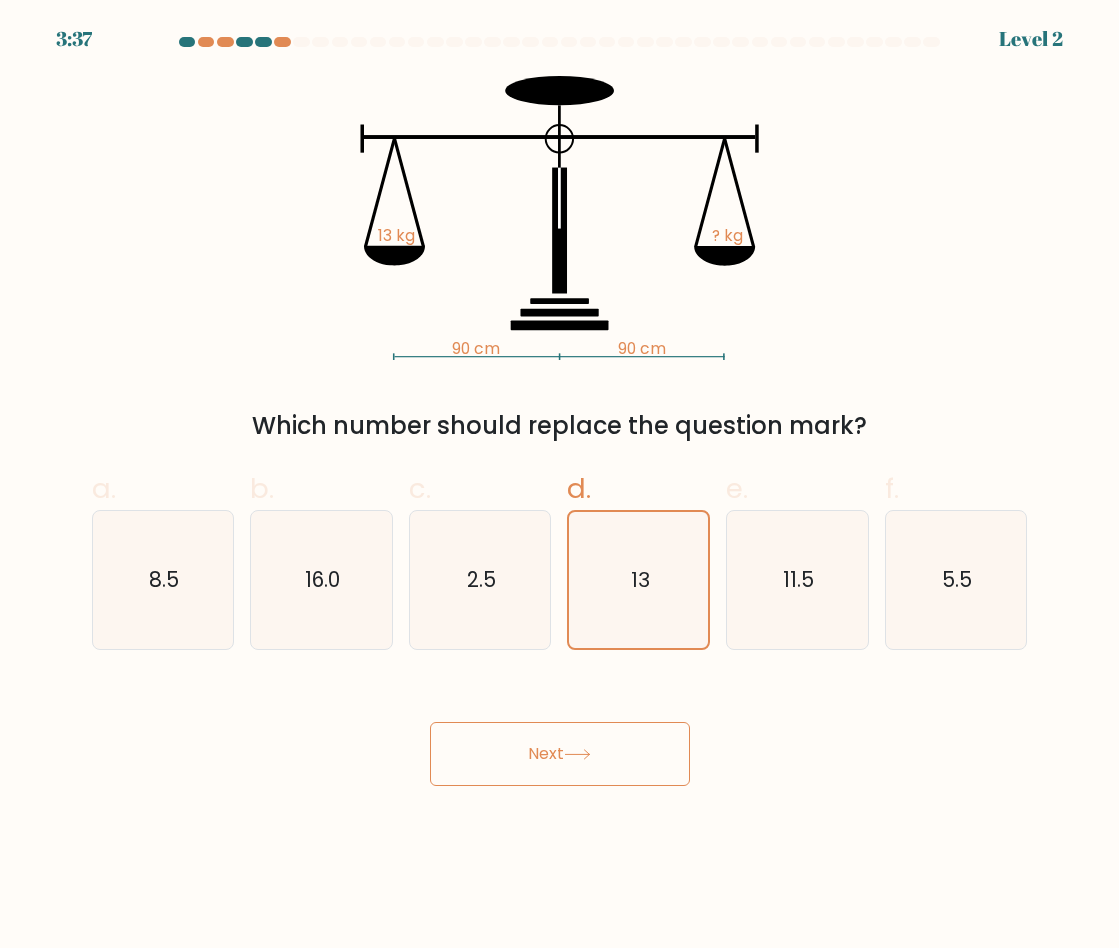 click 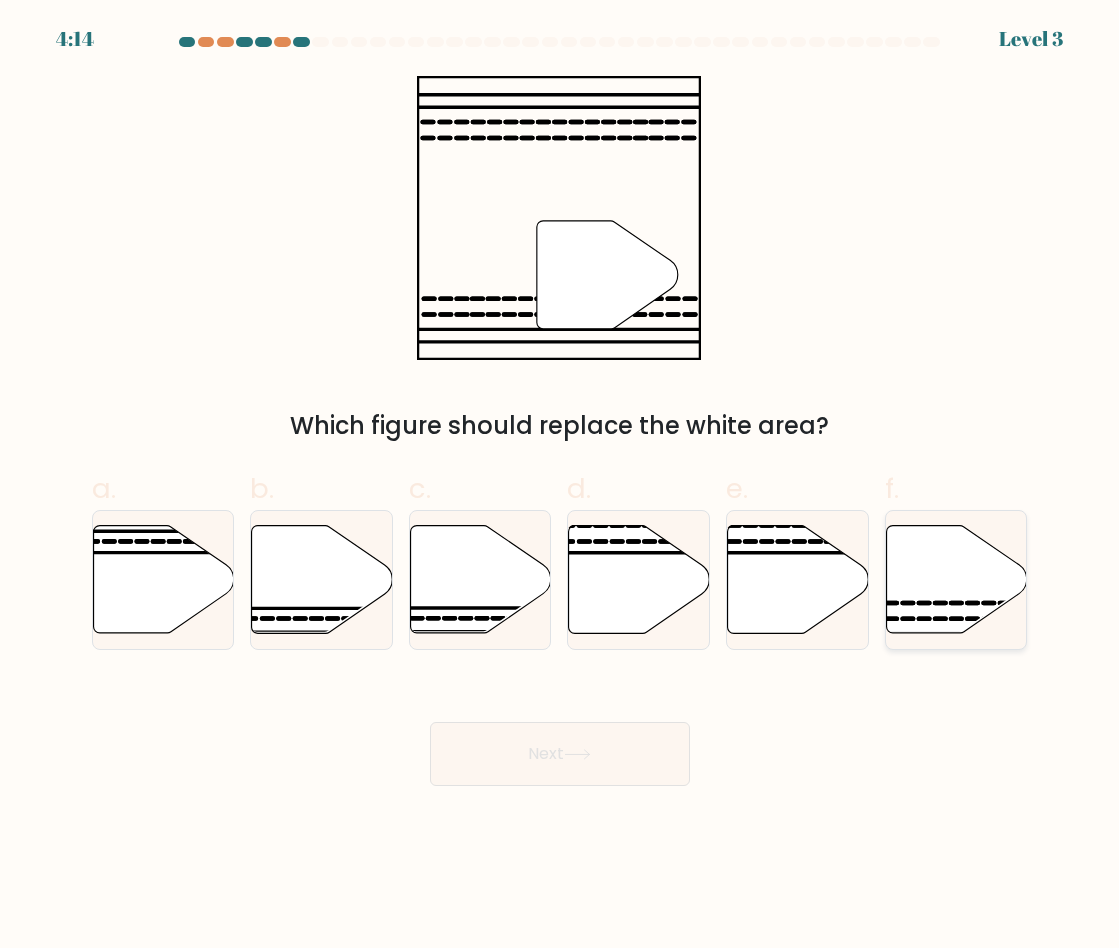 click 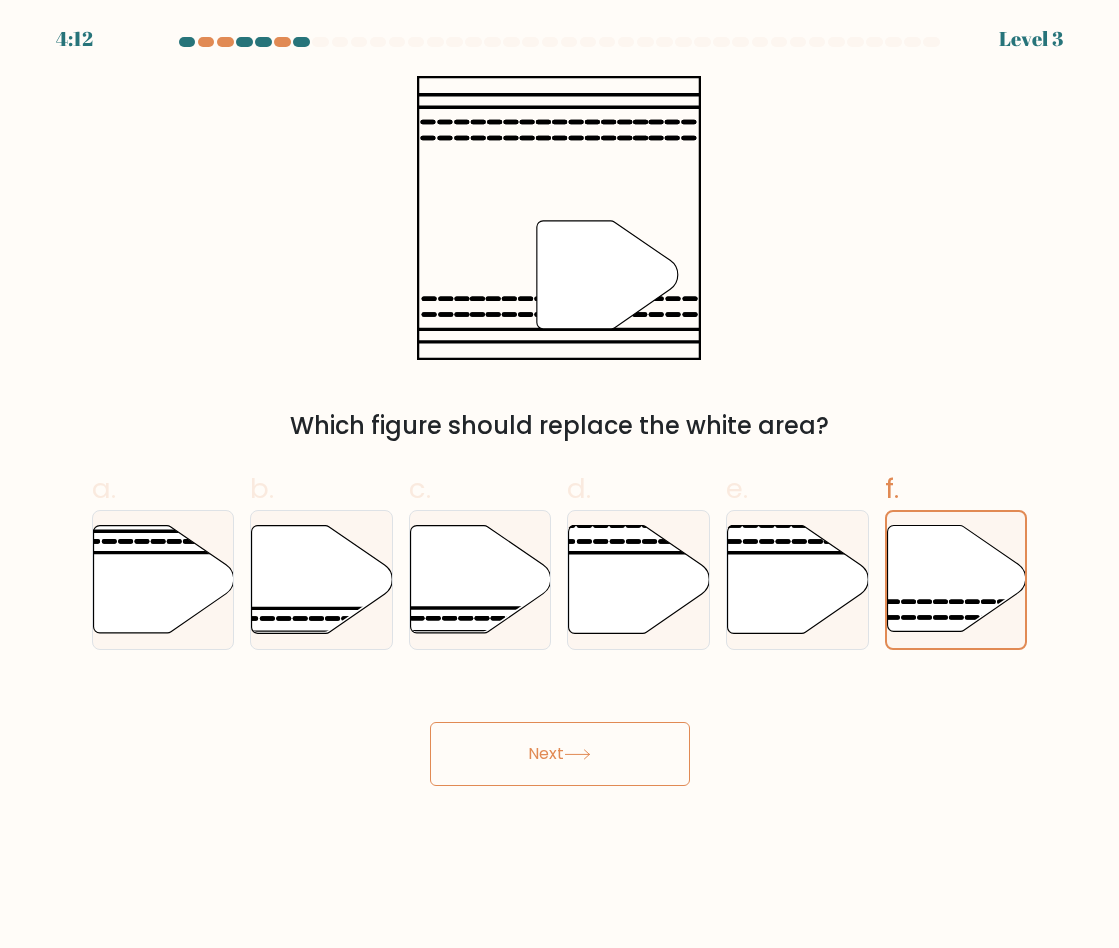 click on "Next" at bounding box center (560, 754) 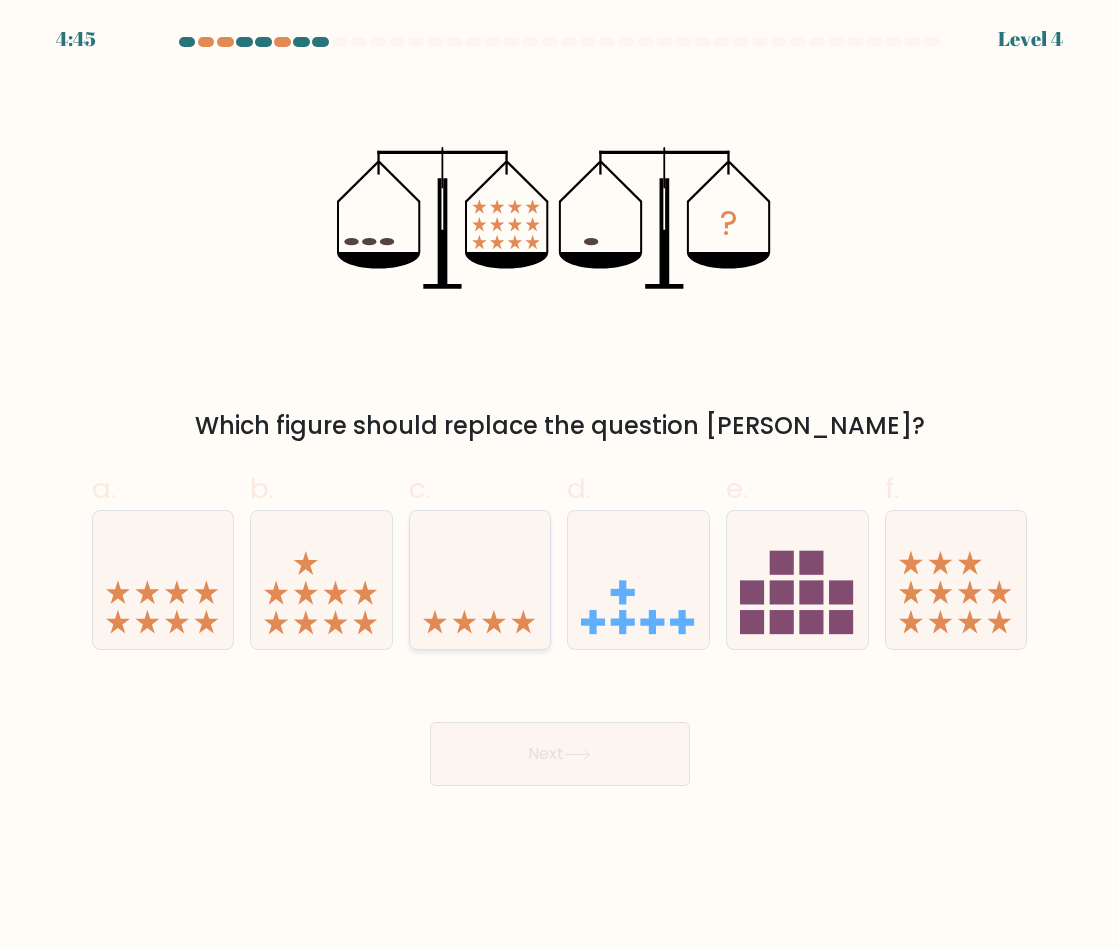 click 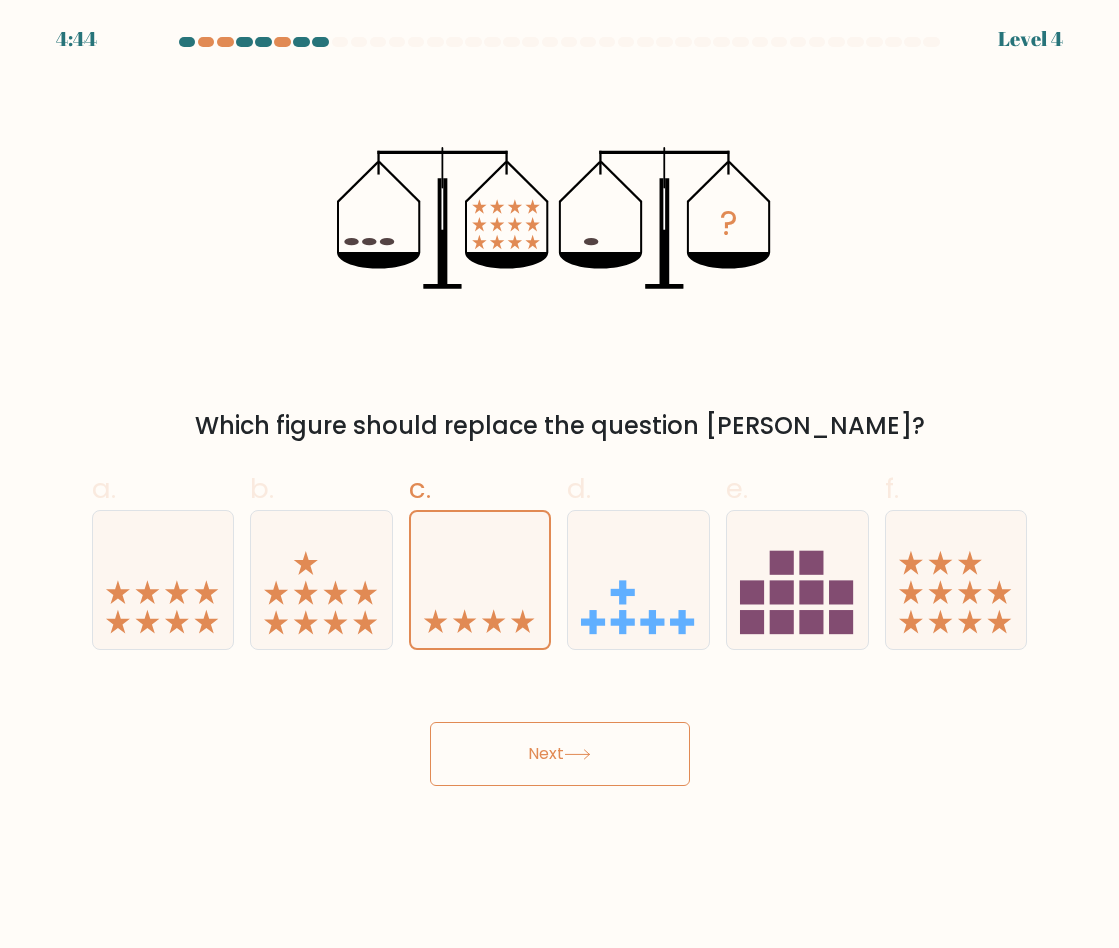 click 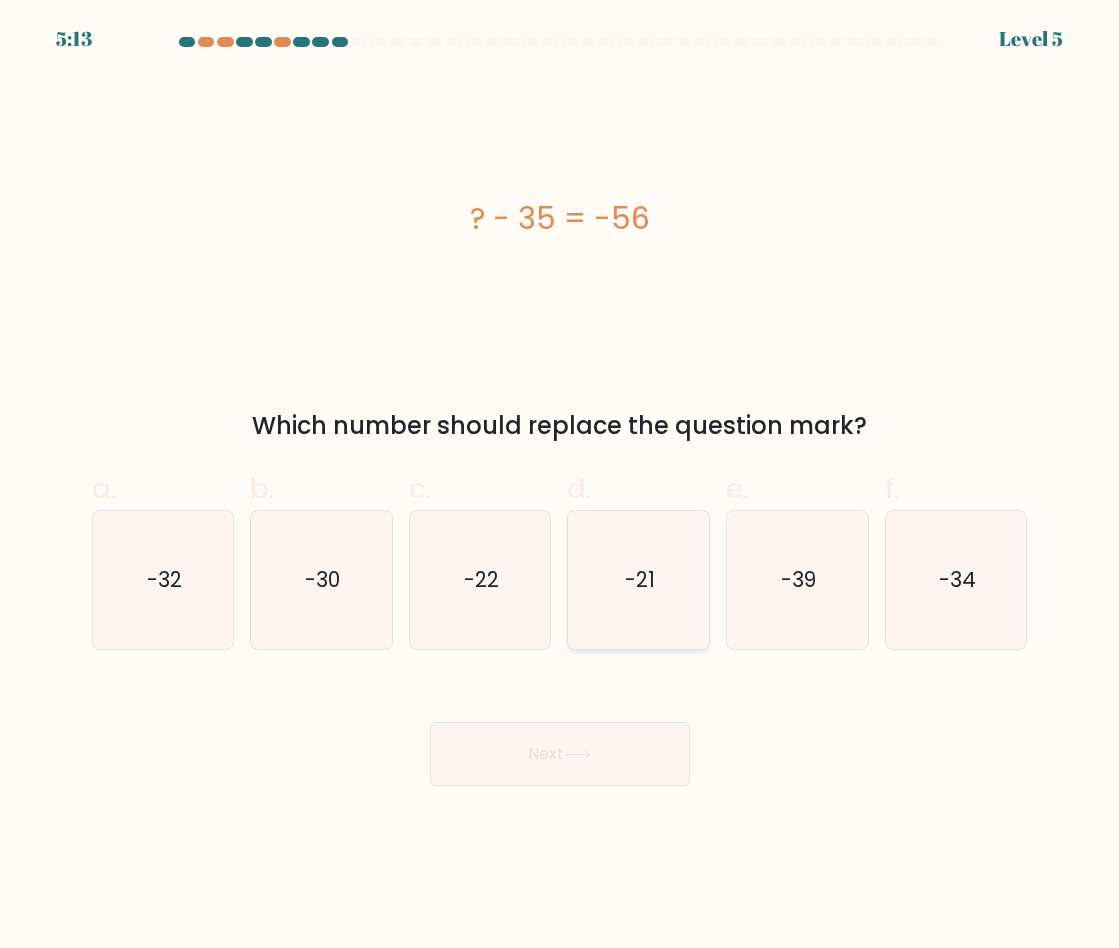 click on "-21" 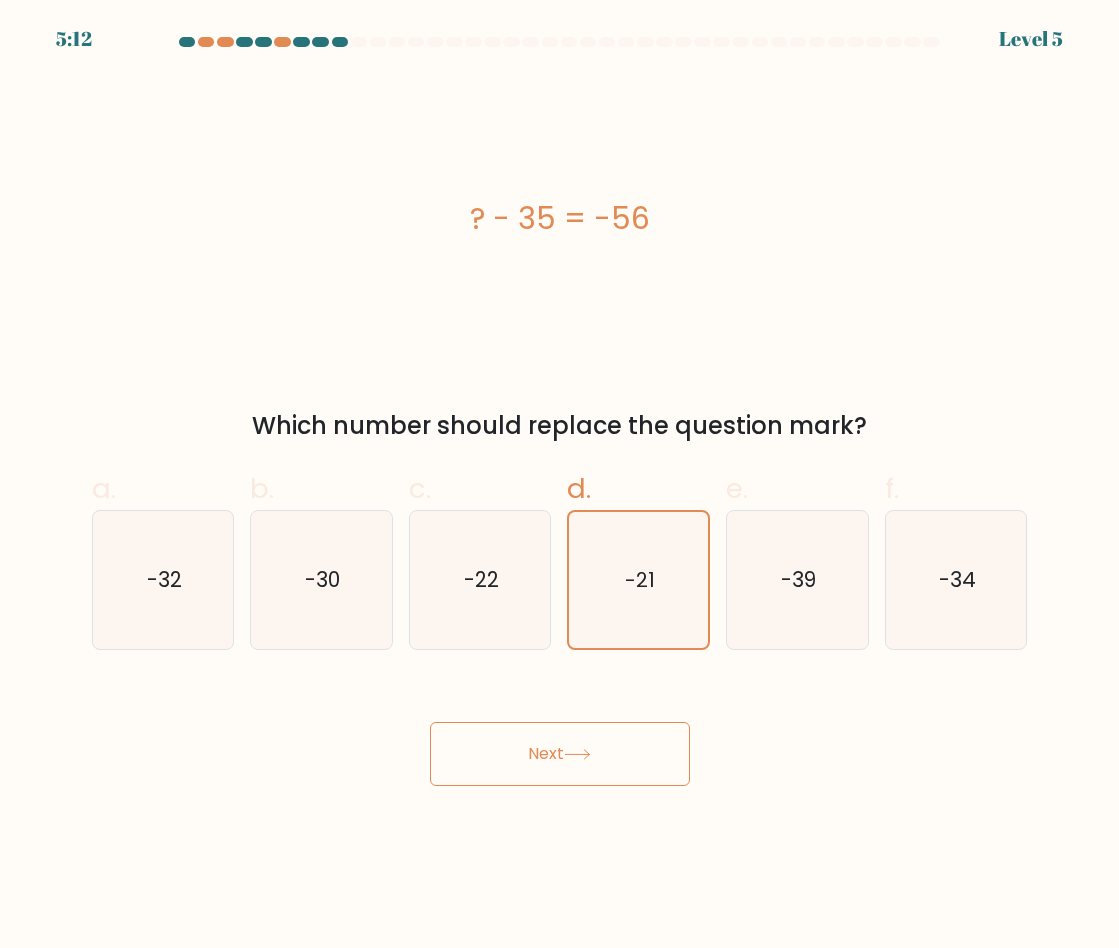 click on "Next" at bounding box center (560, 754) 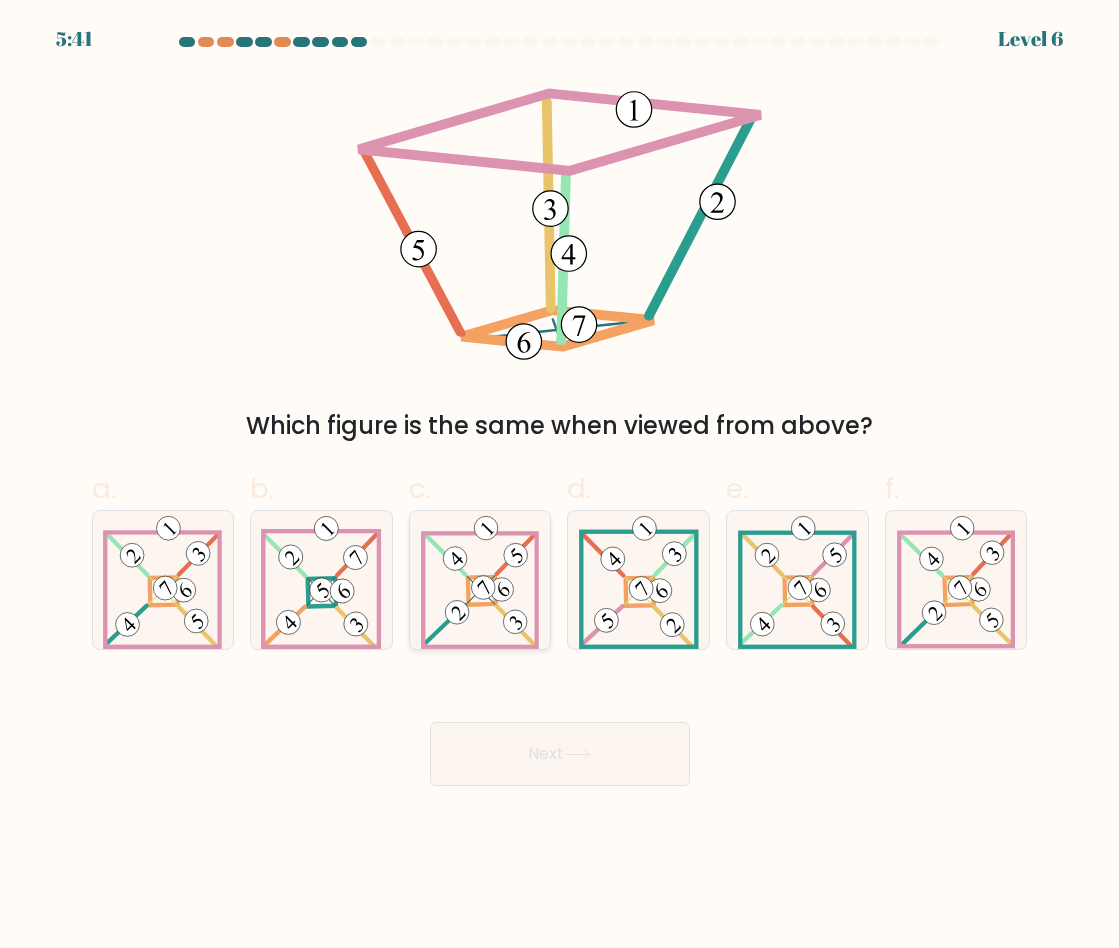 click 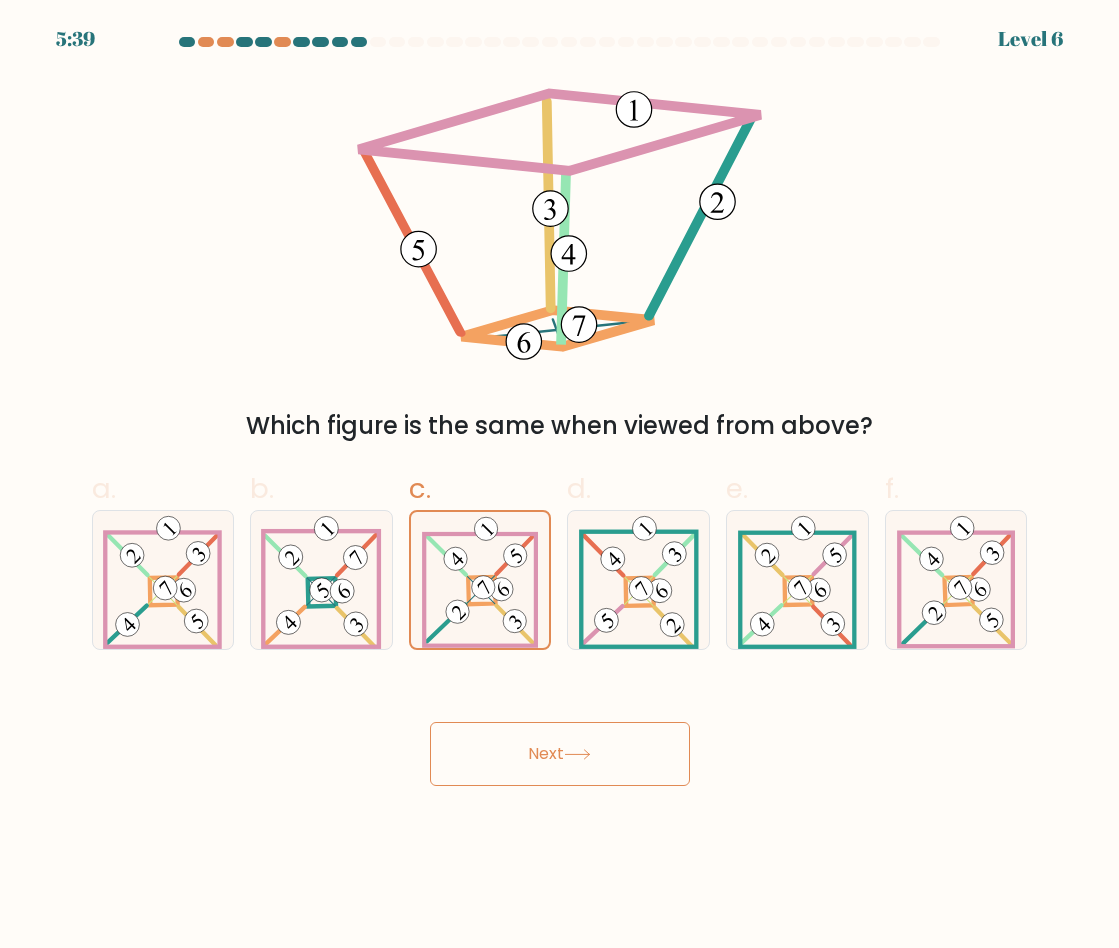 click on "Next" at bounding box center (560, 754) 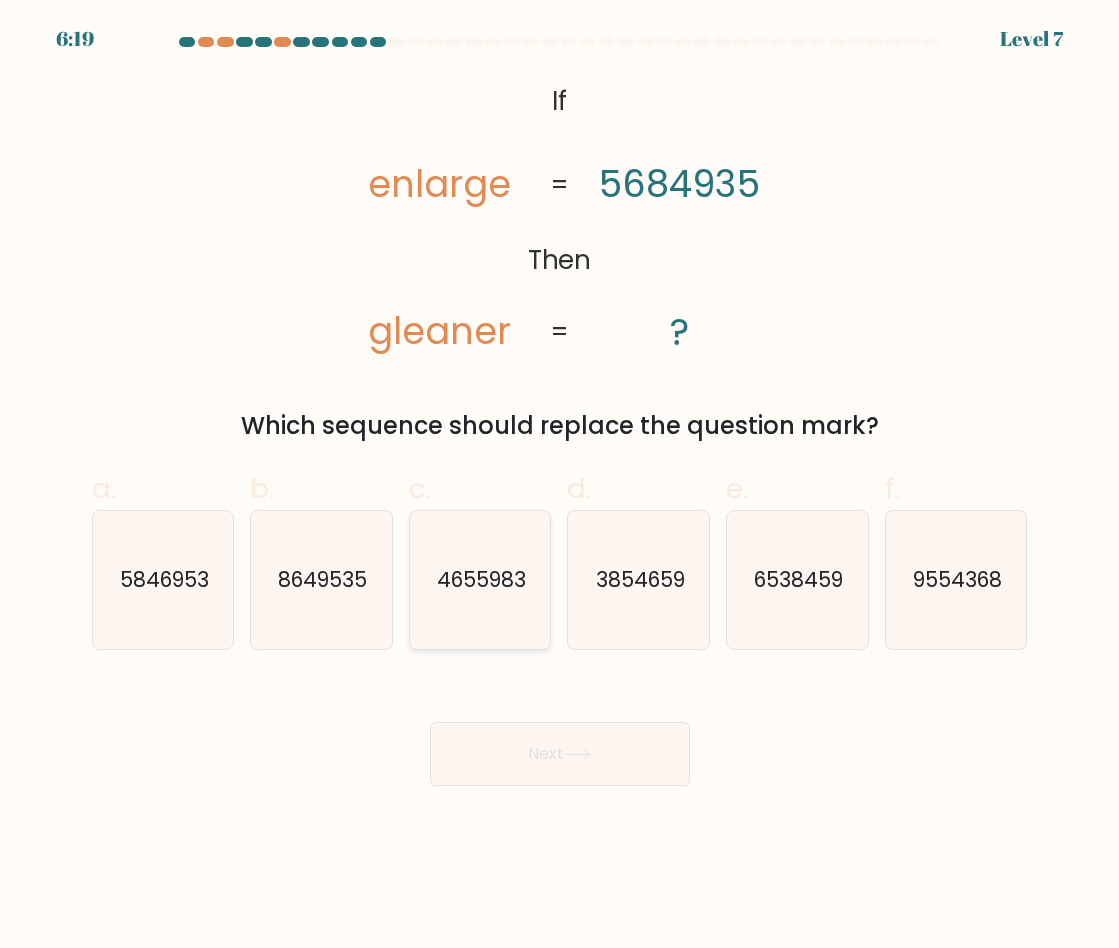 click on "4655983" 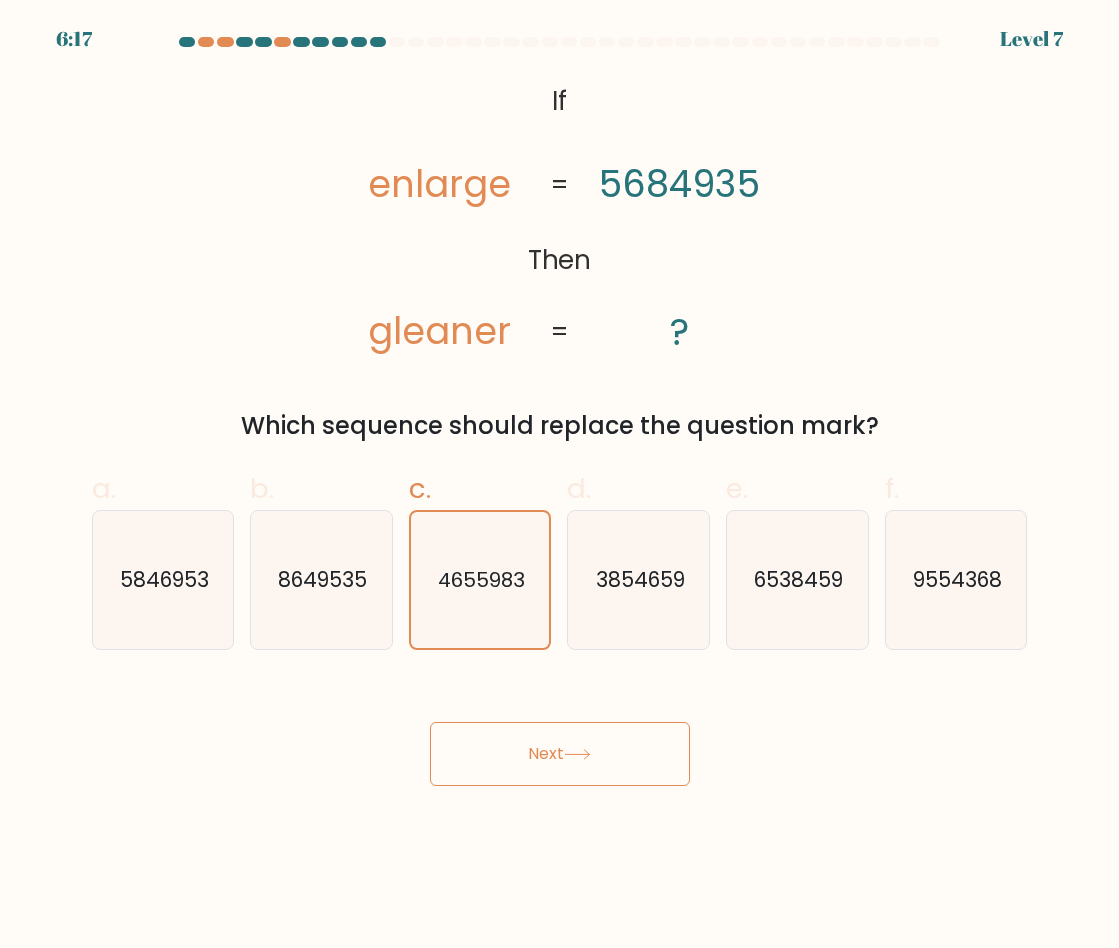 click on "Next" at bounding box center (560, 754) 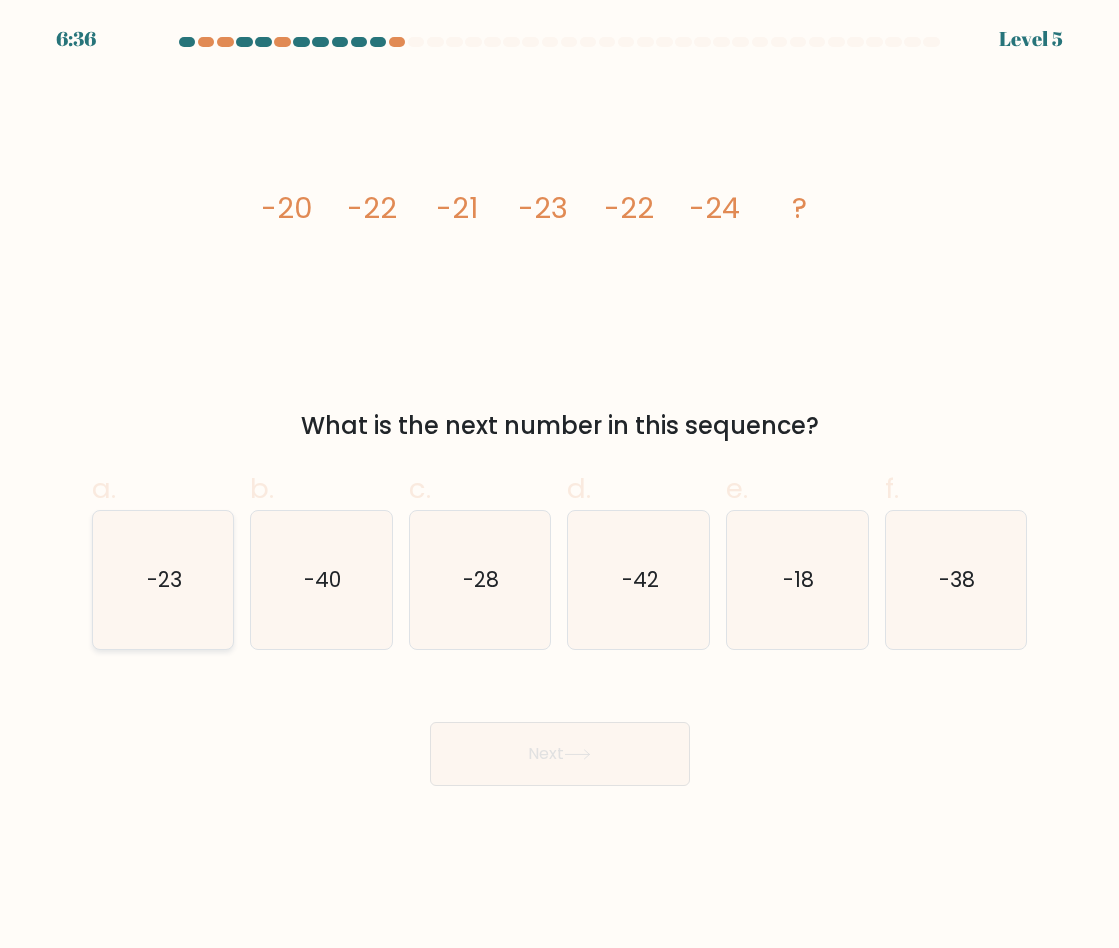 click on "-23" 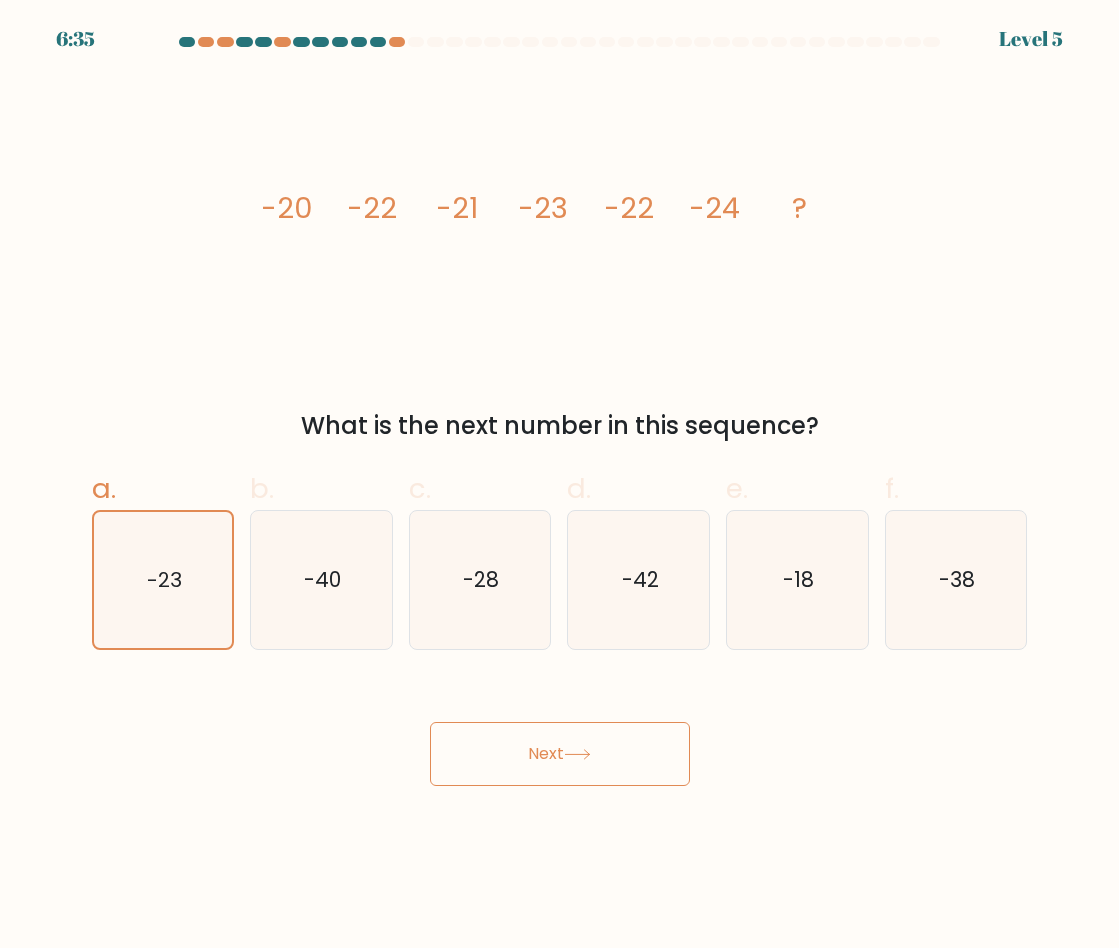 click on "Next" at bounding box center [560, 754] 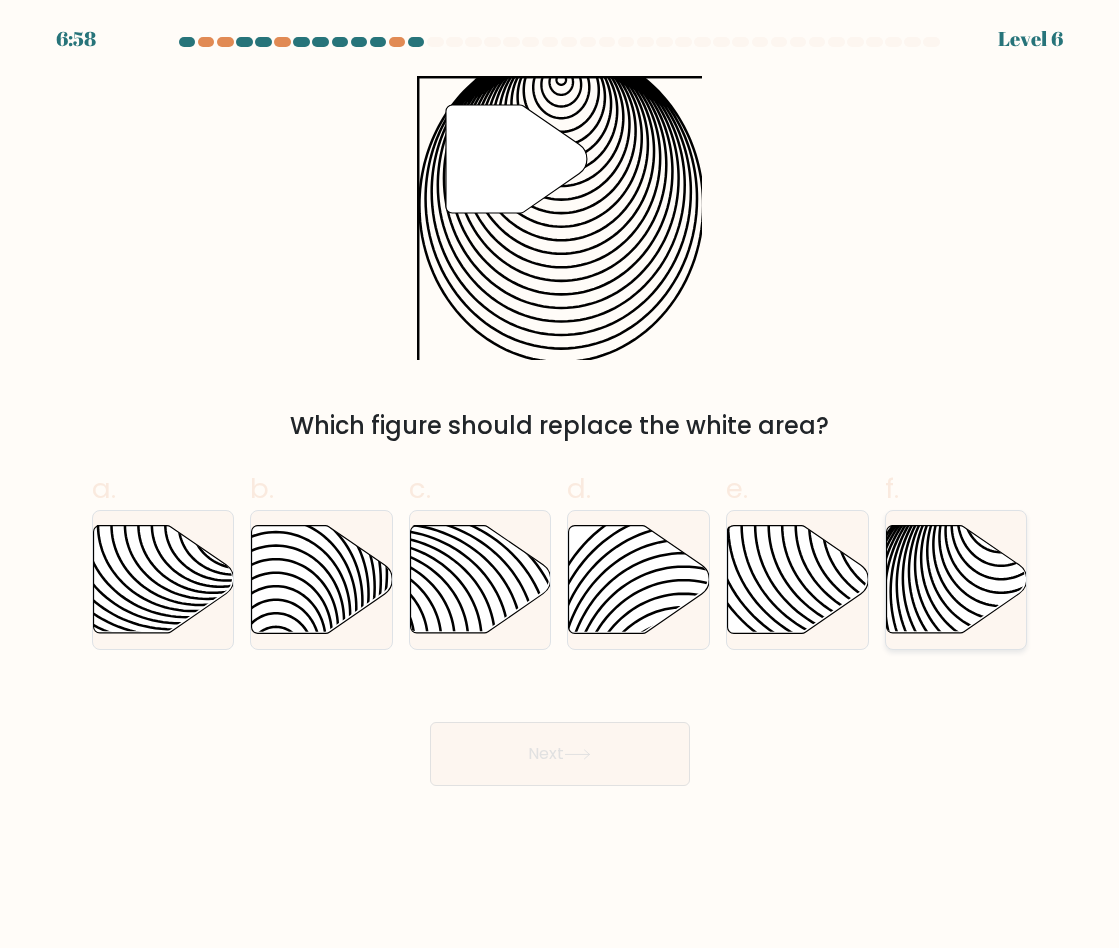 click 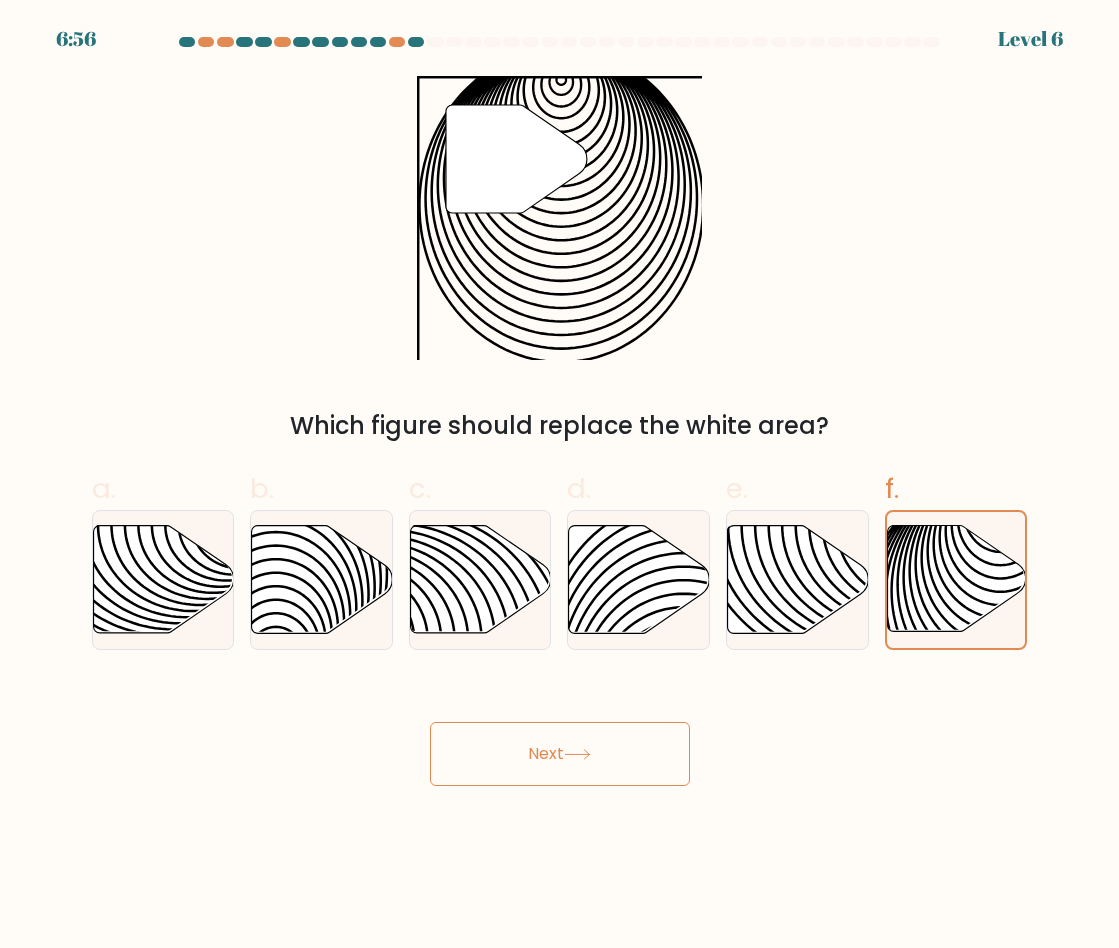 click on "Next" at bounding box center (560, 754) 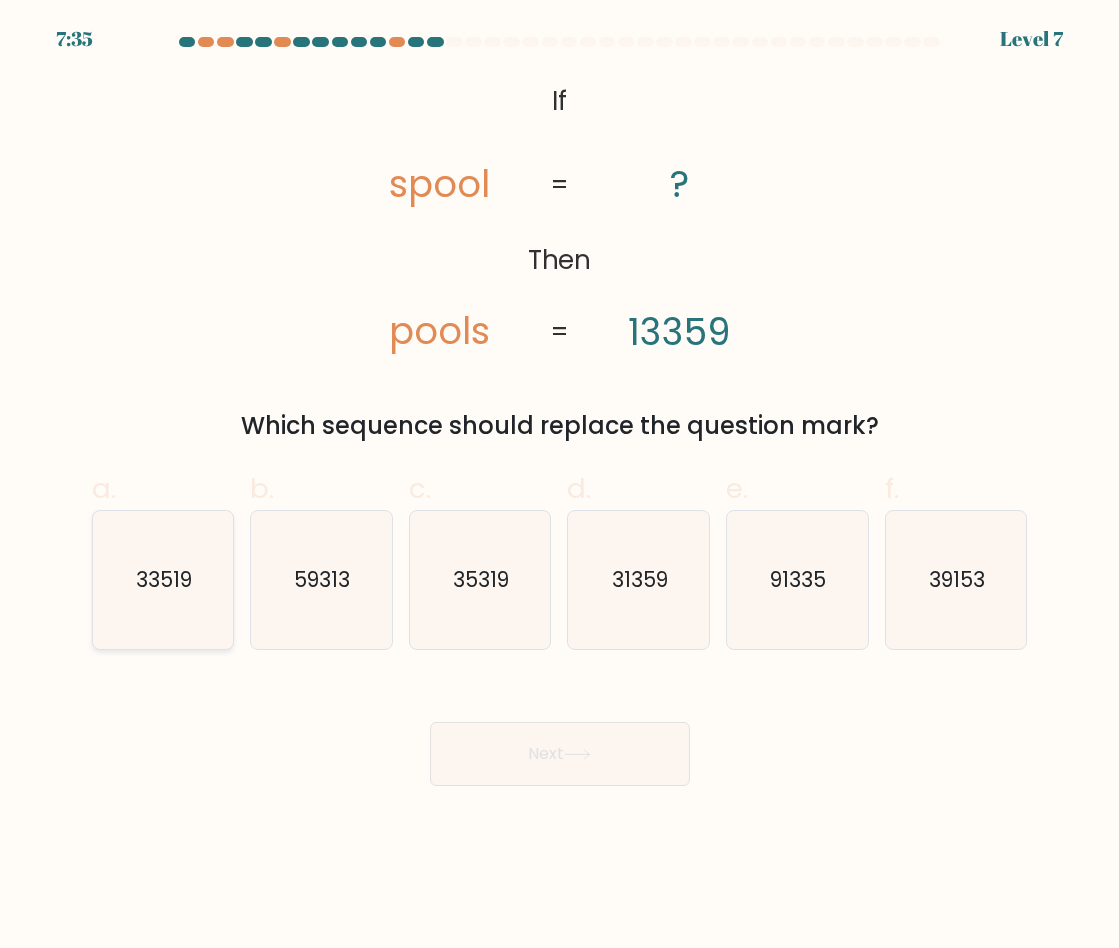 click on "33519" 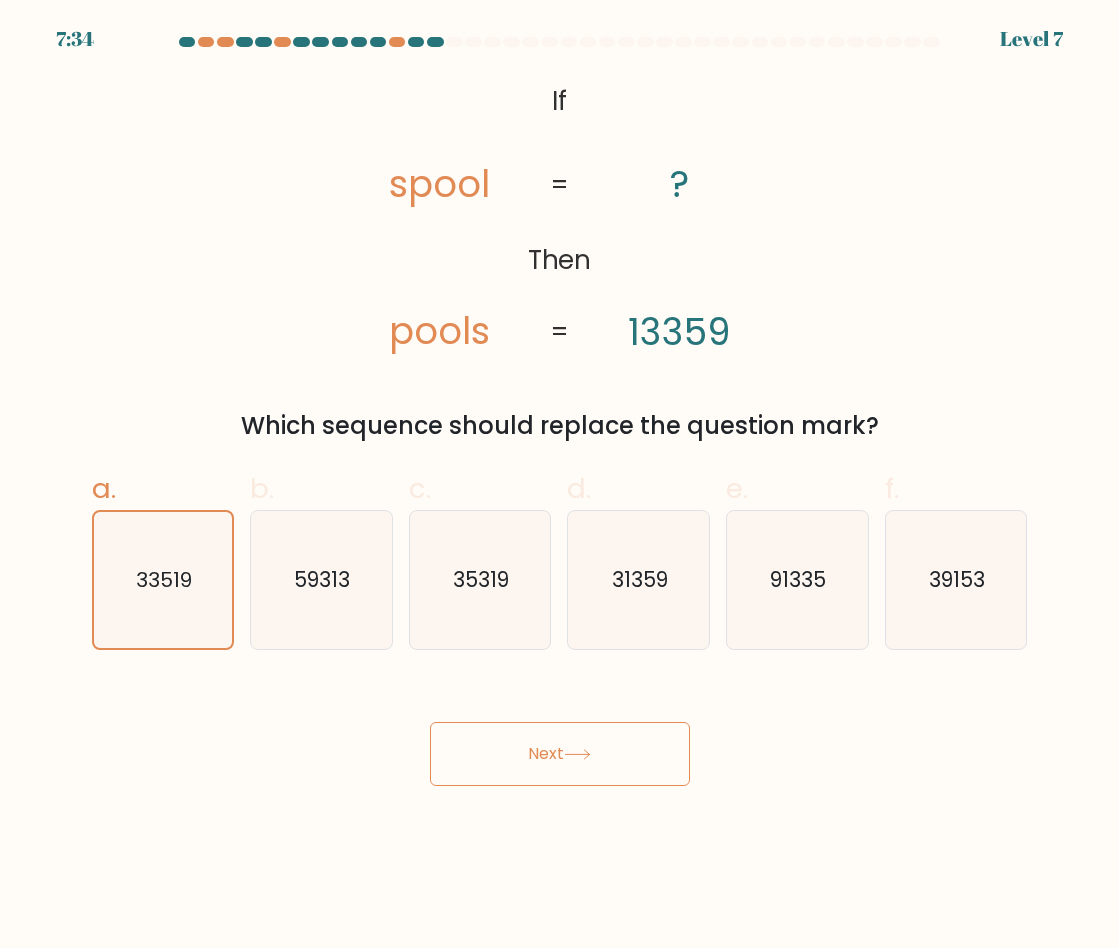click 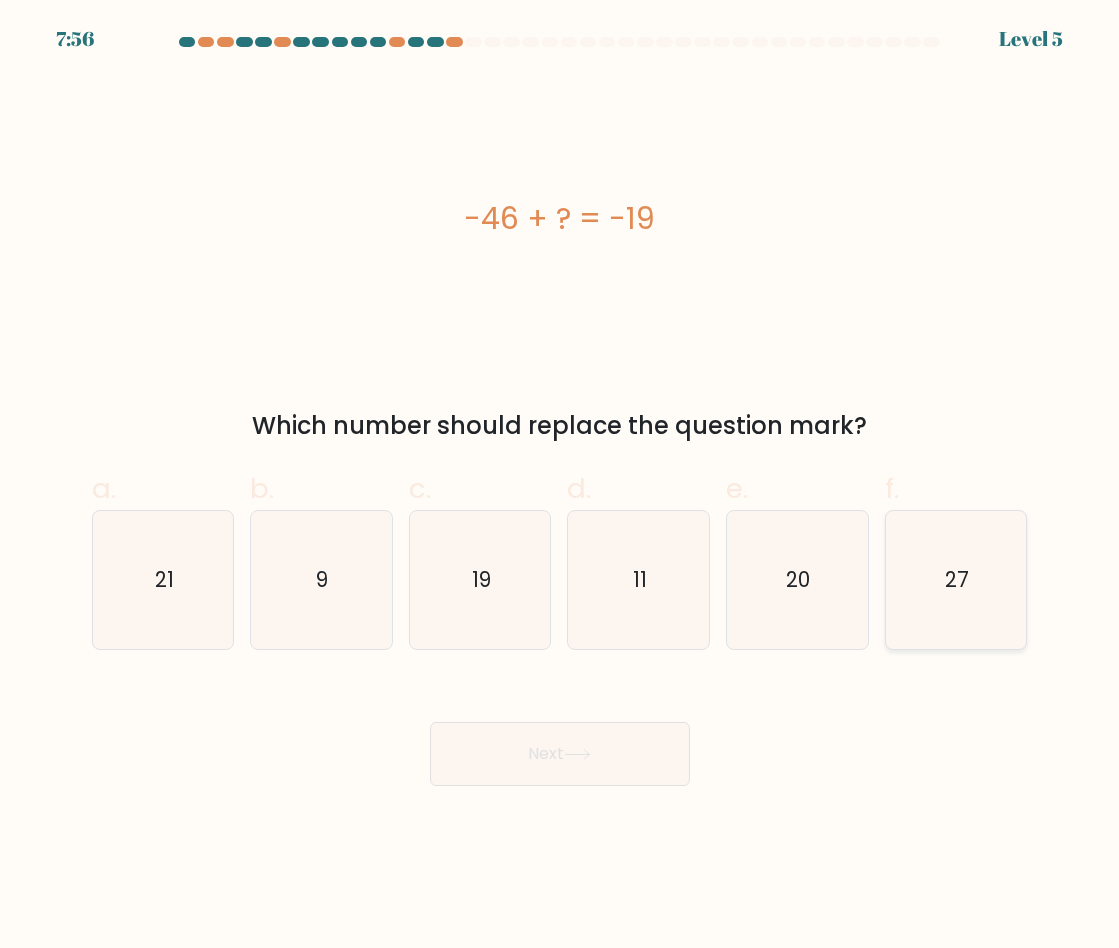 click on "27" 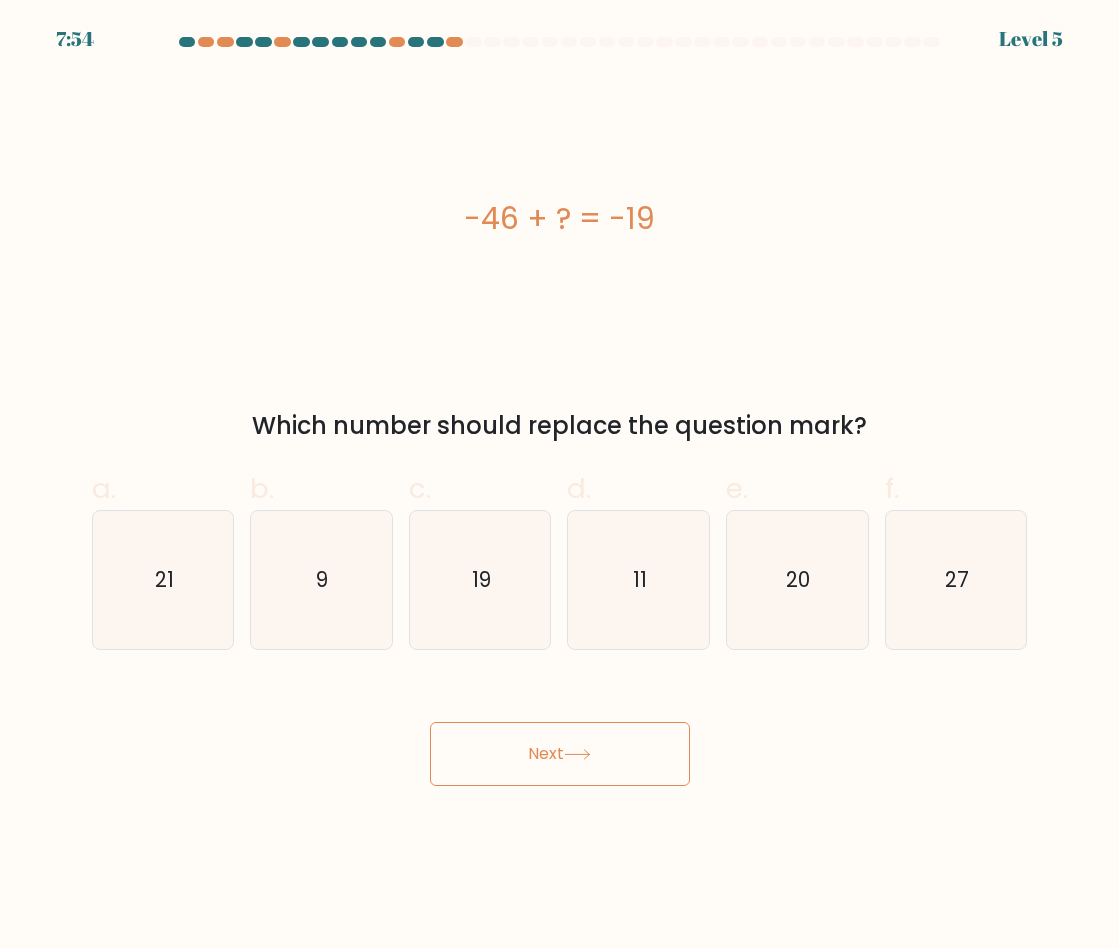 click on "Next" at bounding box center [560, 754] 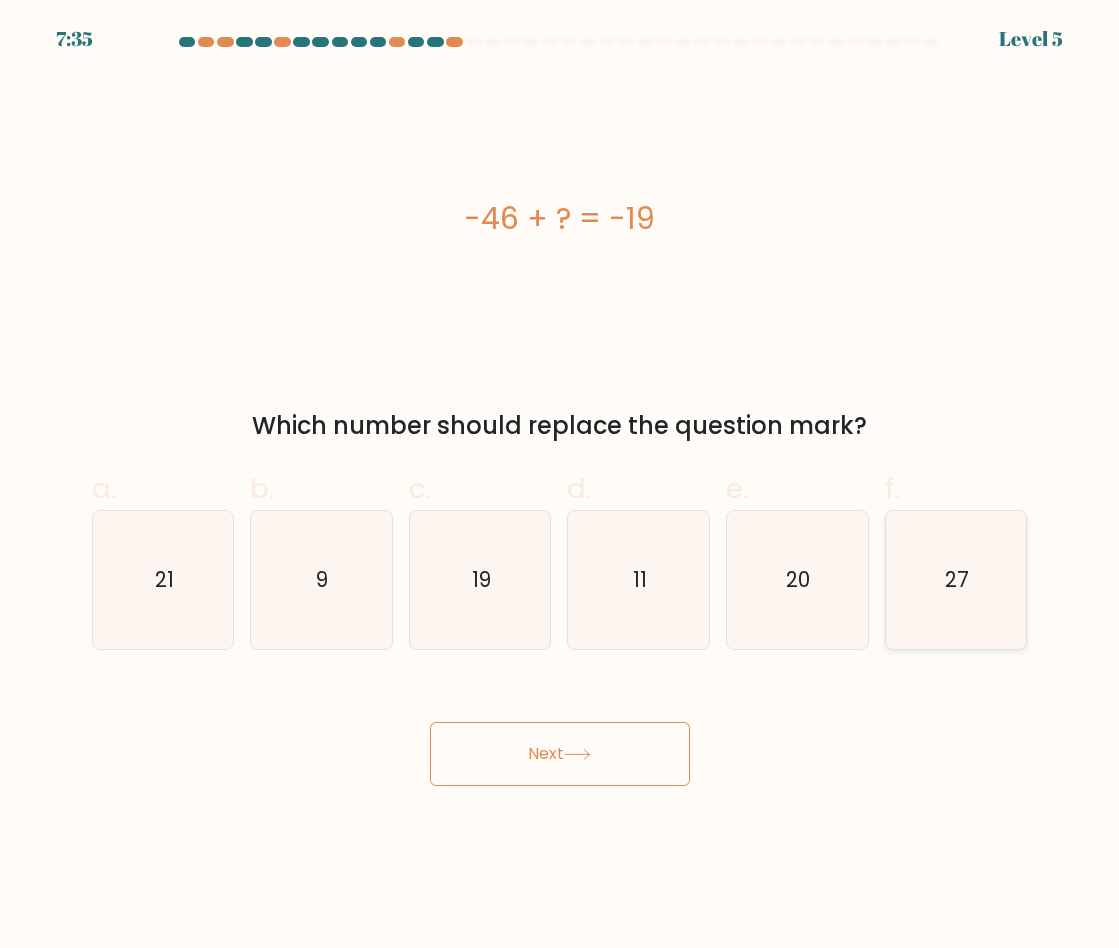 click on "27" 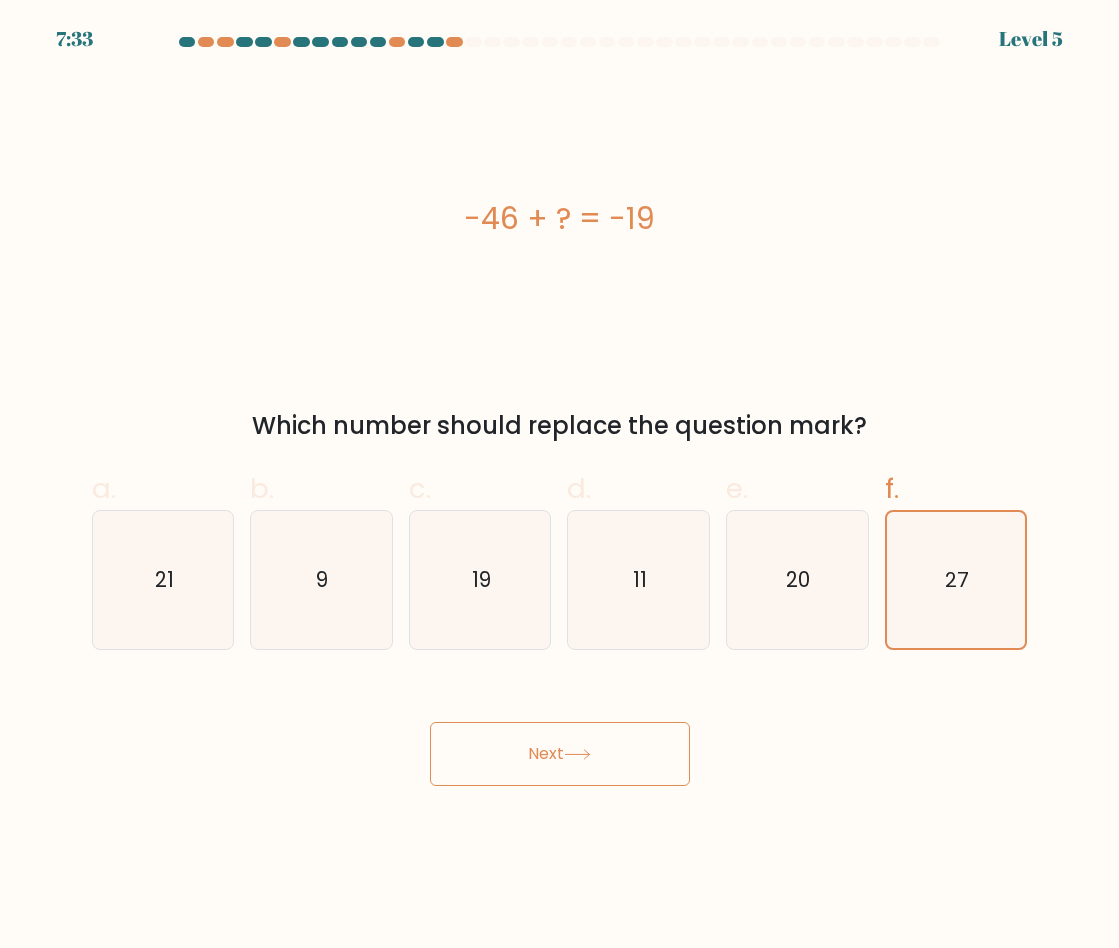 click on "Next" at bounding box center (560, 754) 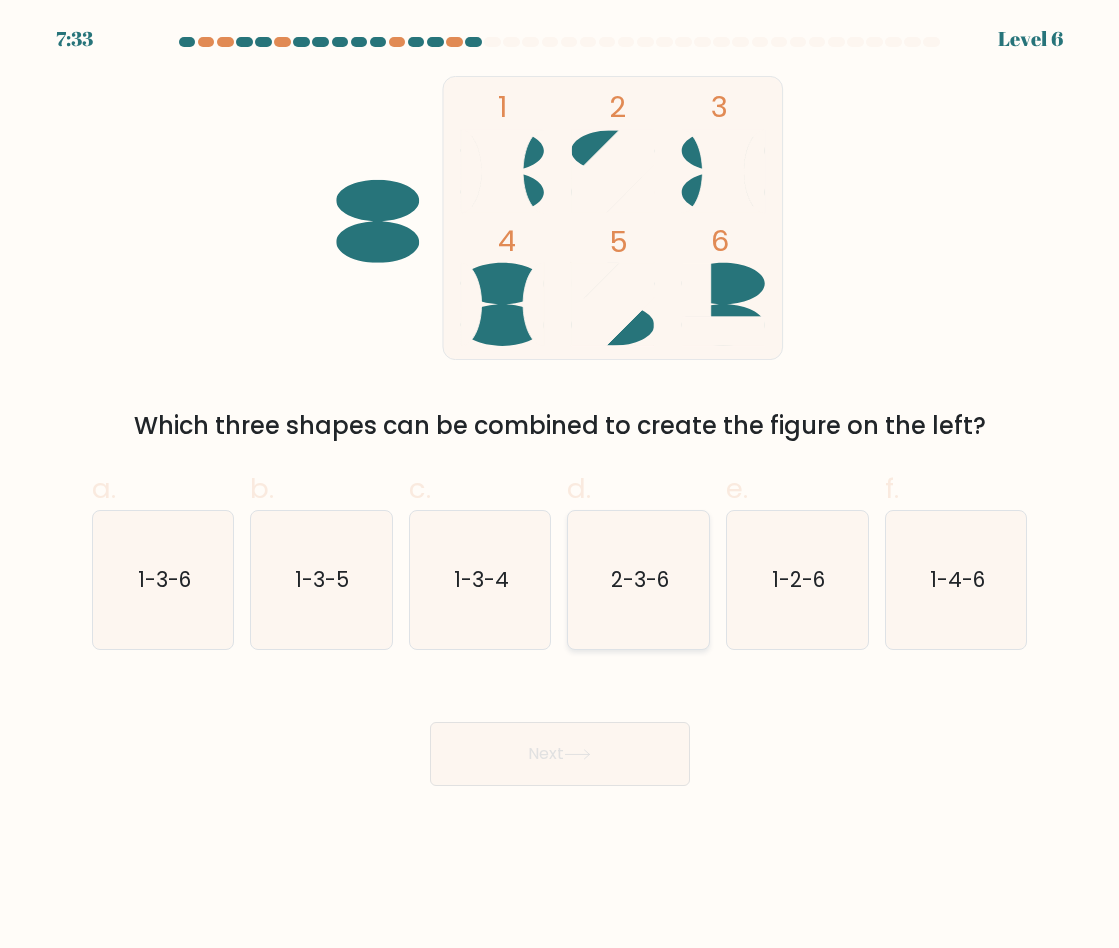 click on "2-3-6" 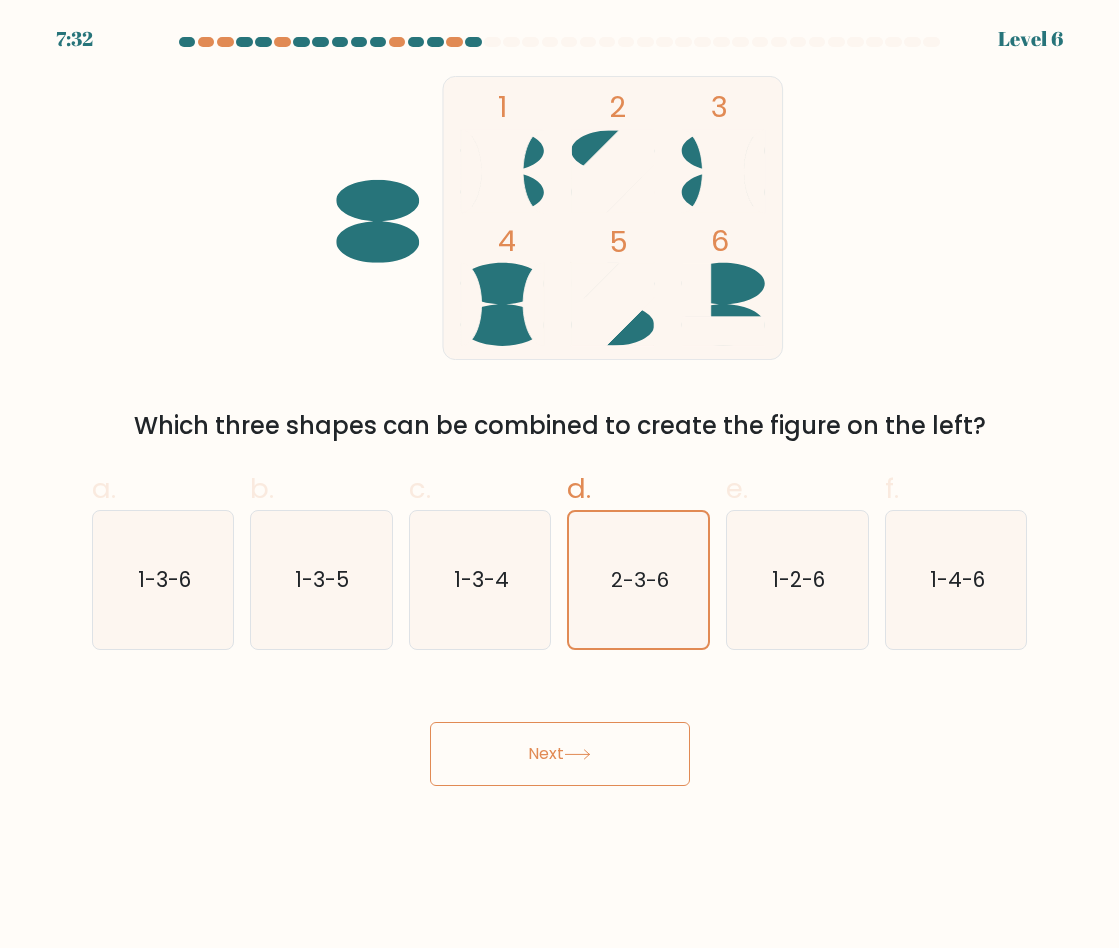 click on "Next" at bounding box center [560, 754] 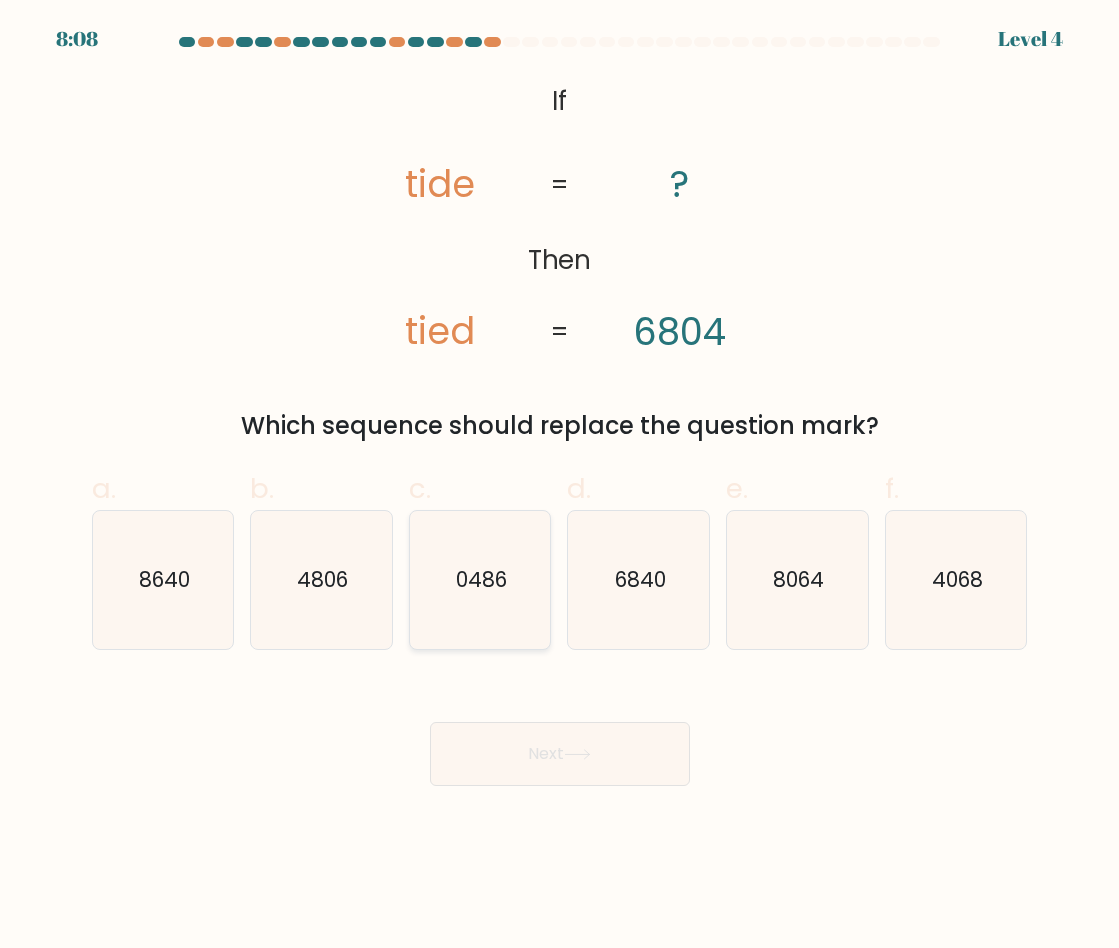 click on "0486" 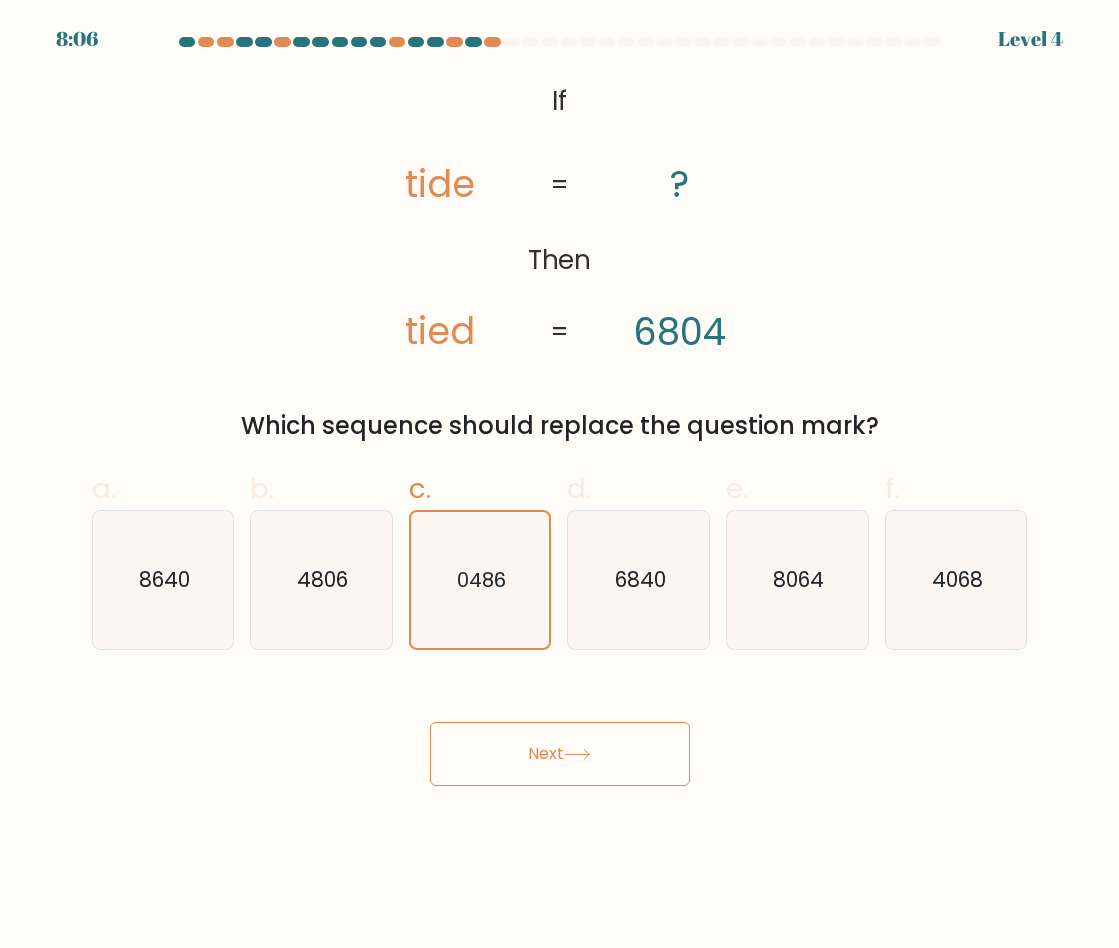 click on "Next" at bounding box center [560, 754] 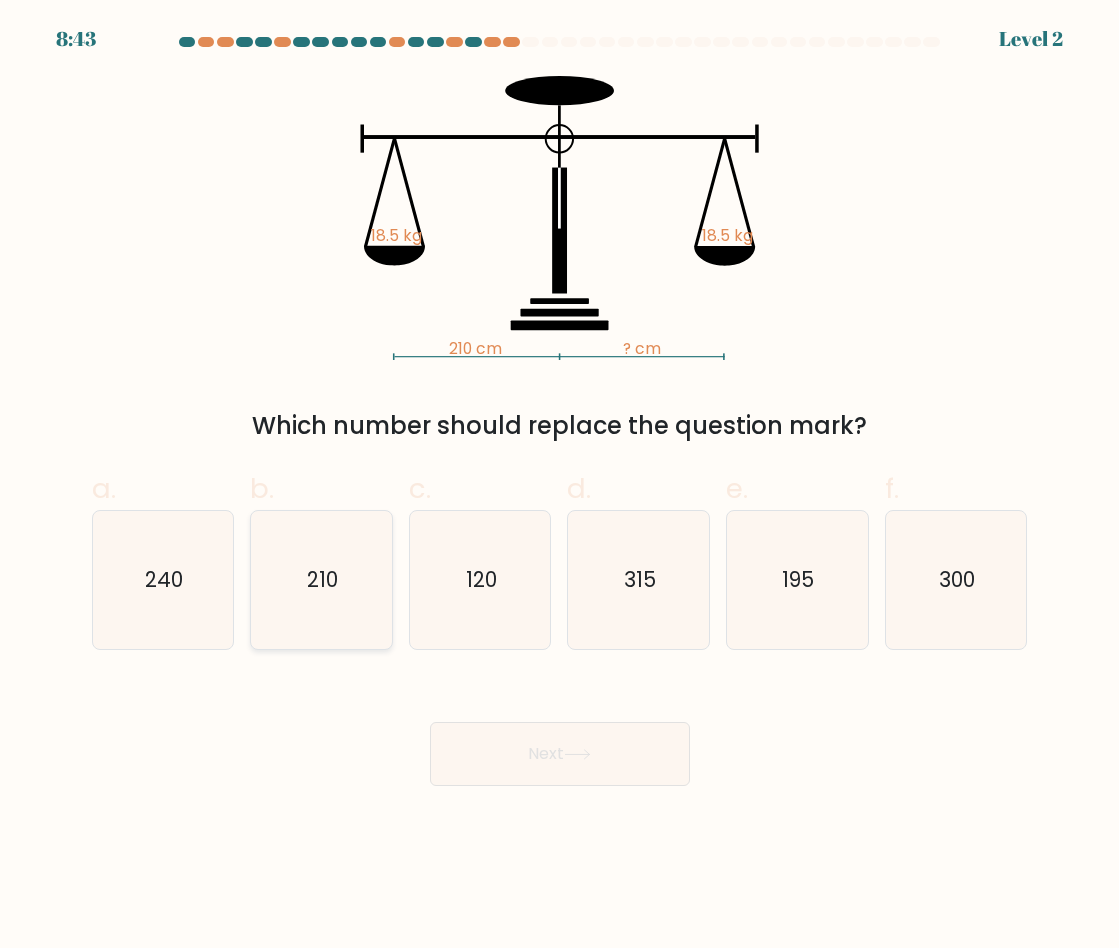 click on "210" 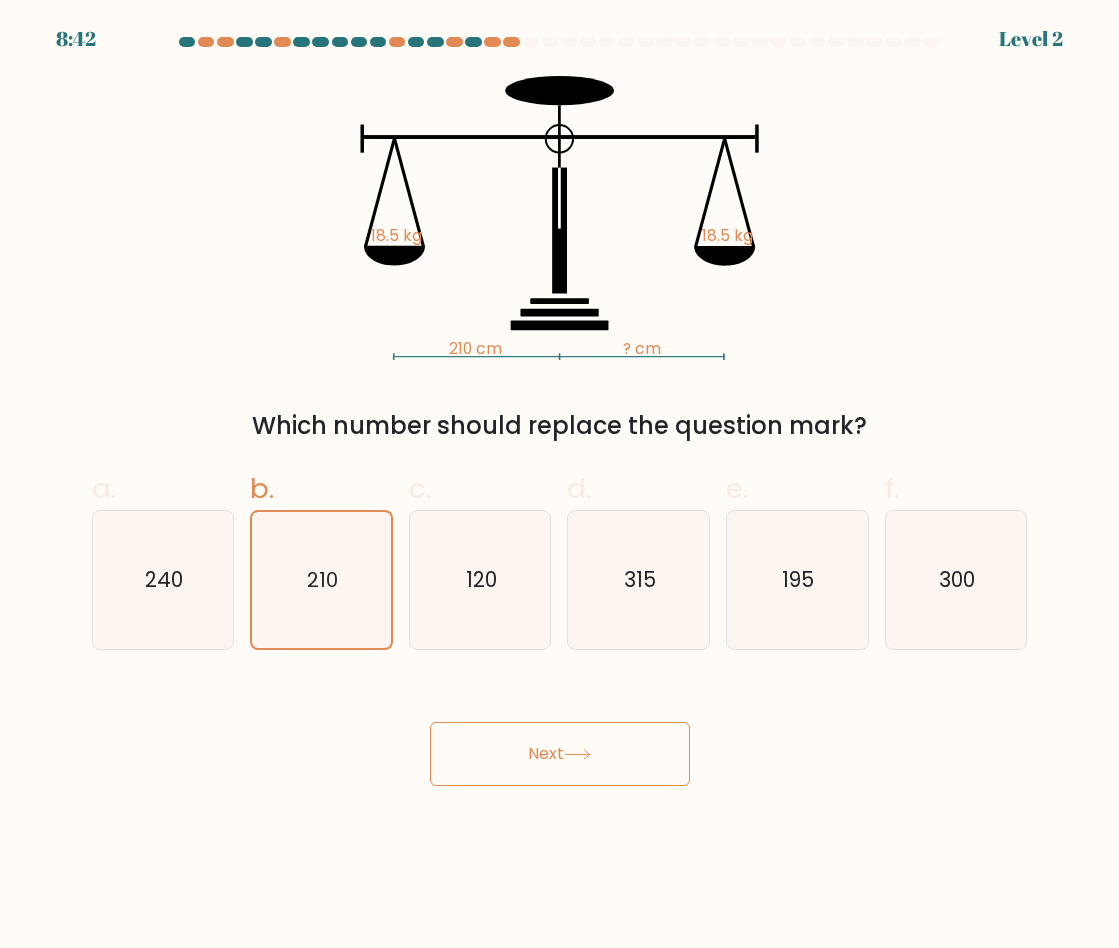 click on "Next" at bounding box center [560, 754] 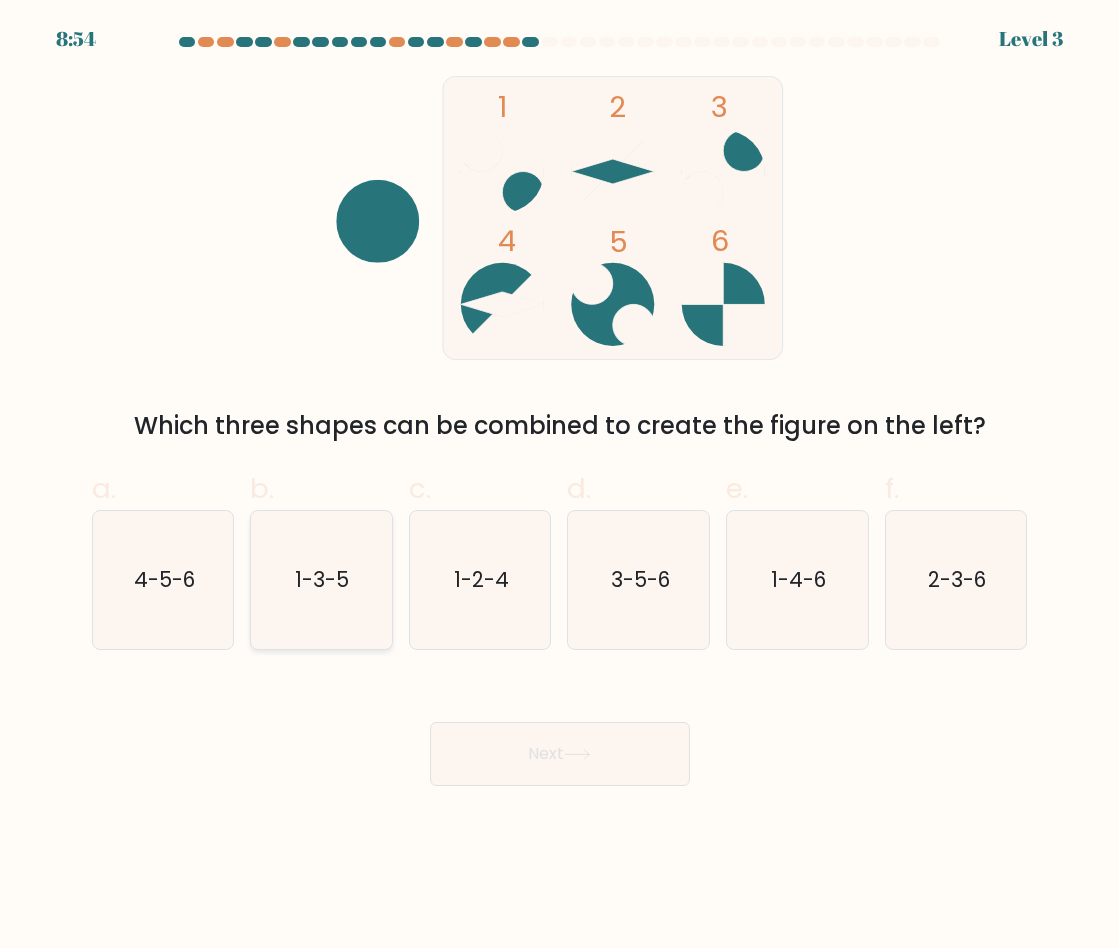 click on "1-3-5" 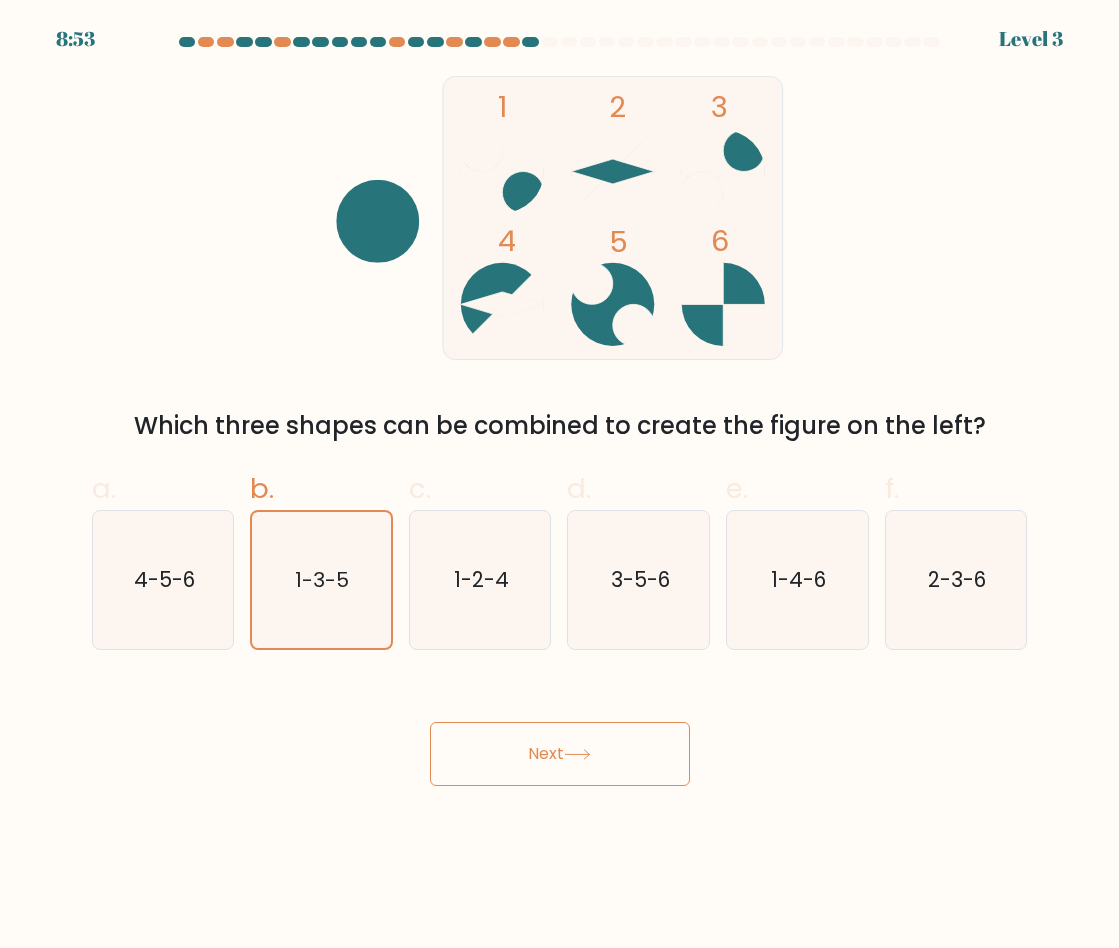 click on "Next" at bounding box center (560, 754) 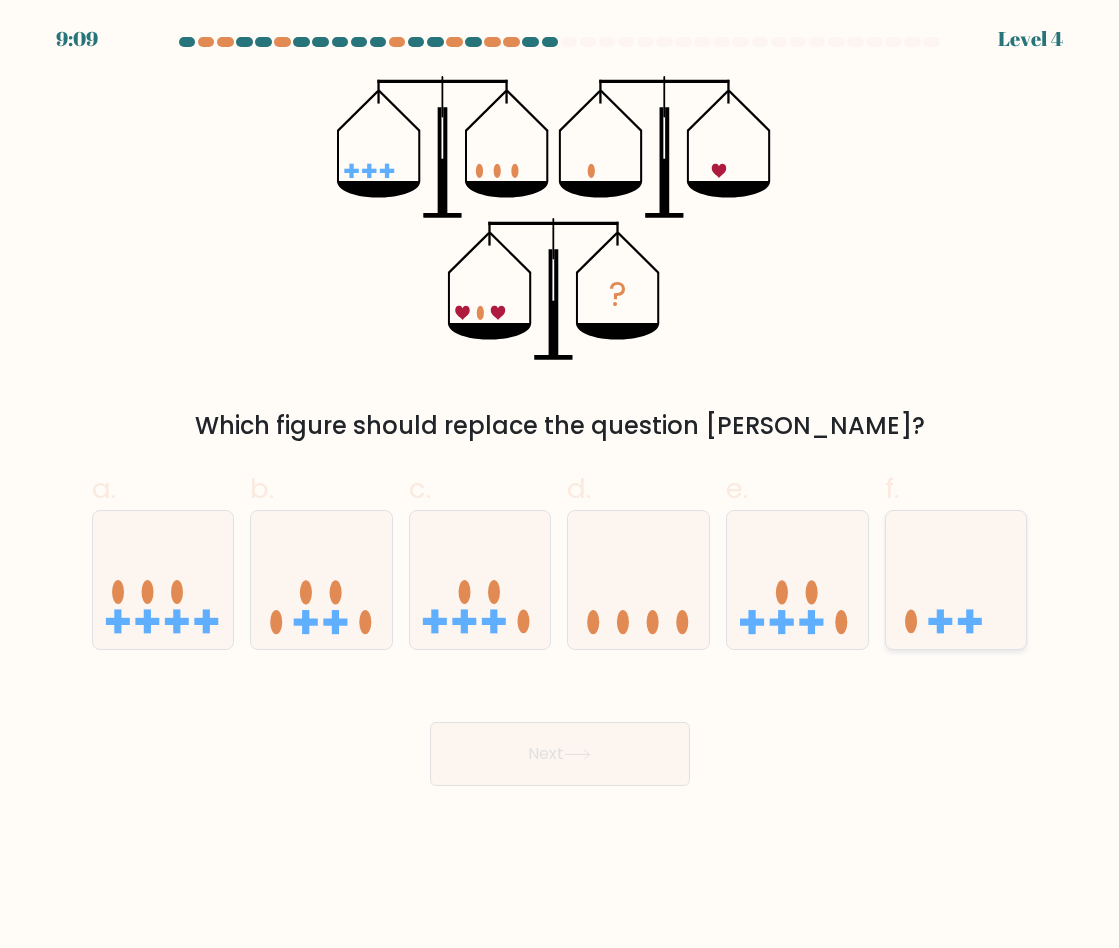 click 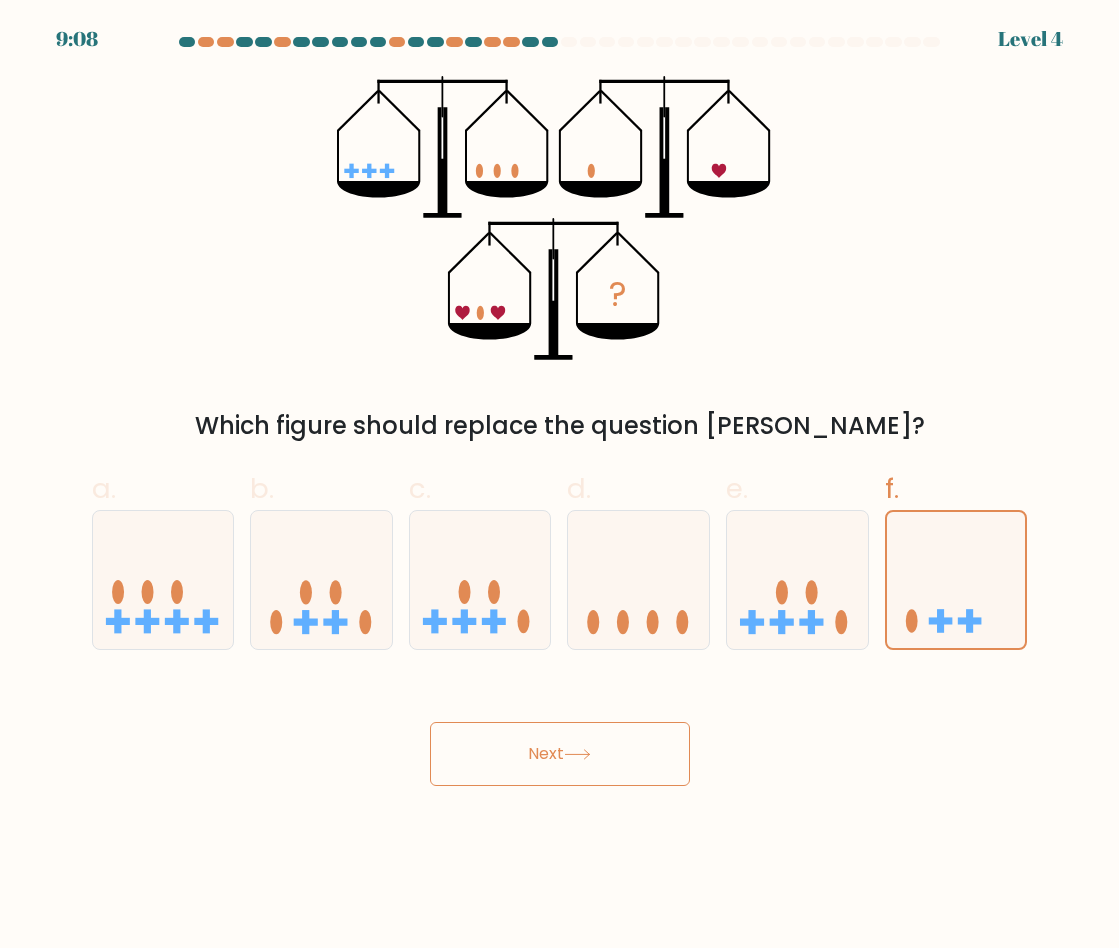 click on "Next" at bounding box center [560, 754] 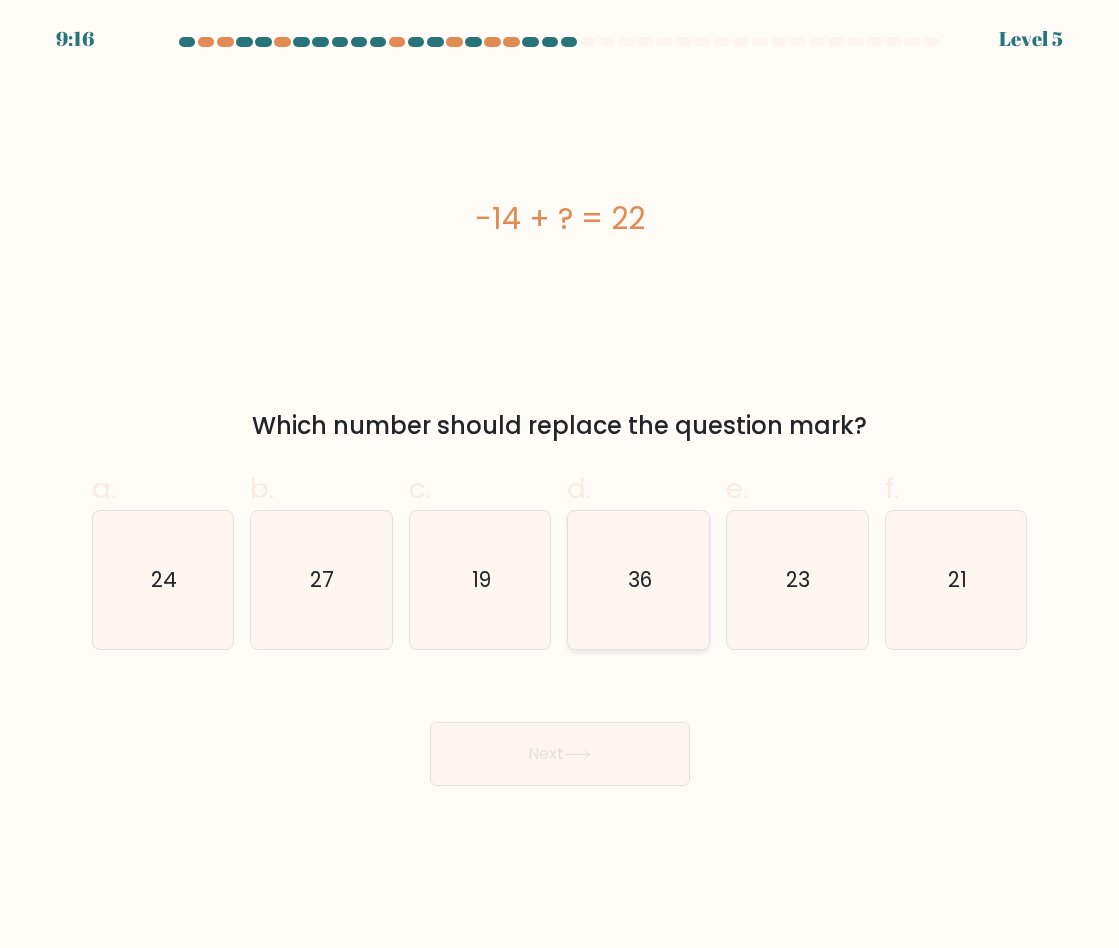 click on "36" 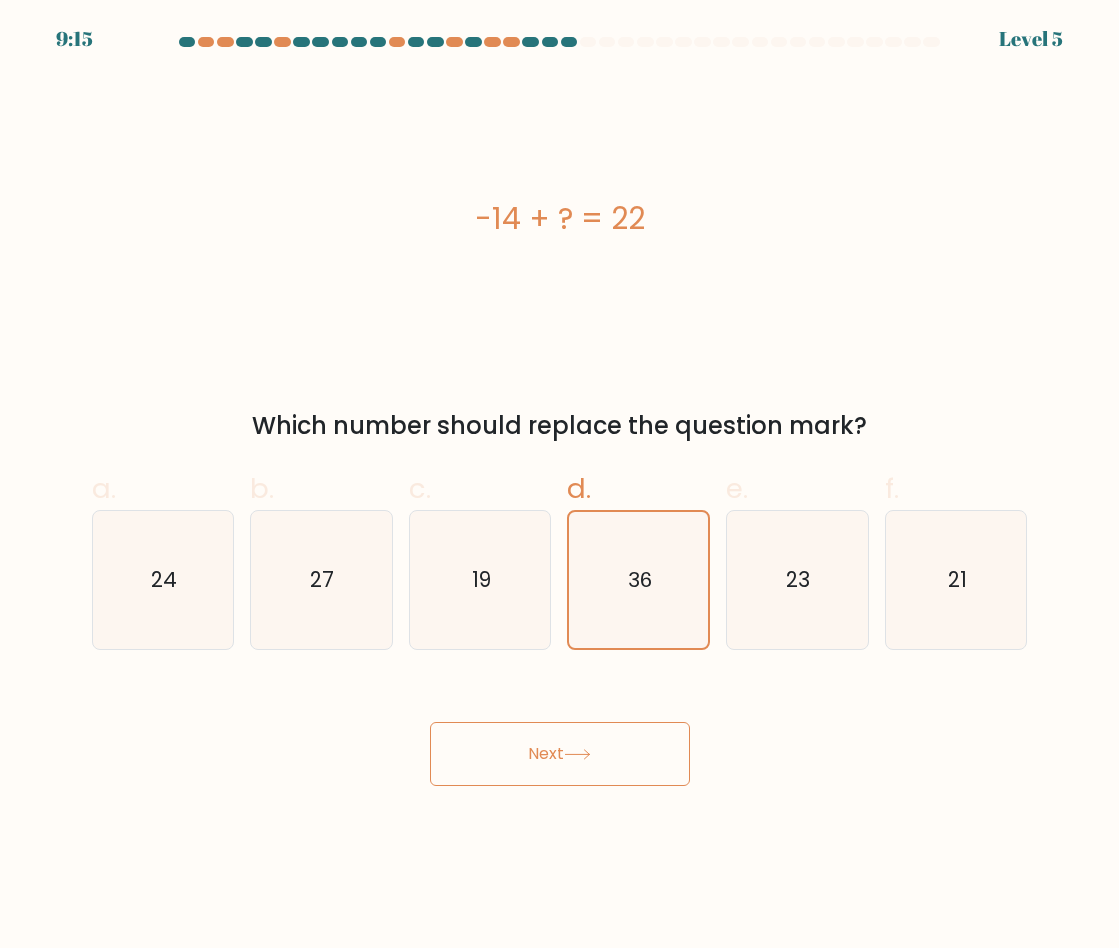 click on "Next" at bounding box center [560, 754] 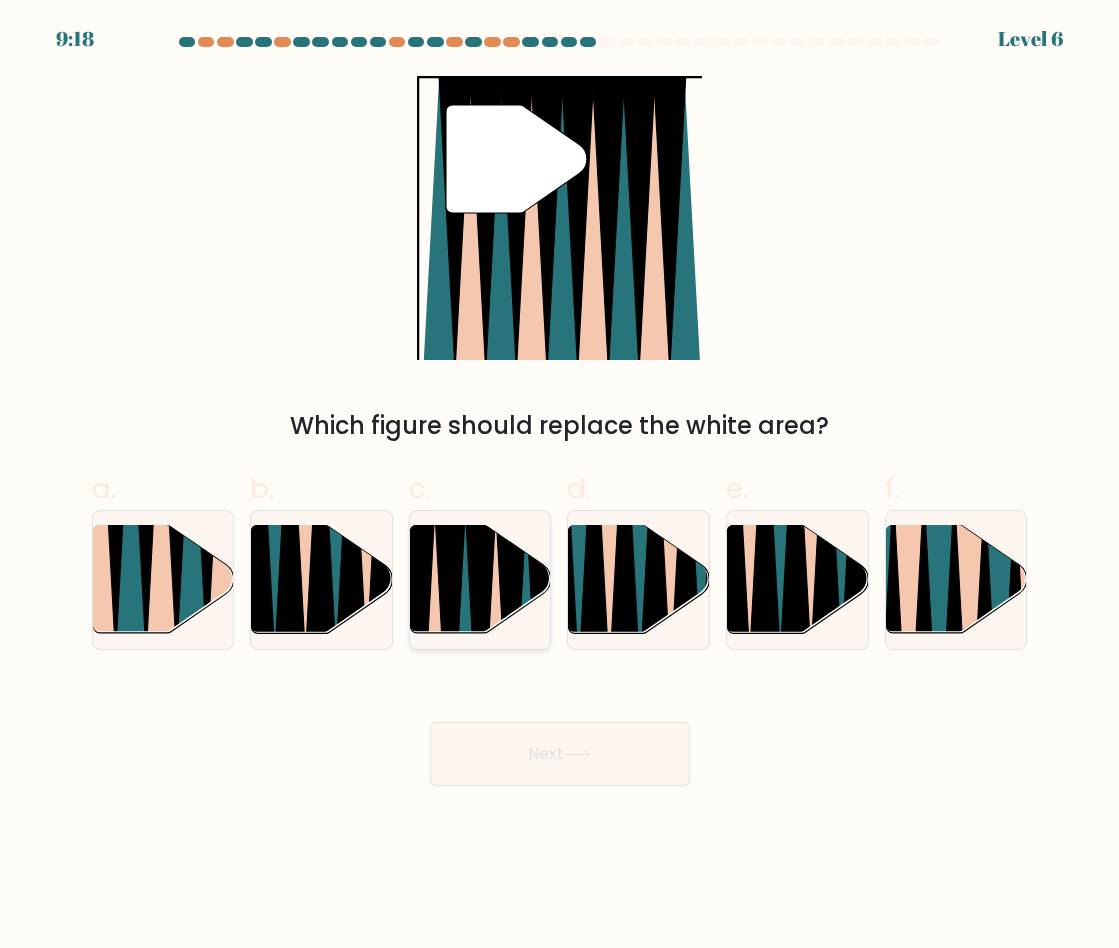 click 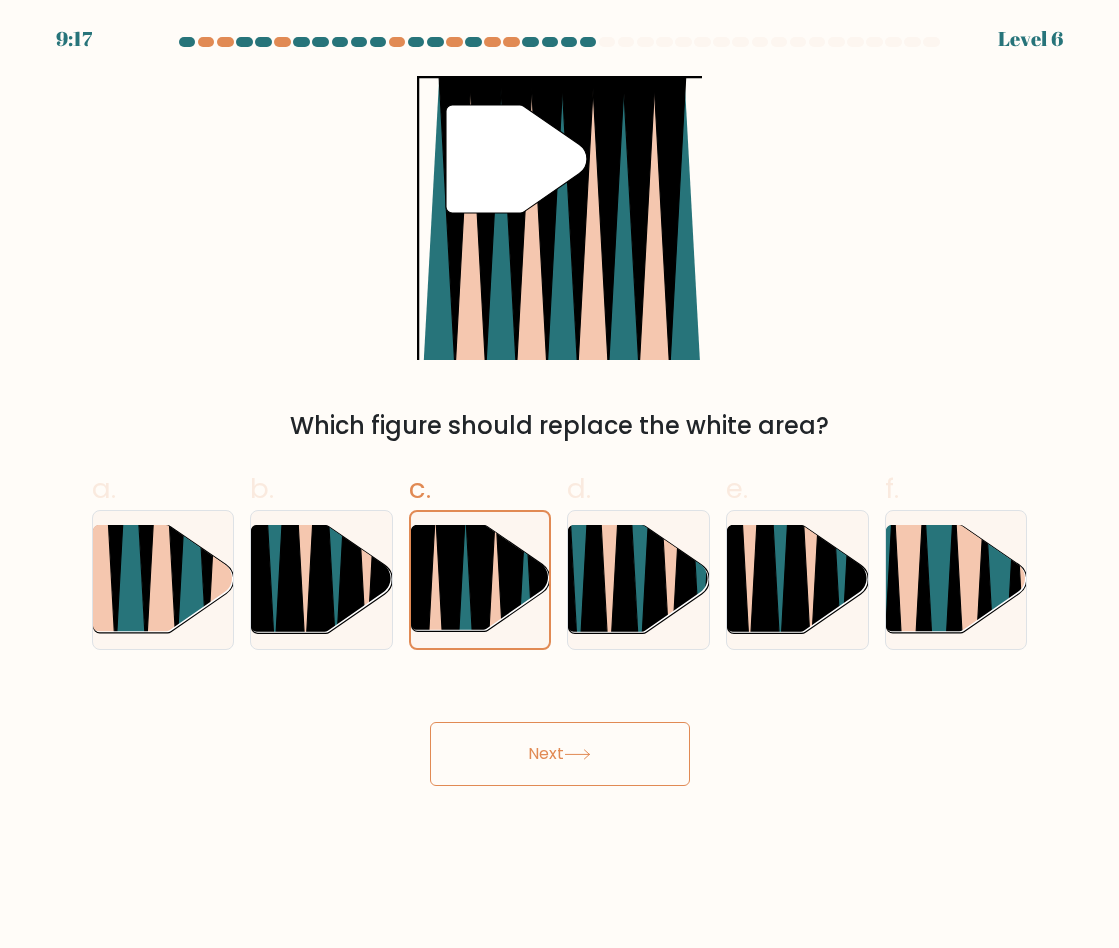 click on "Next" at bounding box center (560, 754) 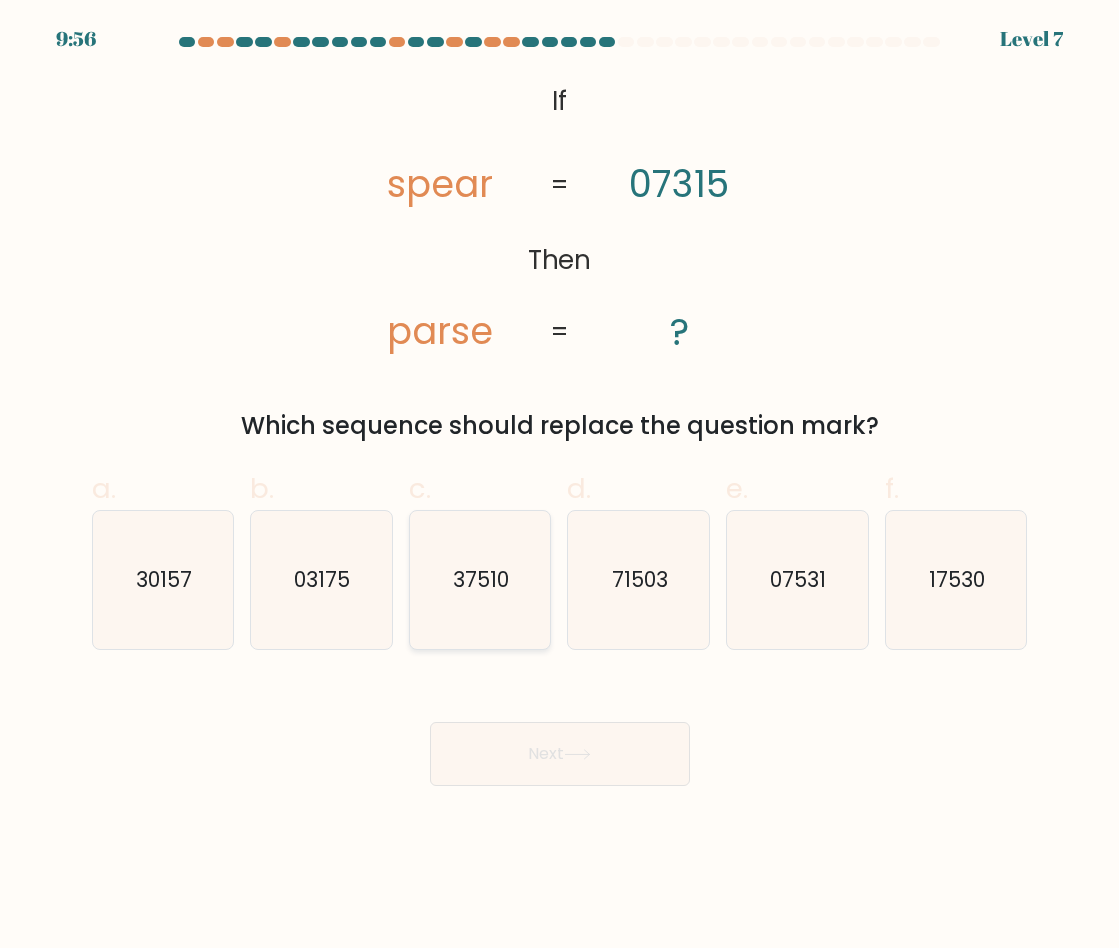 click on "37510" 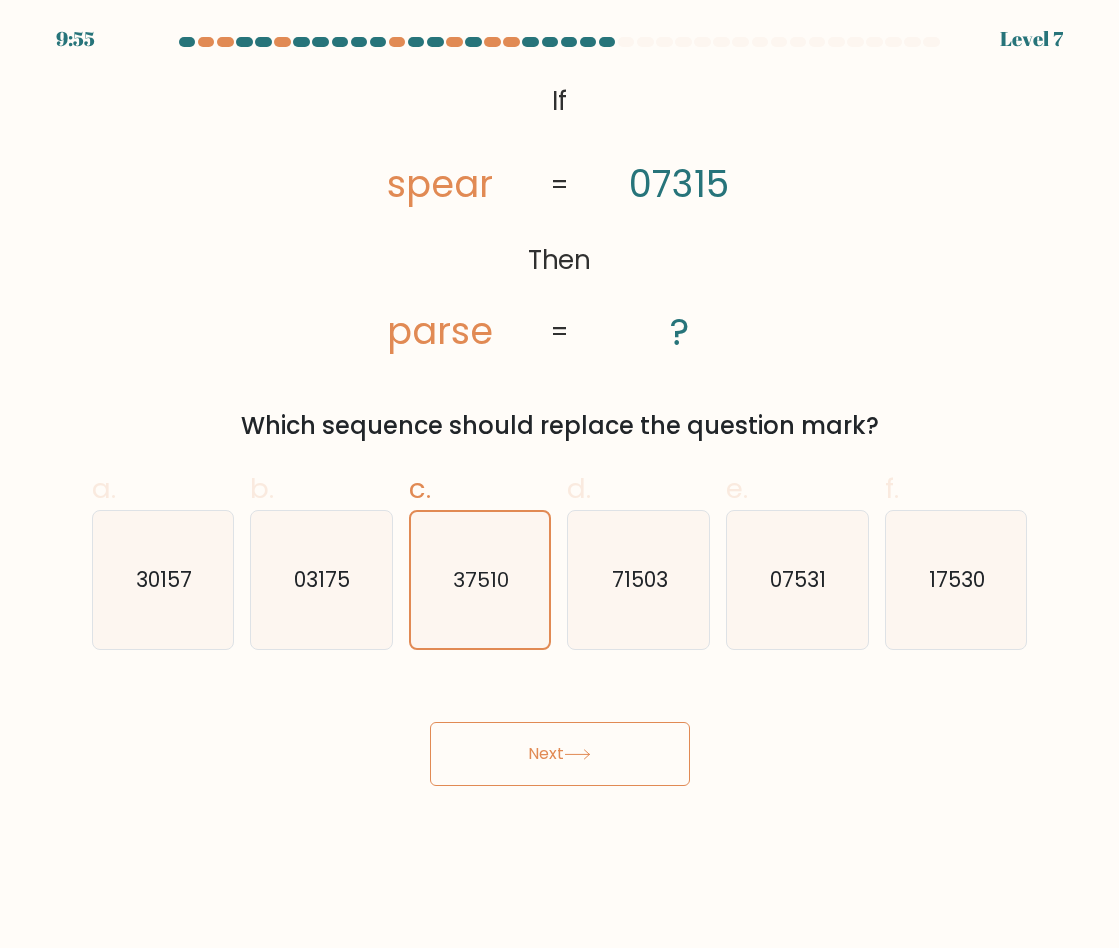 click on "Next" at bounding box center [560, 754] 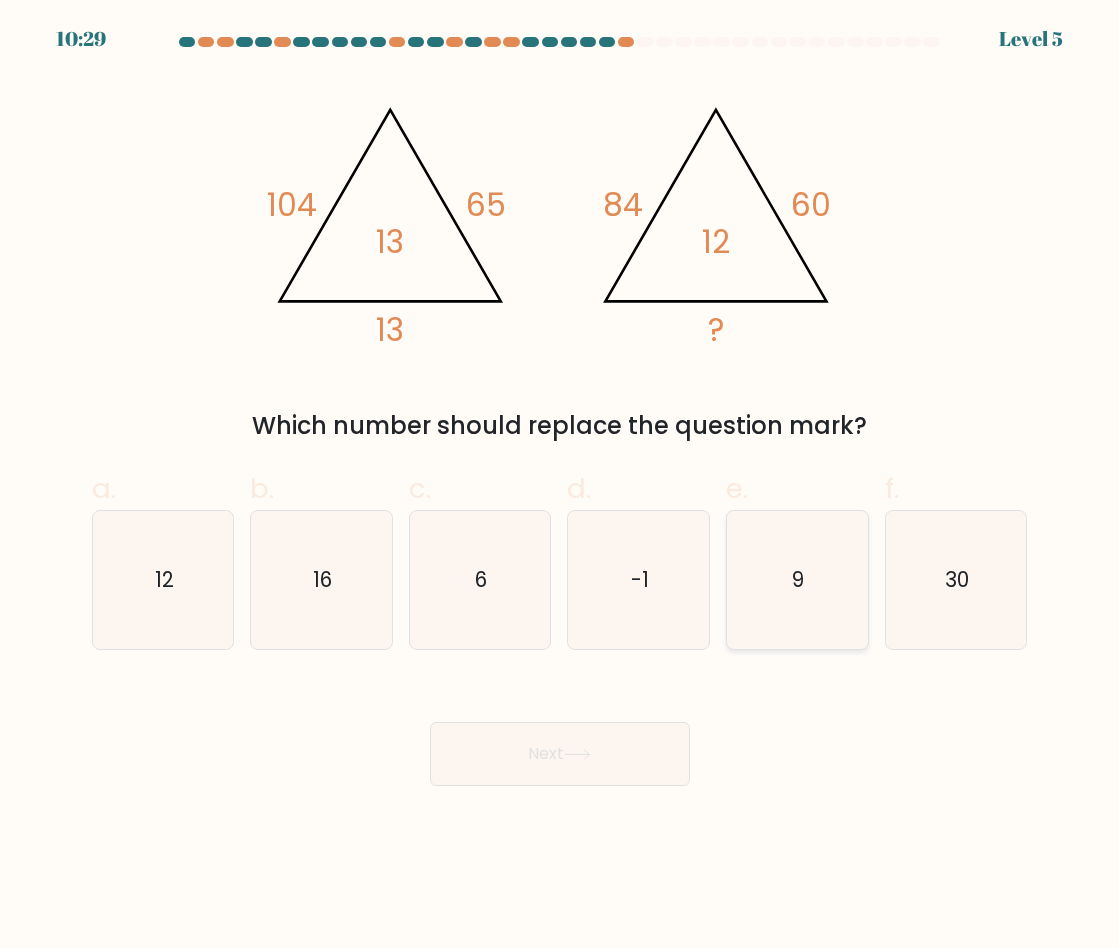 click on "9" 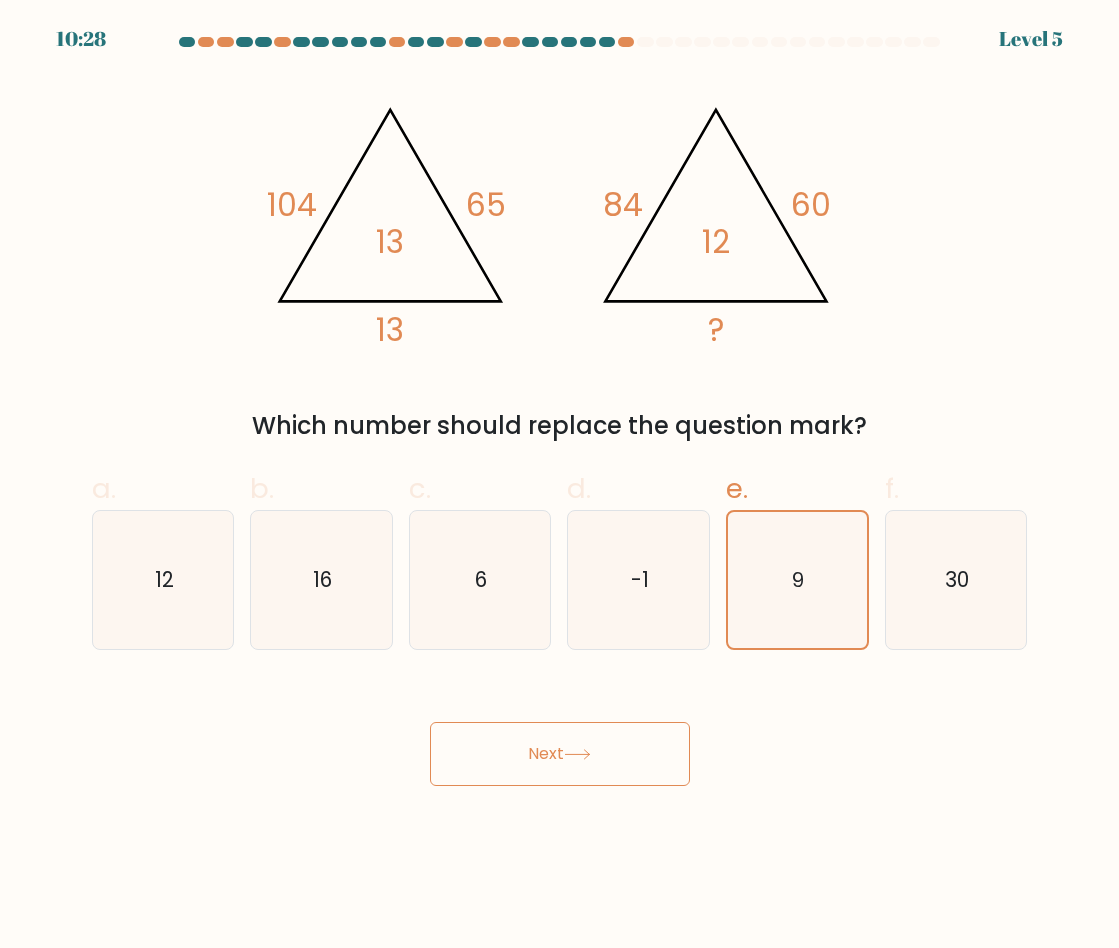 click 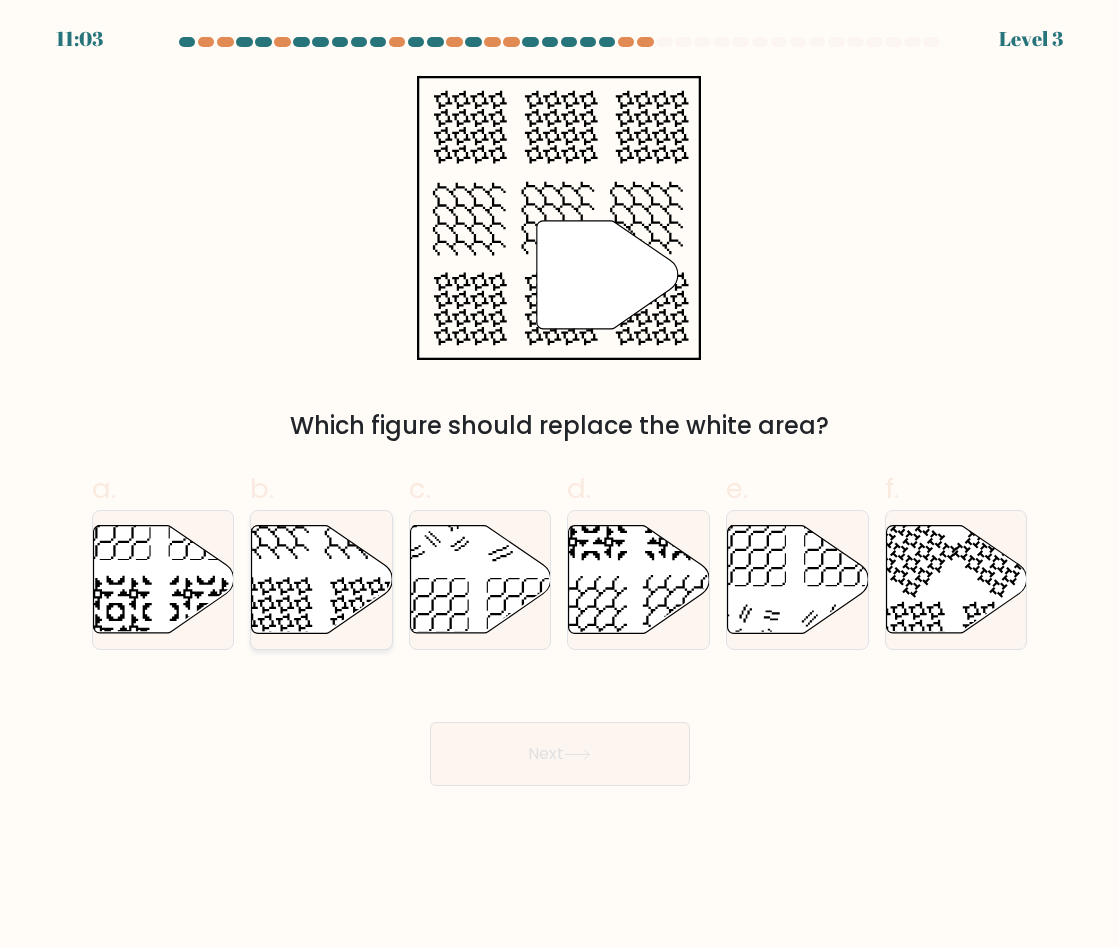 click 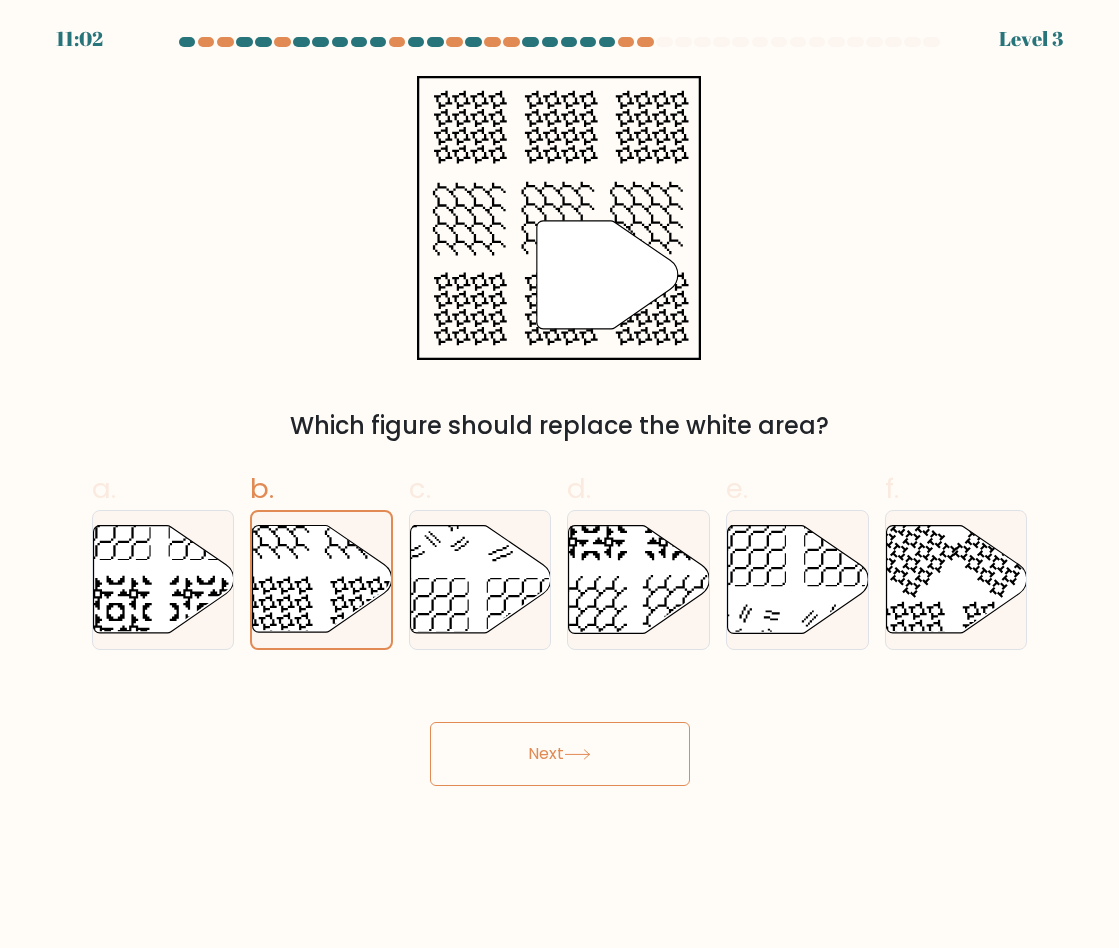 click 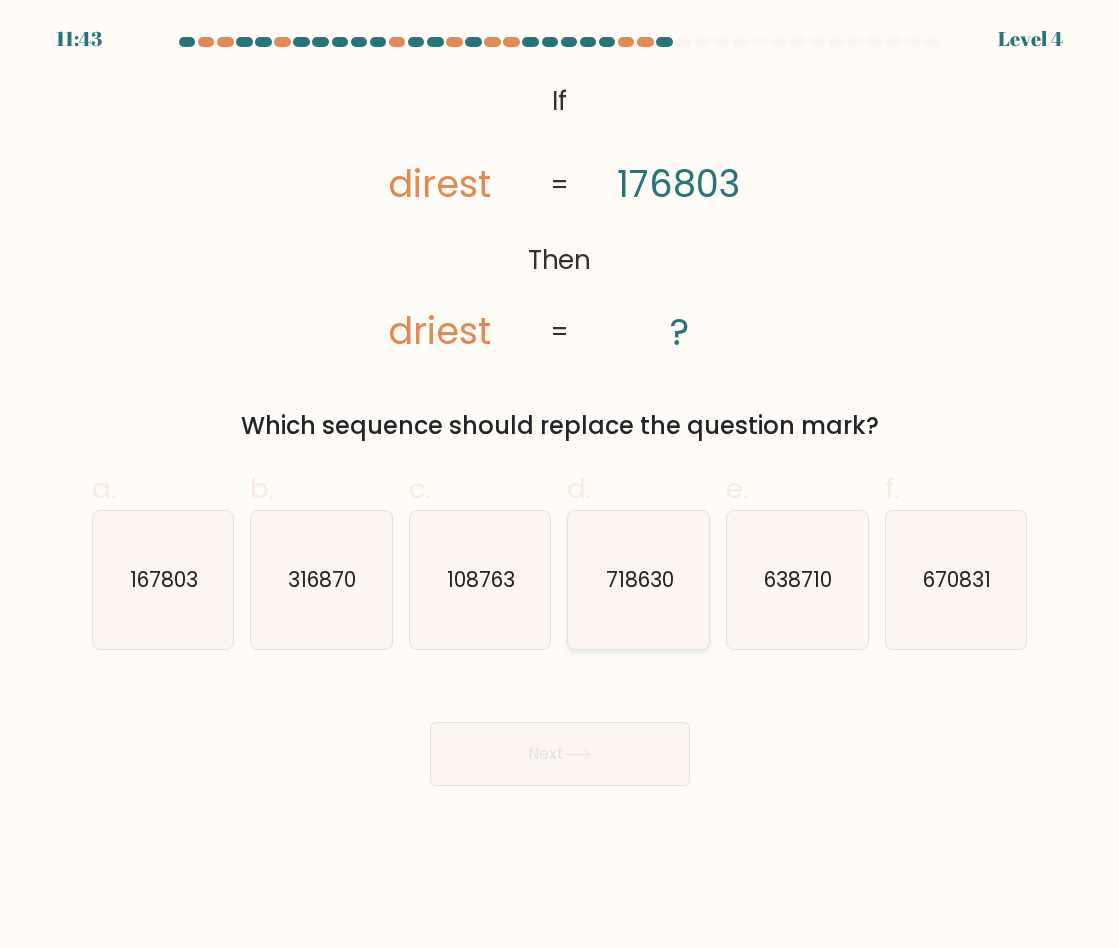 click on "718630" 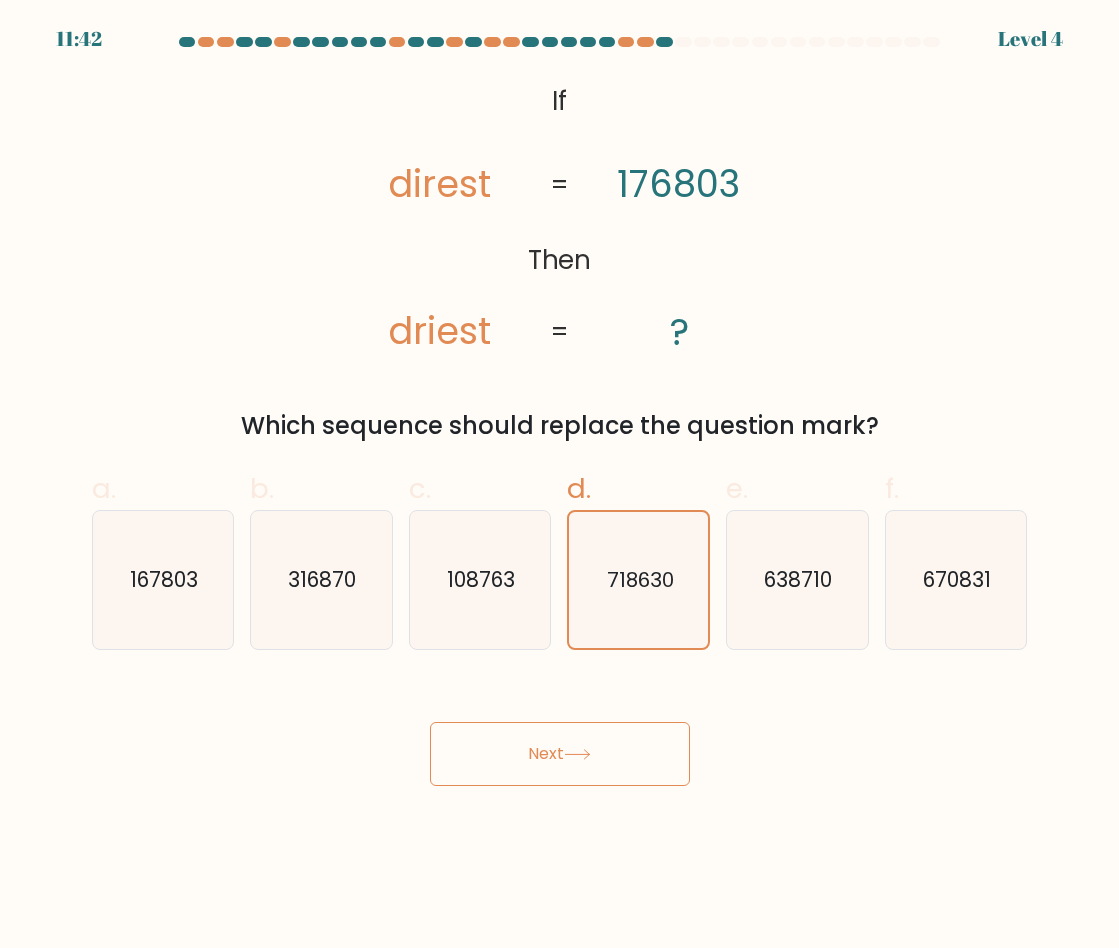 click on "Next" at bounding box center [560, 754] 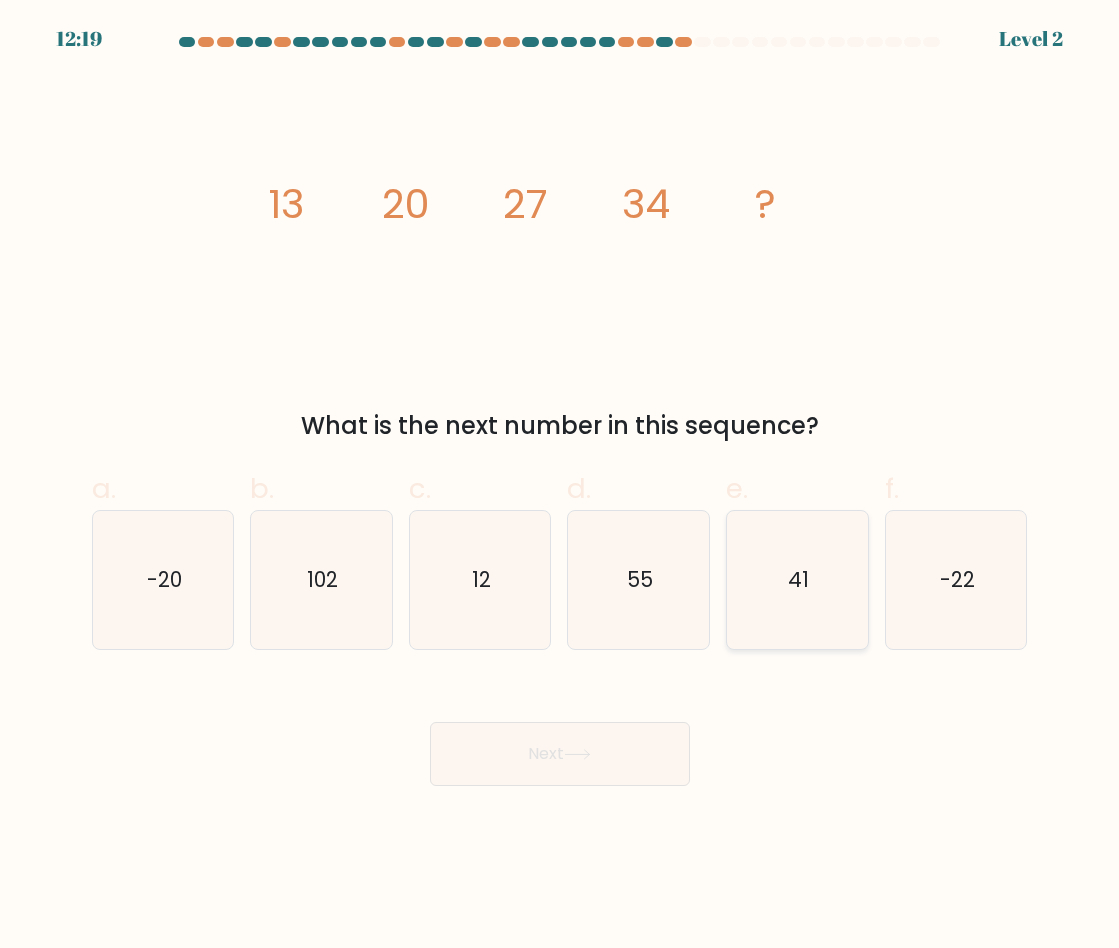 click on "41" 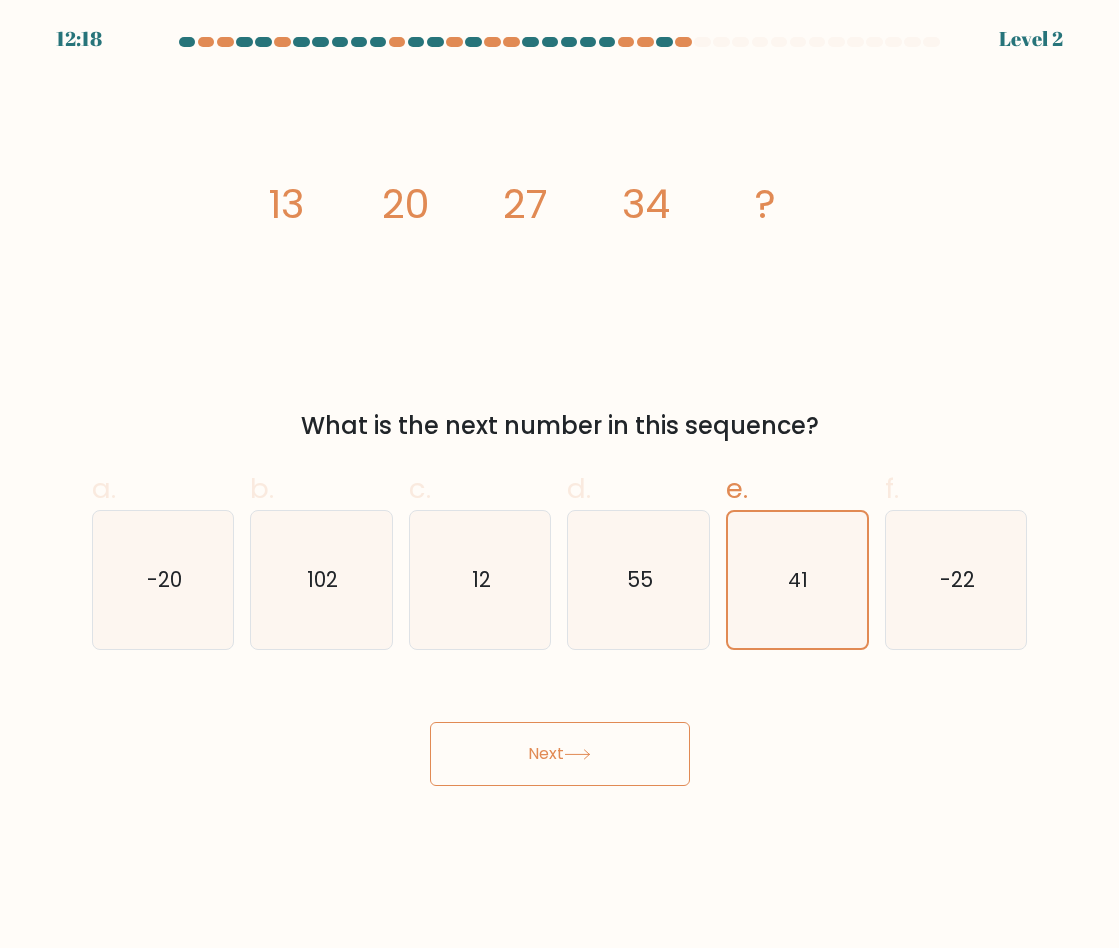 click 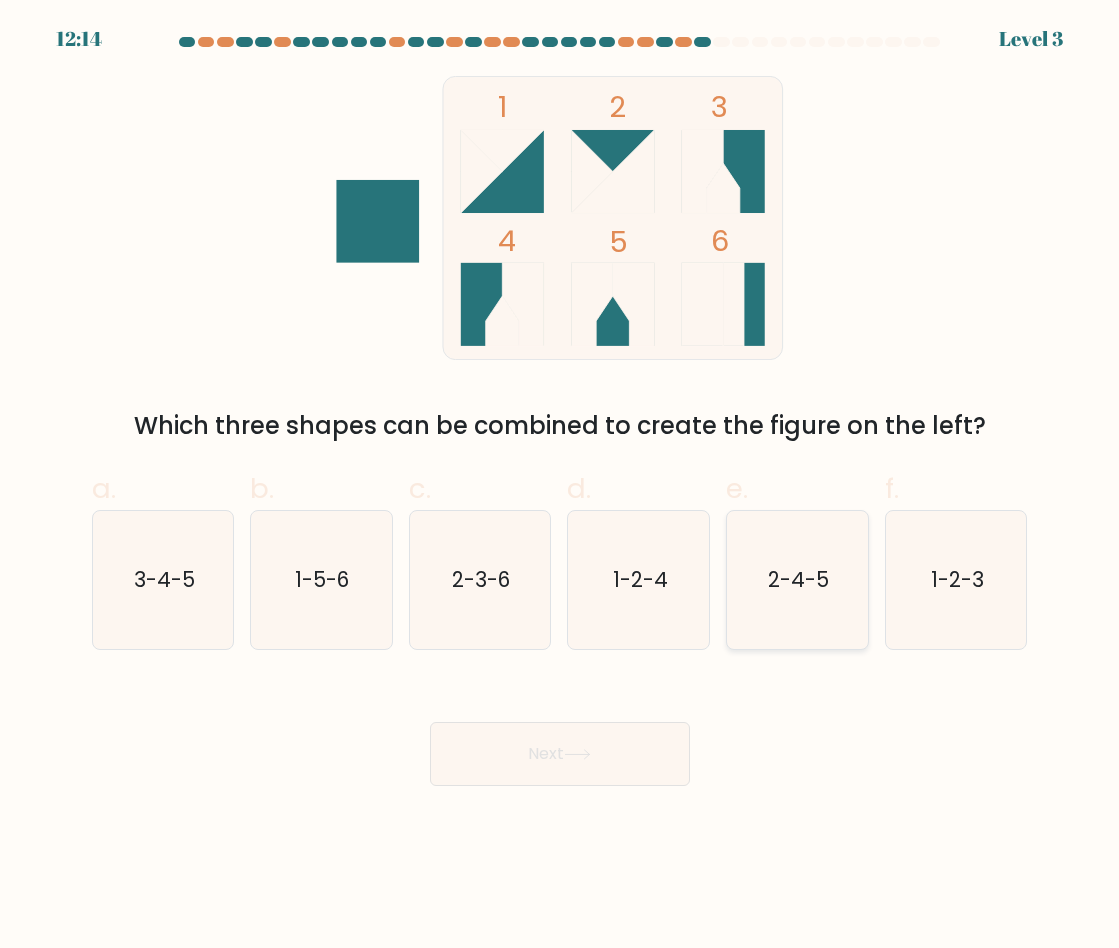 click on "2-4-5" 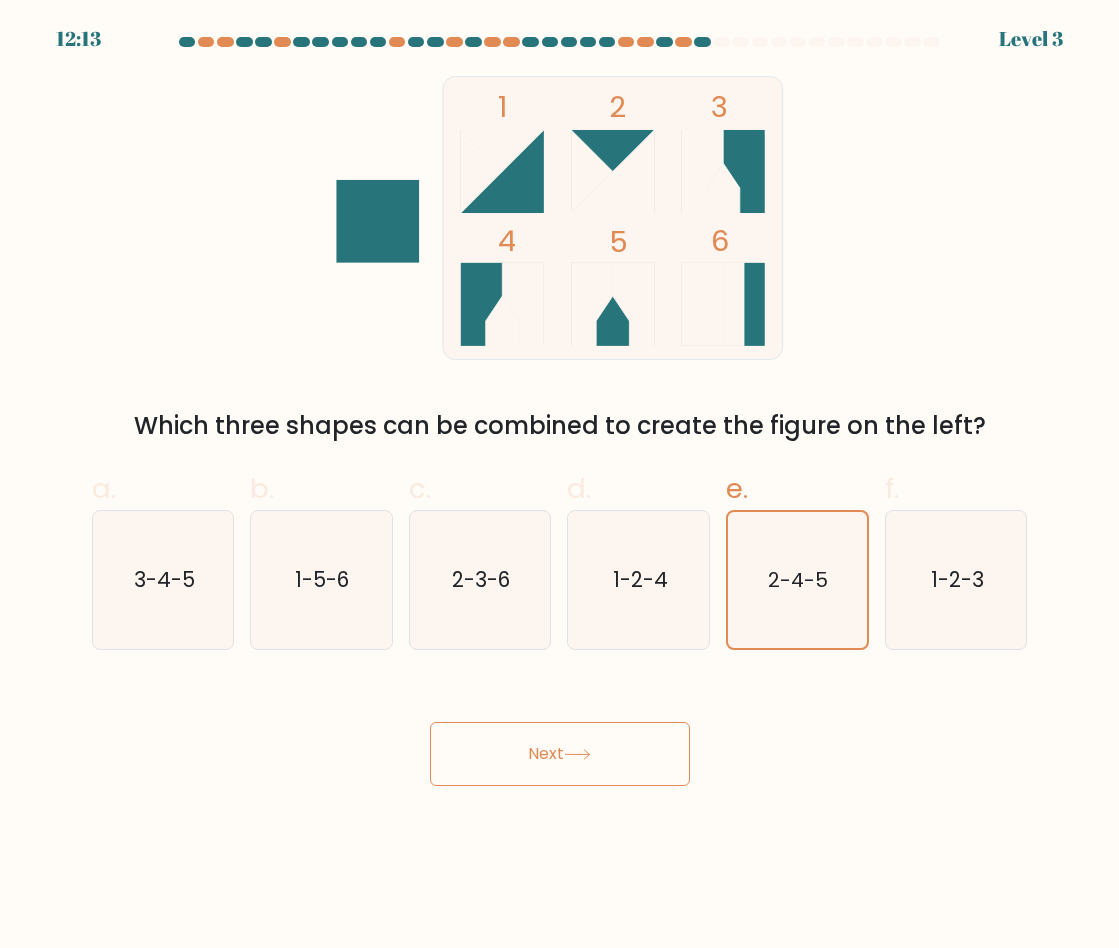 click on "Next" at bounding box center (560, 754) 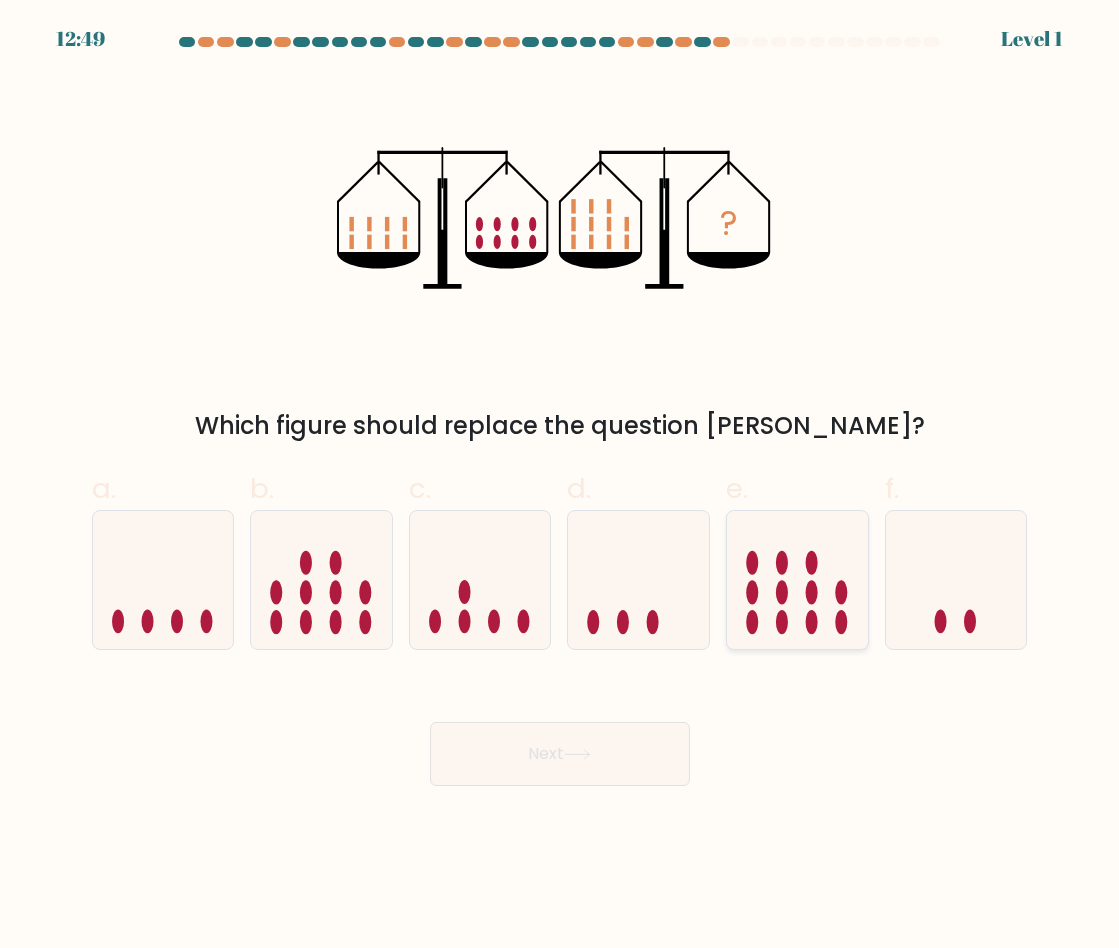 click 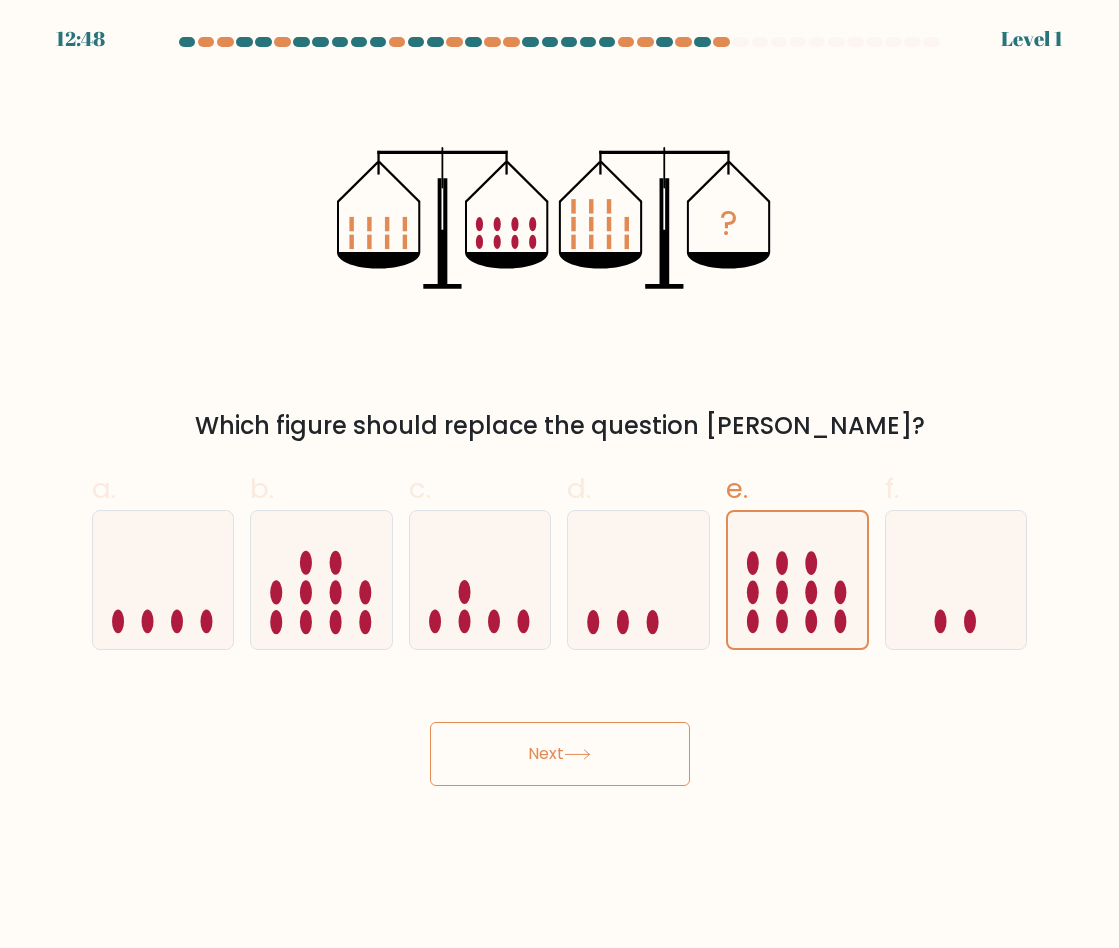 click on "Next" at bounding box center [560, 754] 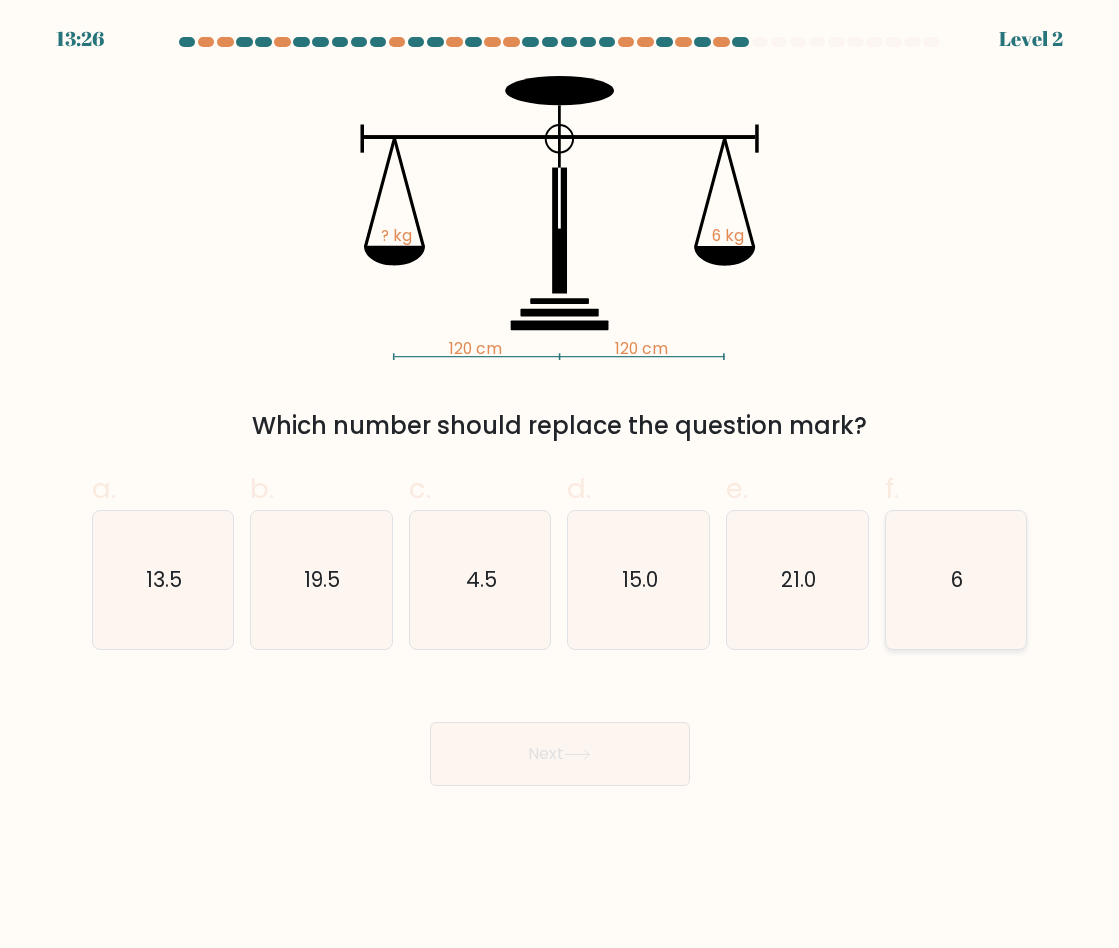 click on "6" 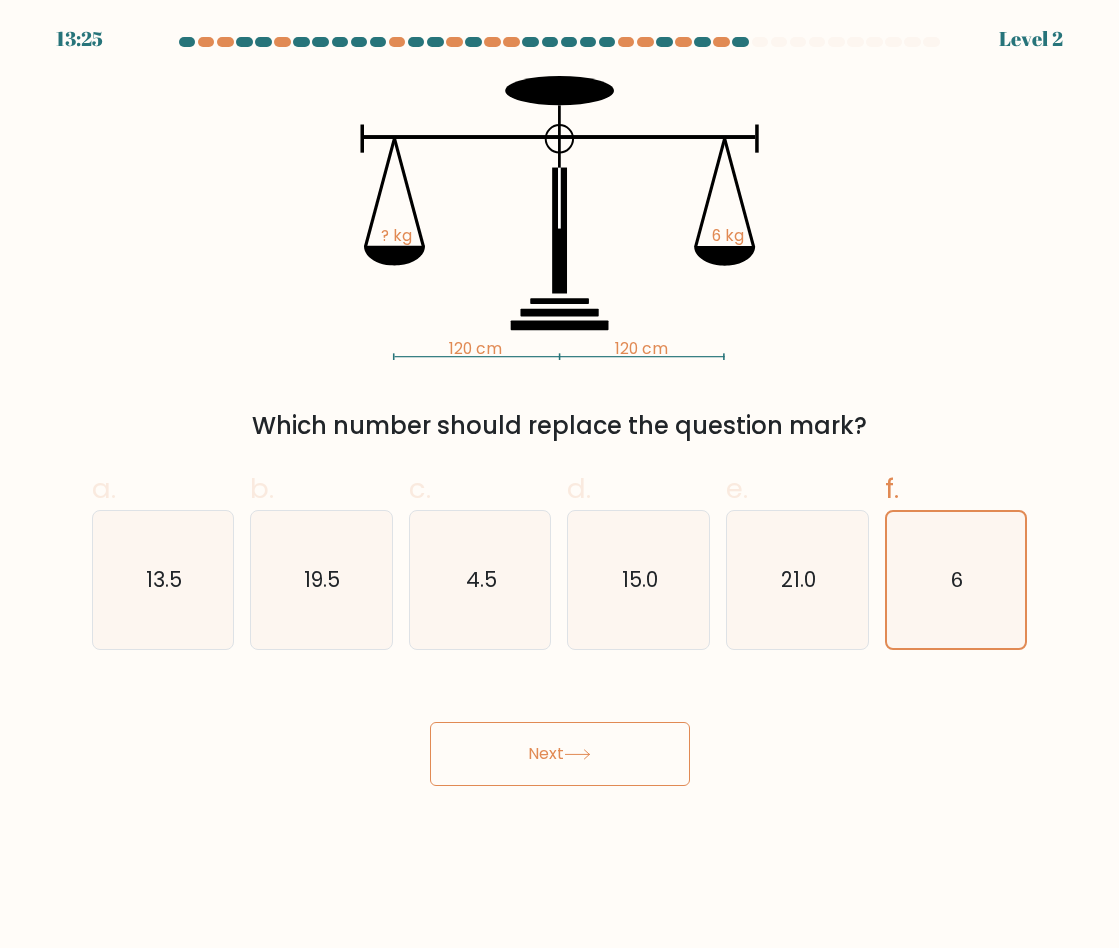 click on "Next" at bounding box center [560, 754] 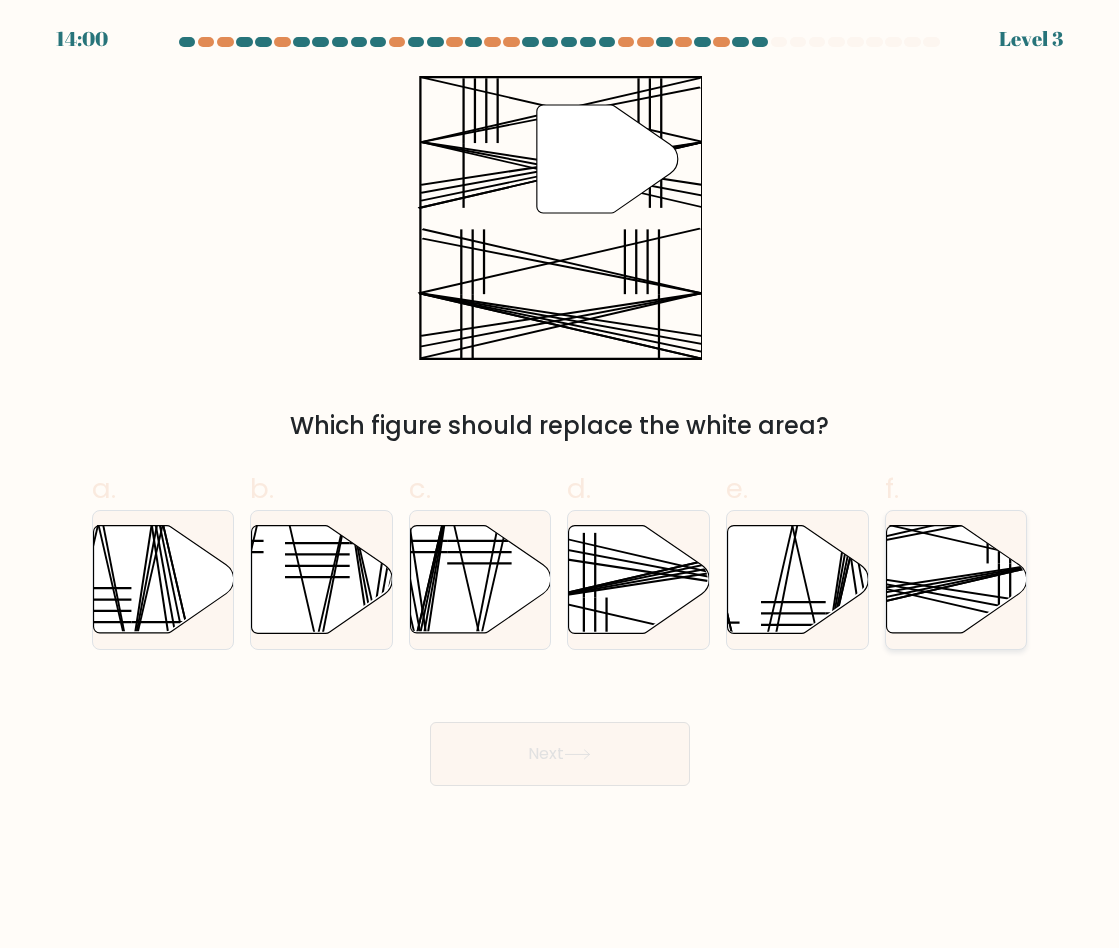 click 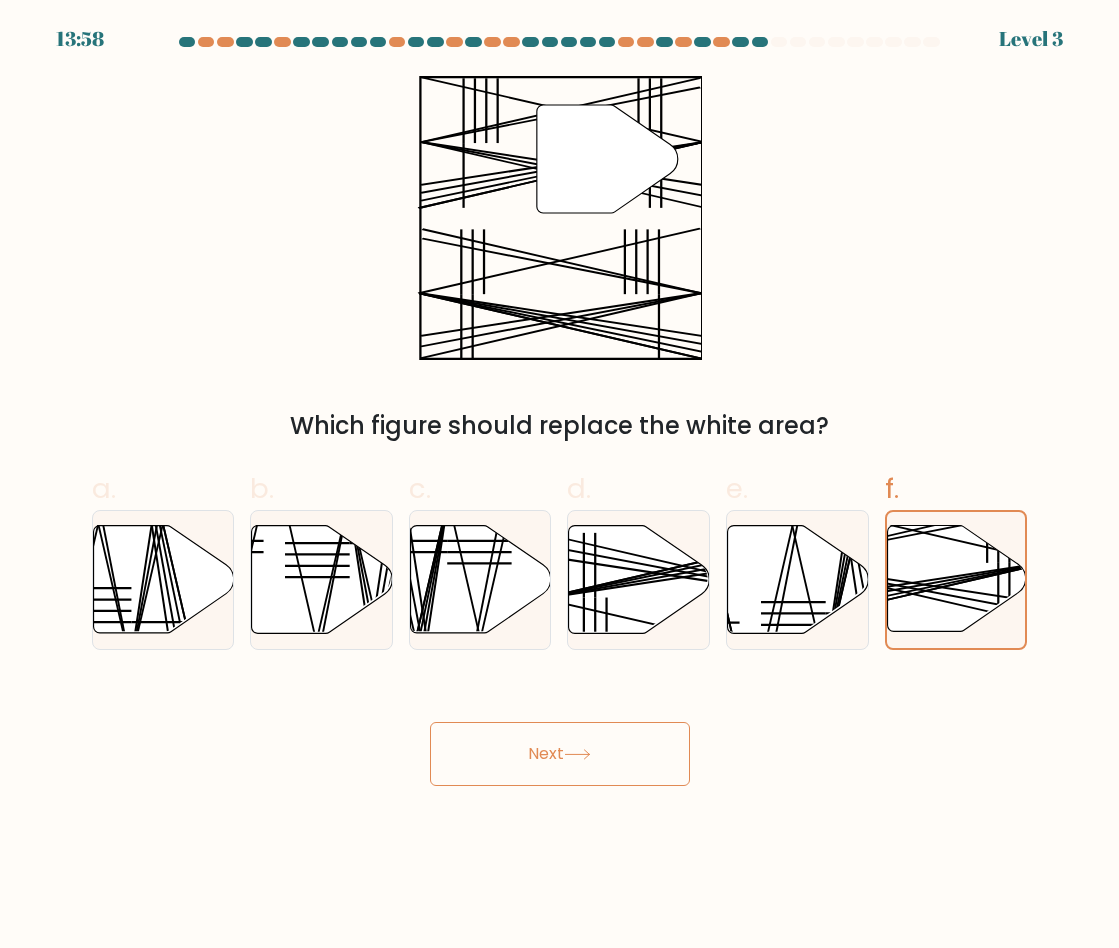 click 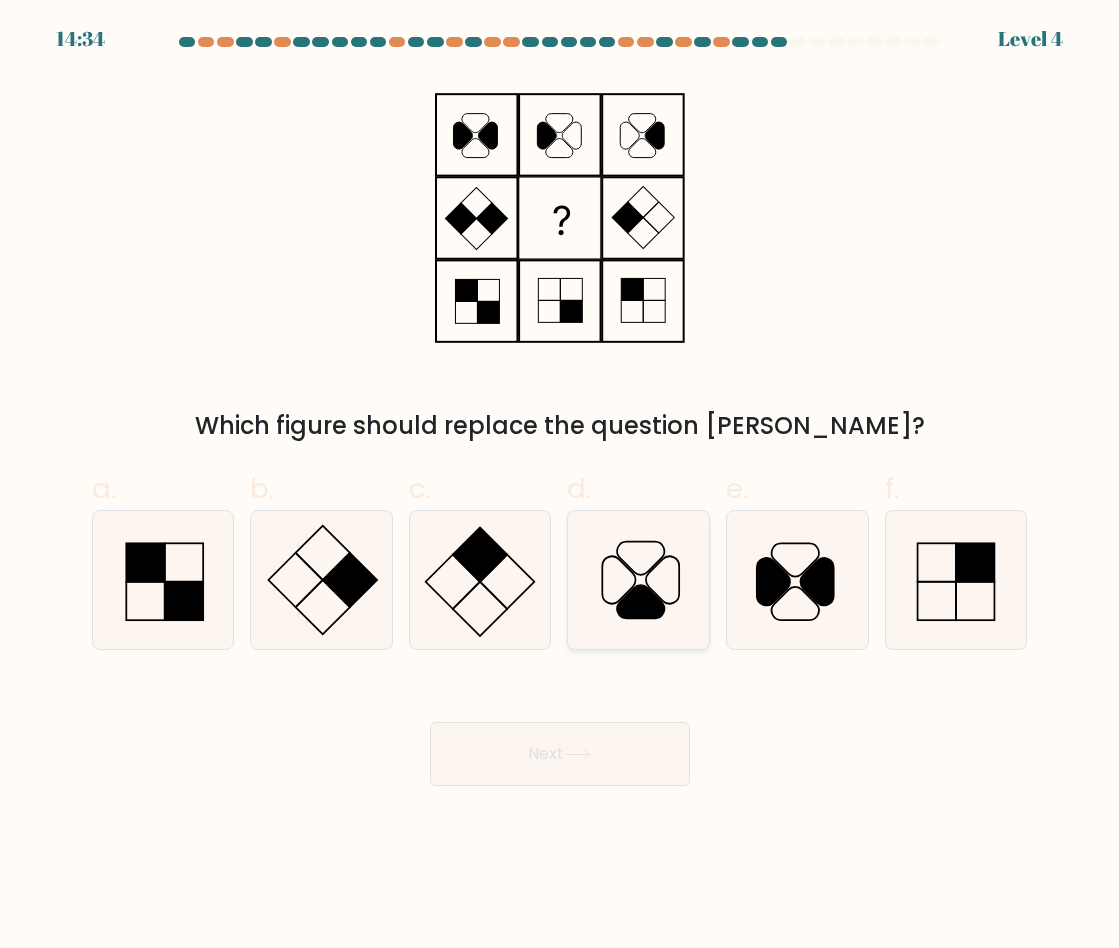 click 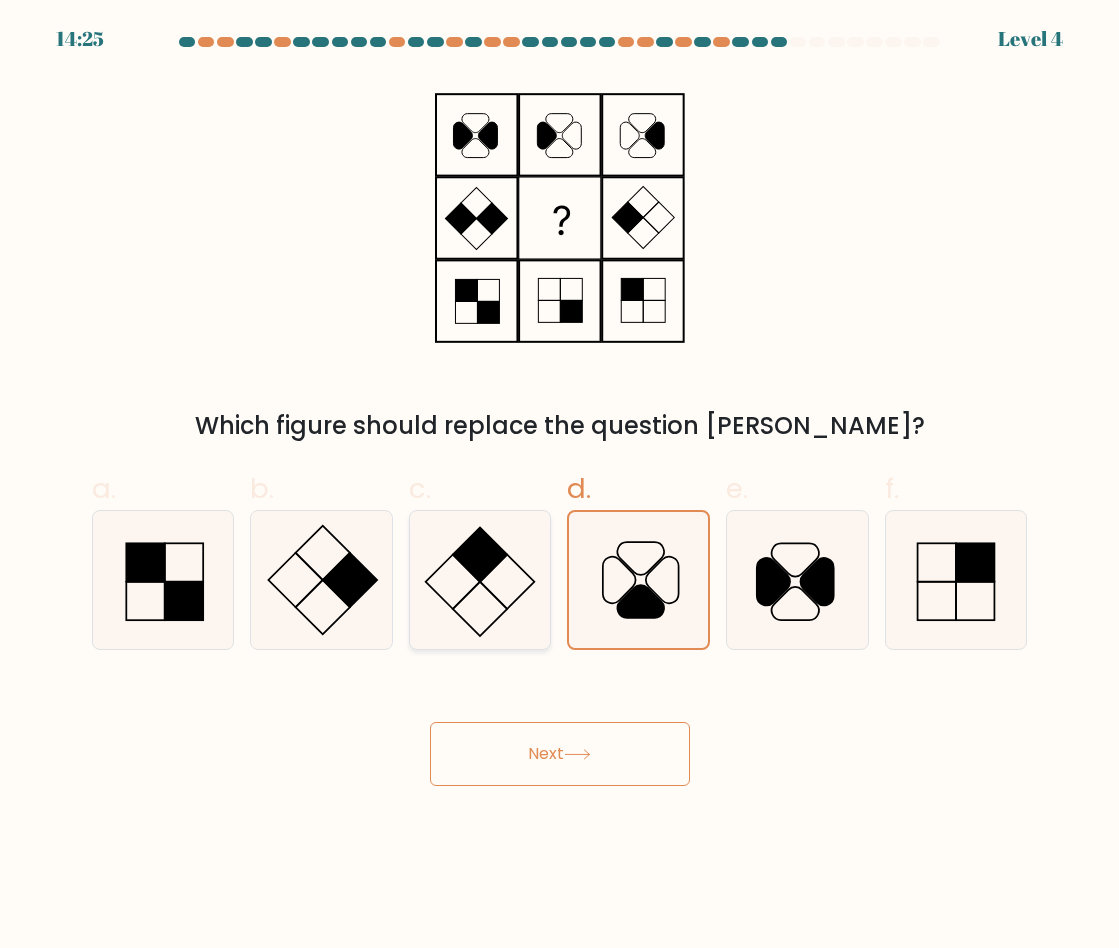 click 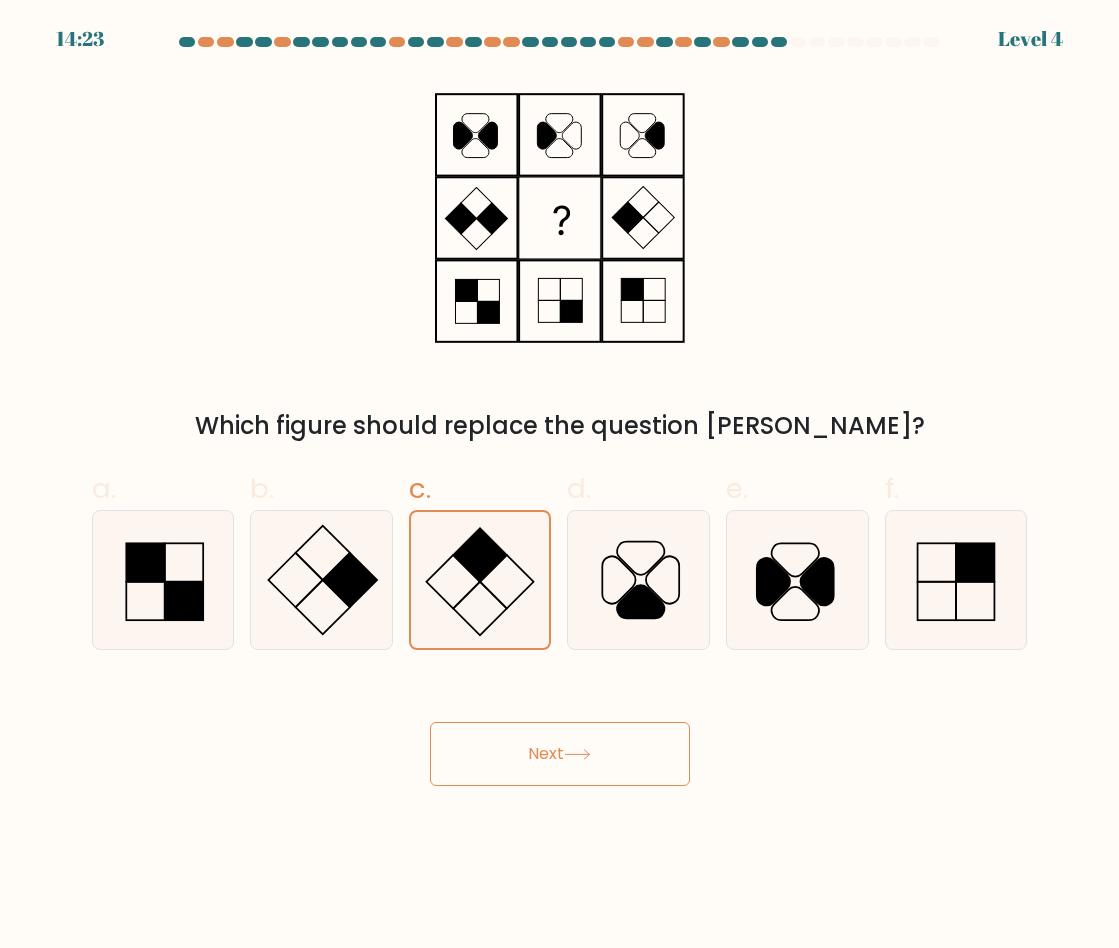 click on "Next" at bounding box center [560, 754] 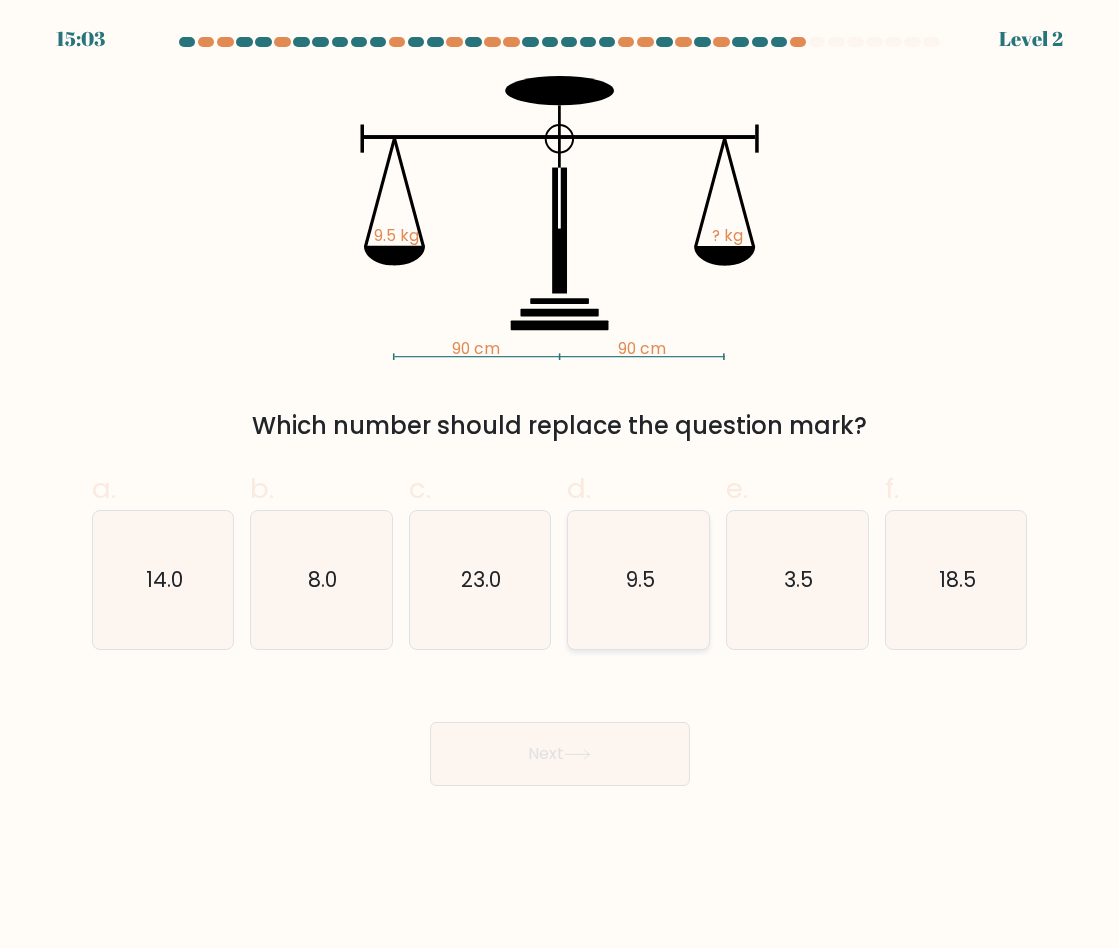click on "9.5" 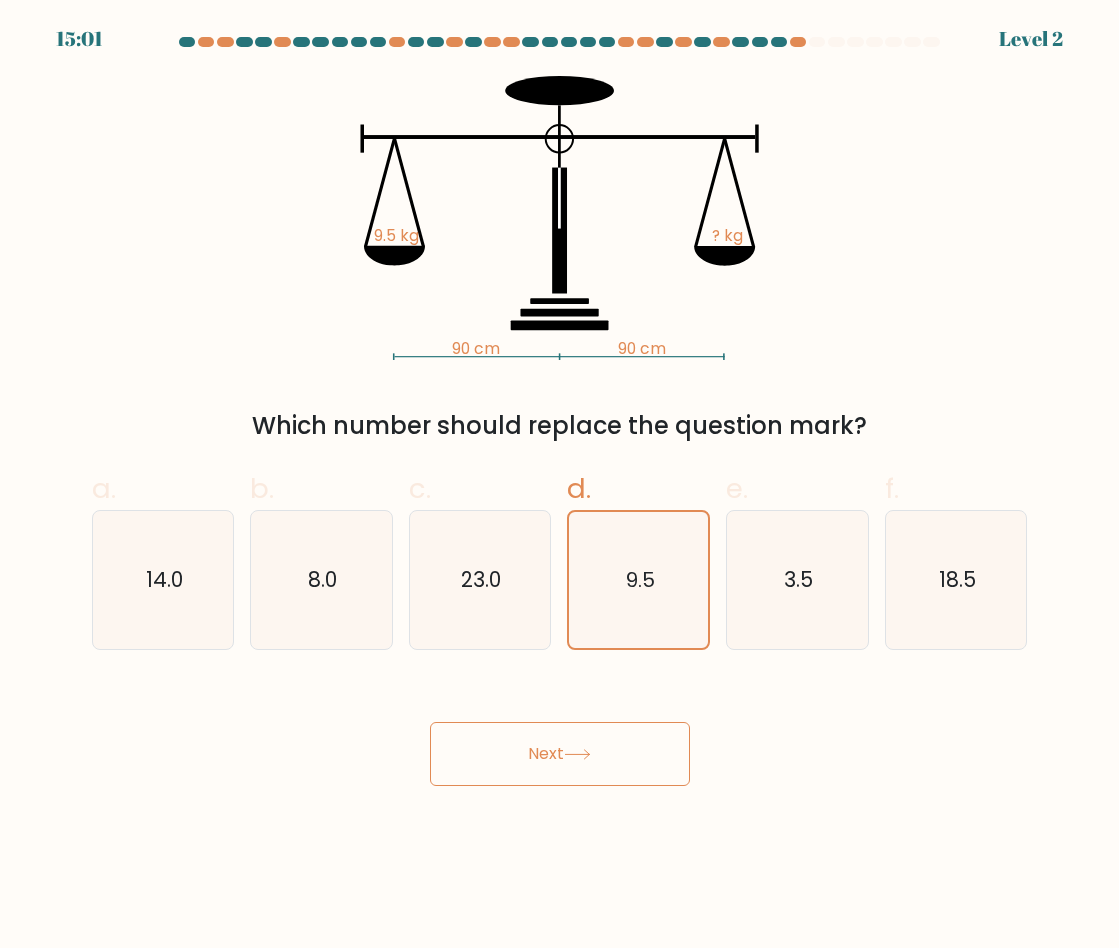 click on "Next" at bounding box center [560, 754] 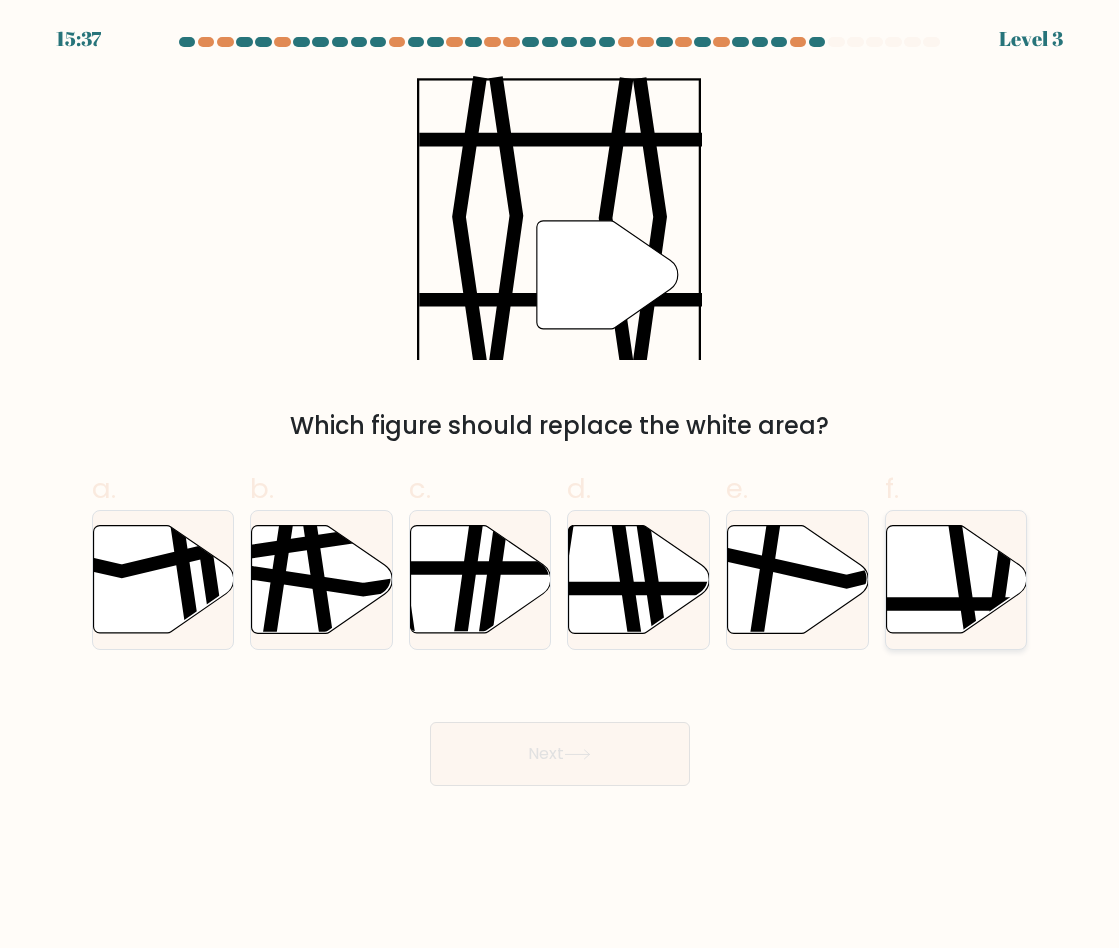 click 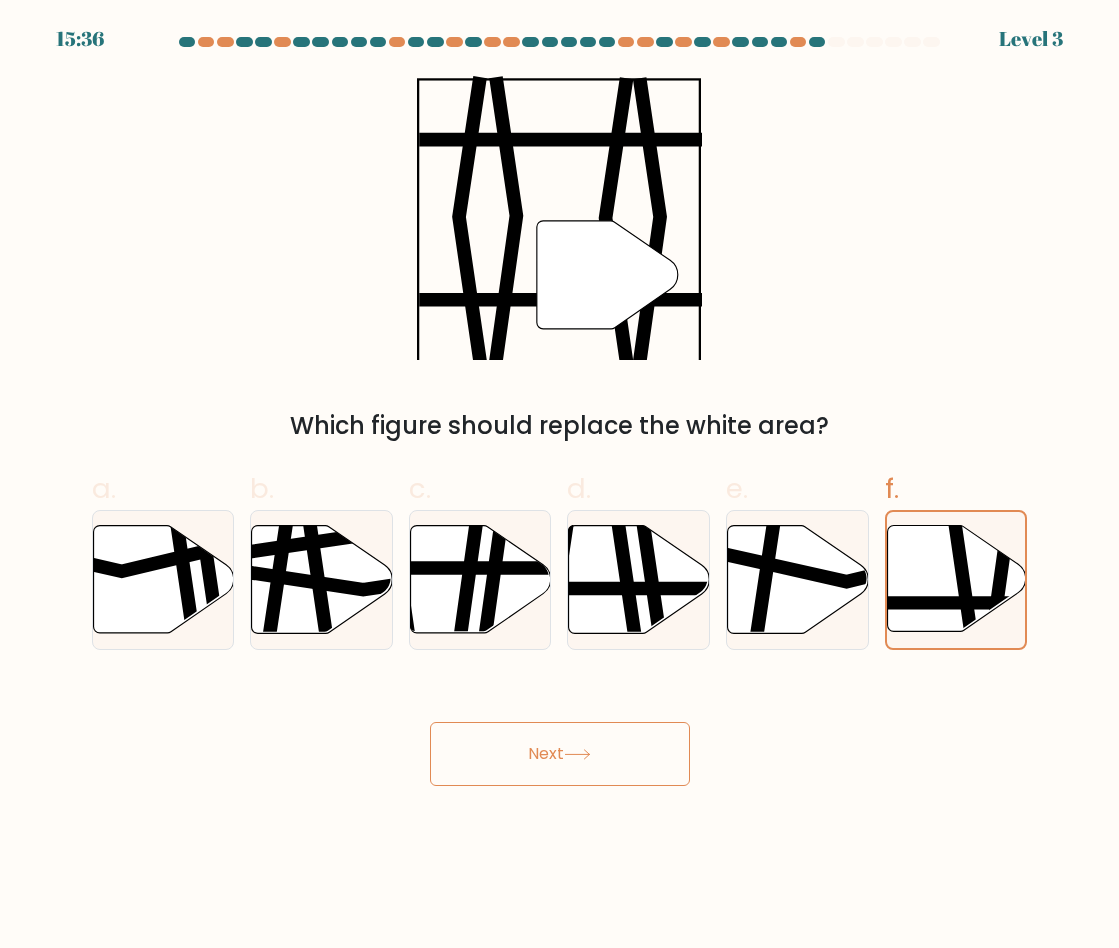 click on "Next" at bounding box center (560, 754) 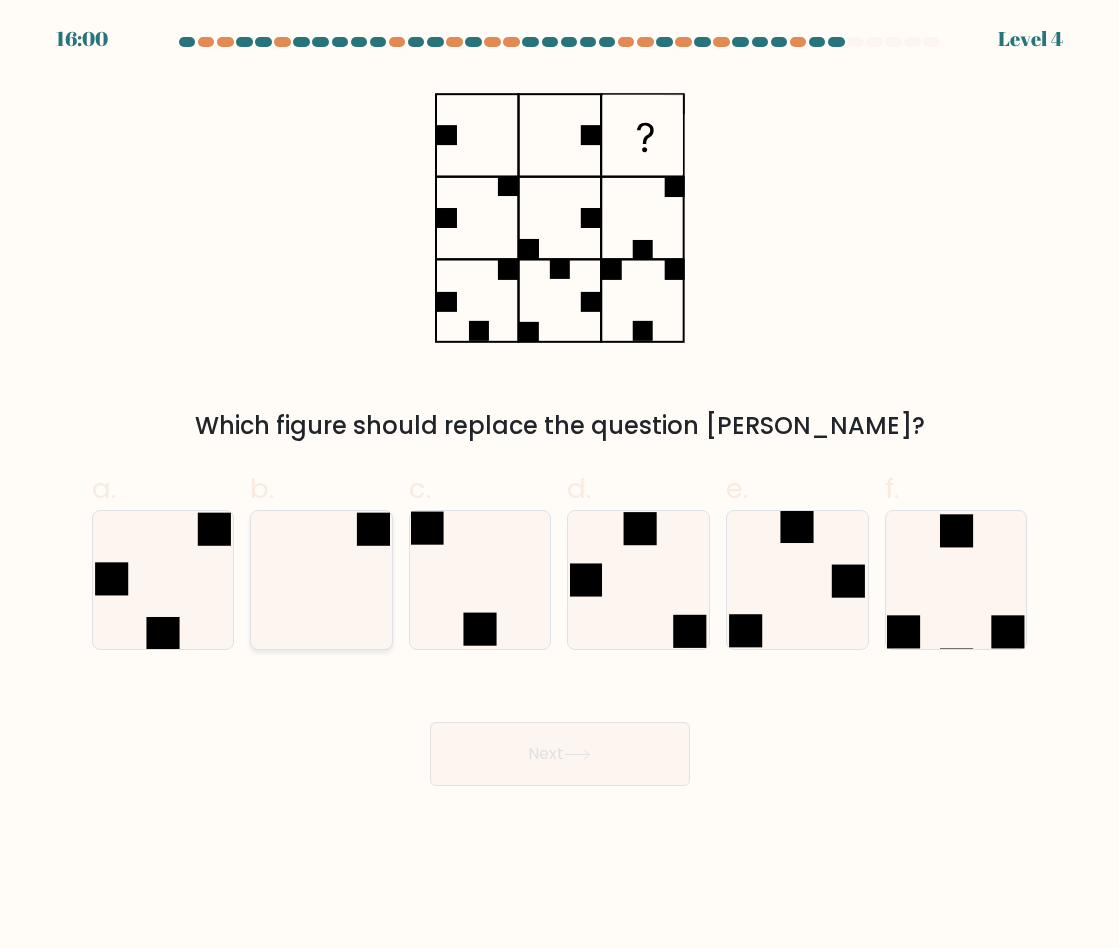 click 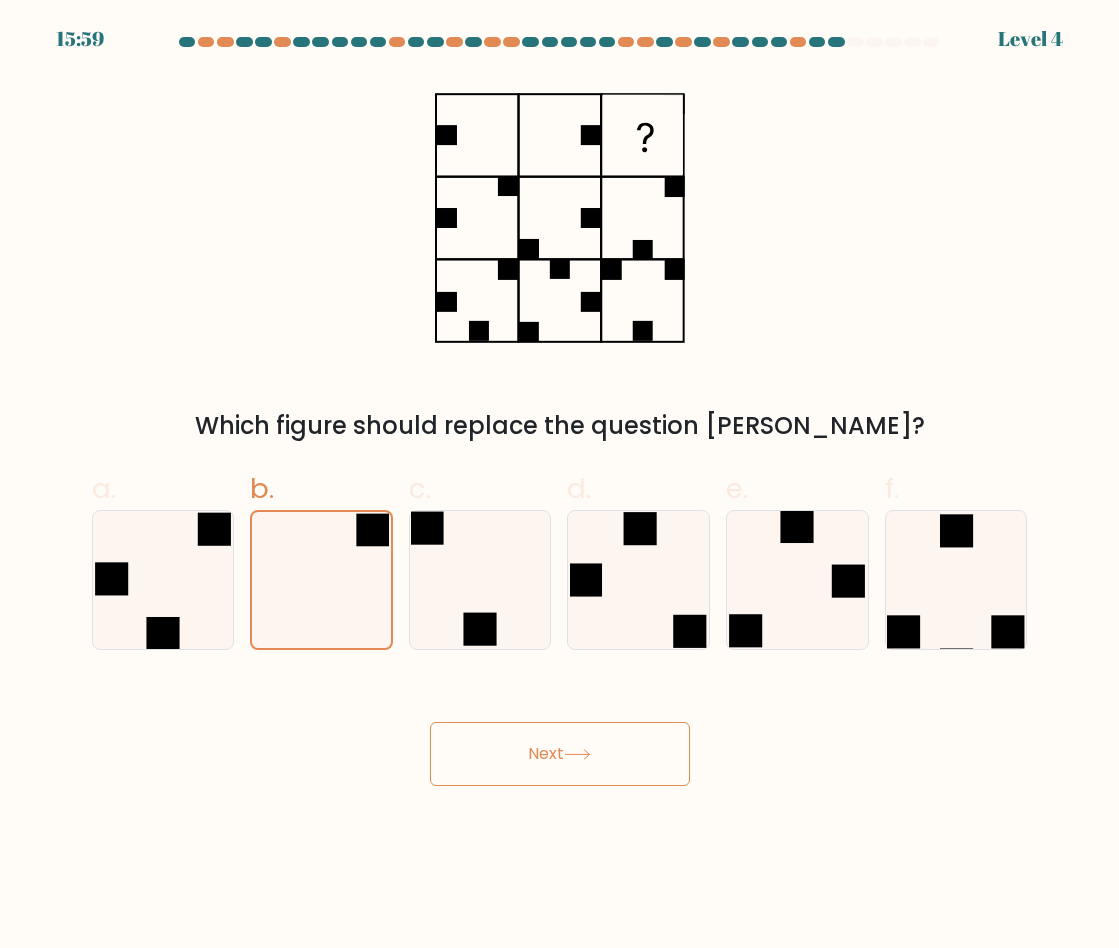 click on "Next" at bounding box center (560, 754) 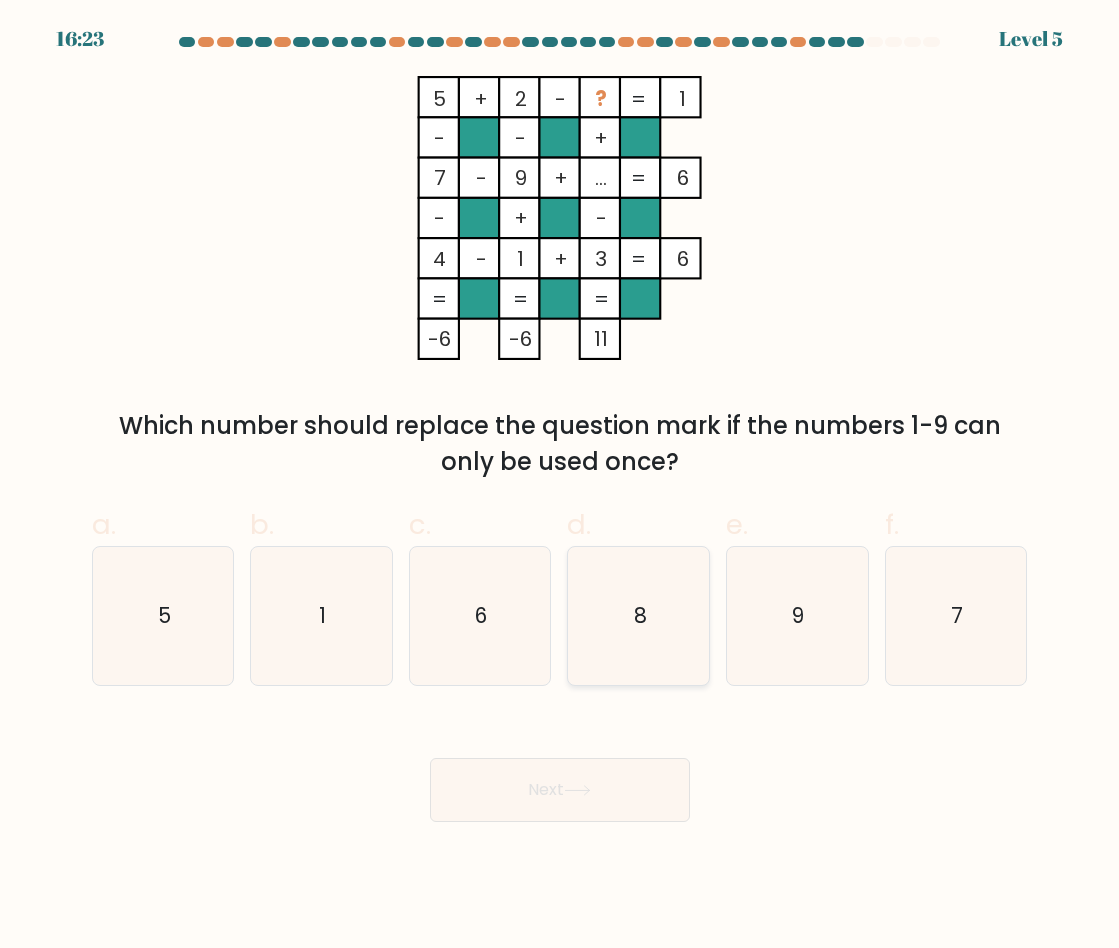click on "8" 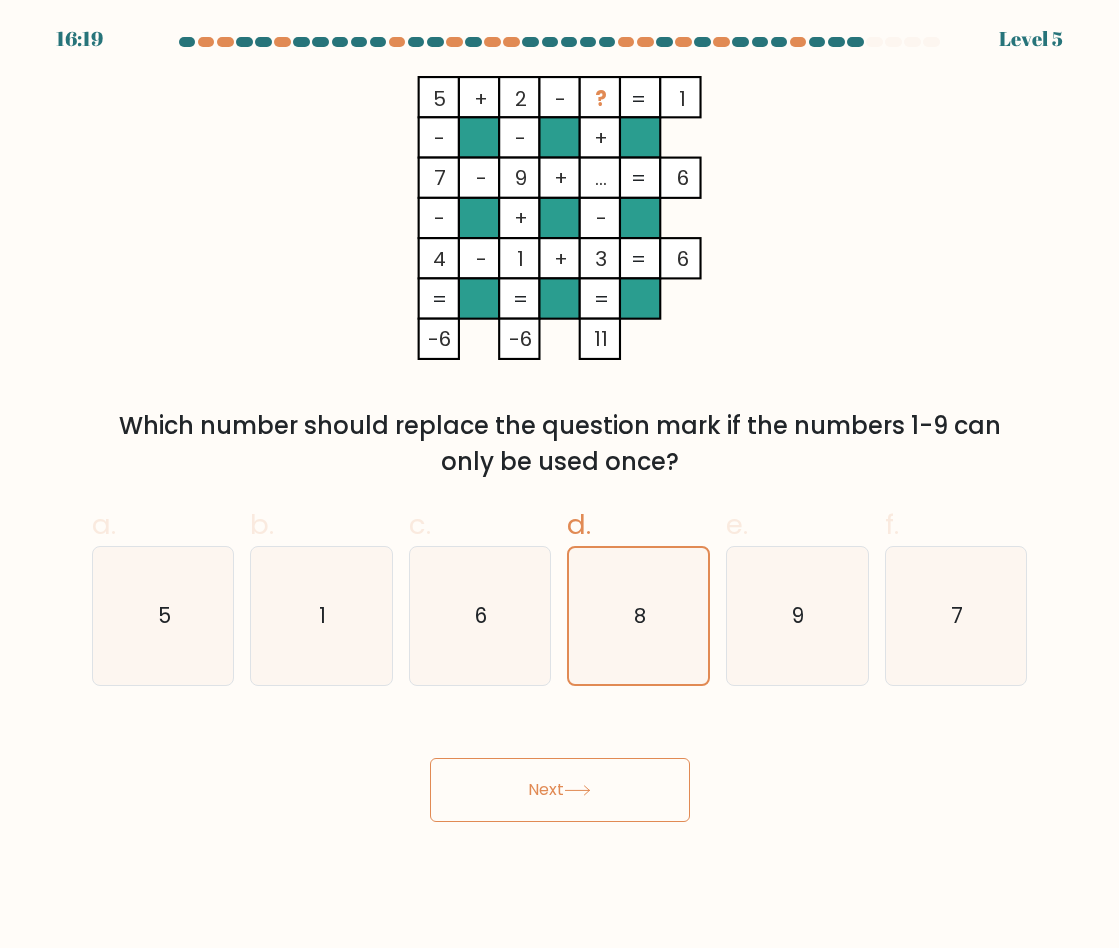 click 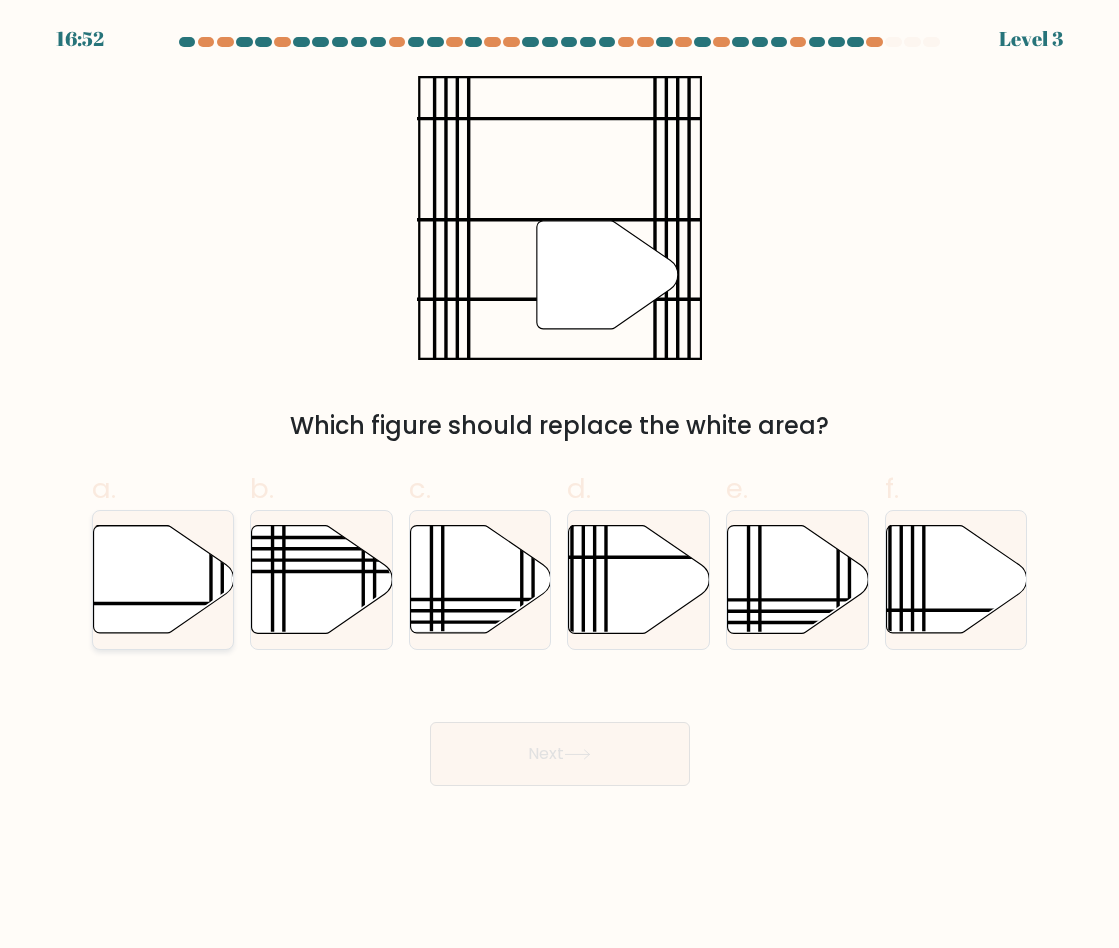 click 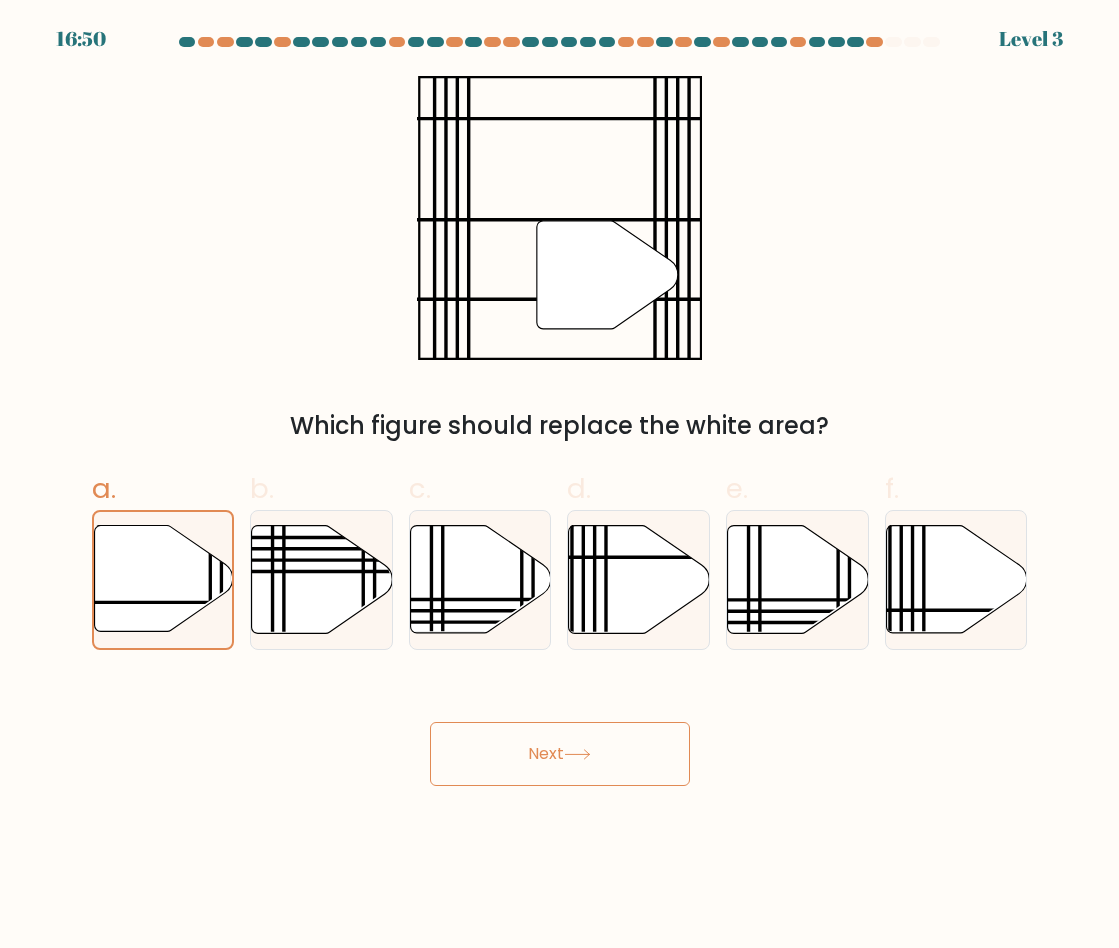 click on "Next" at bounding box center [560, 754] 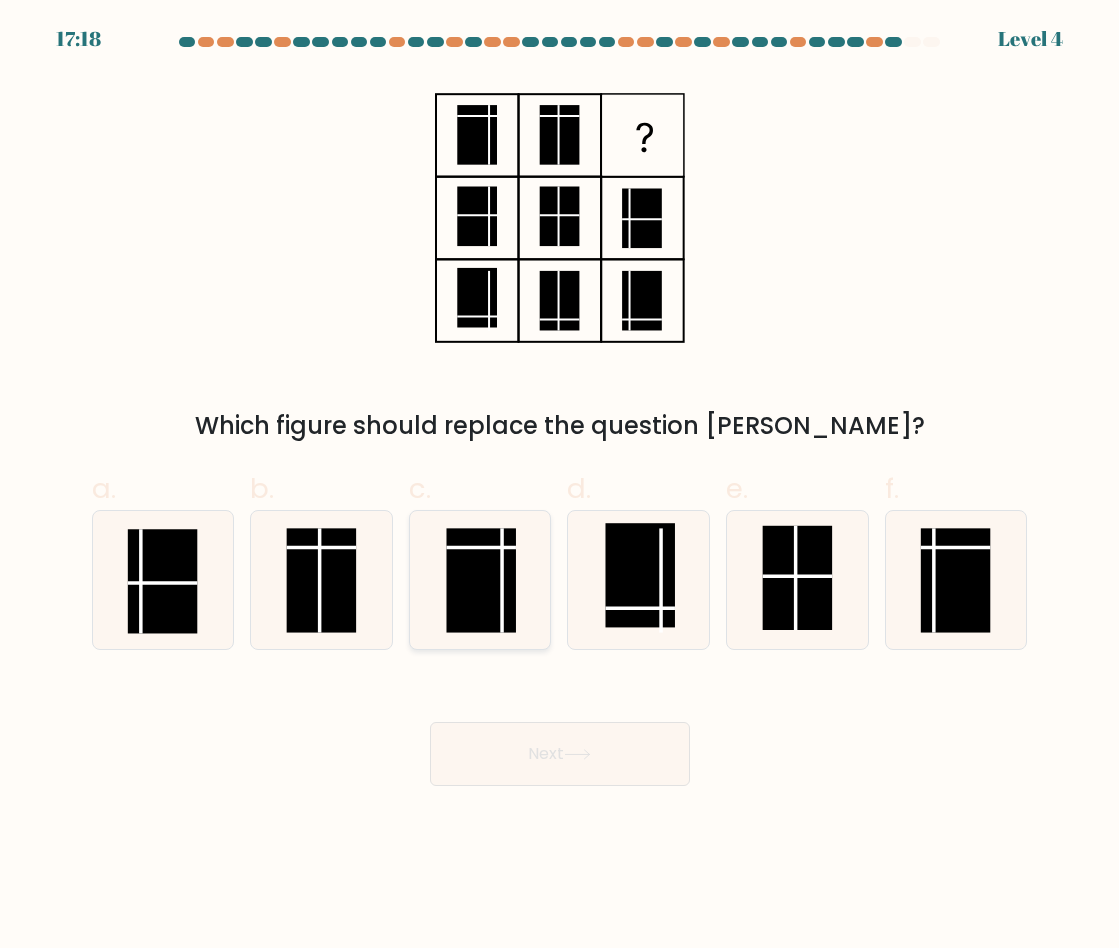 click 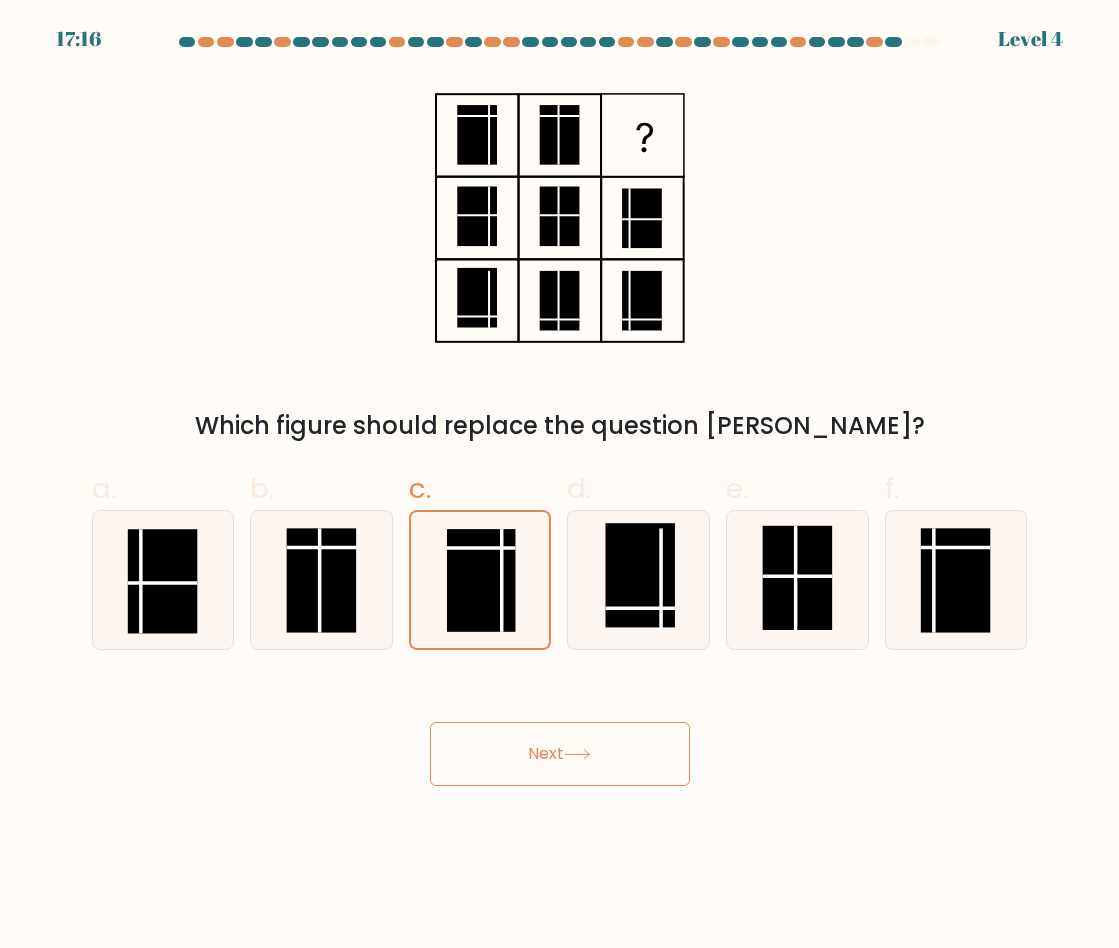 click on "Next" at bounding box center [560, 754] 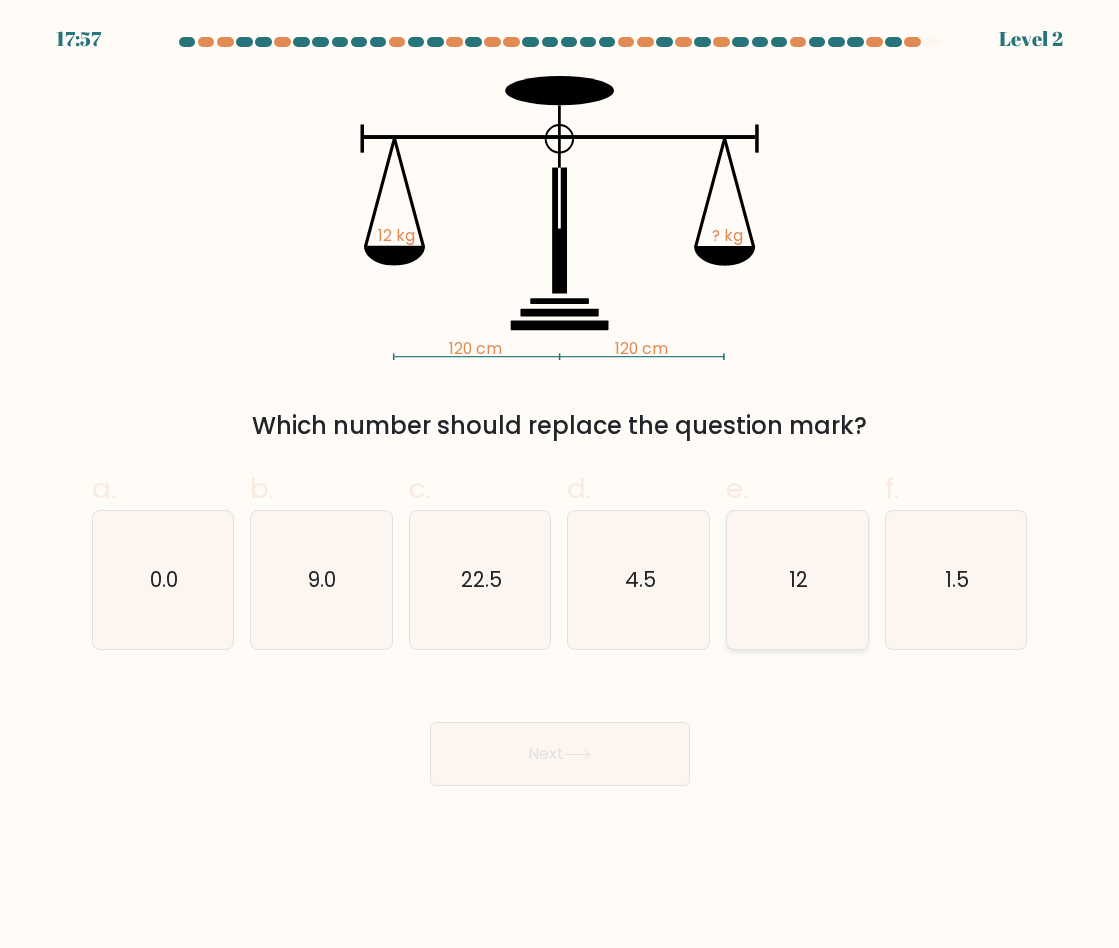 click on "12" 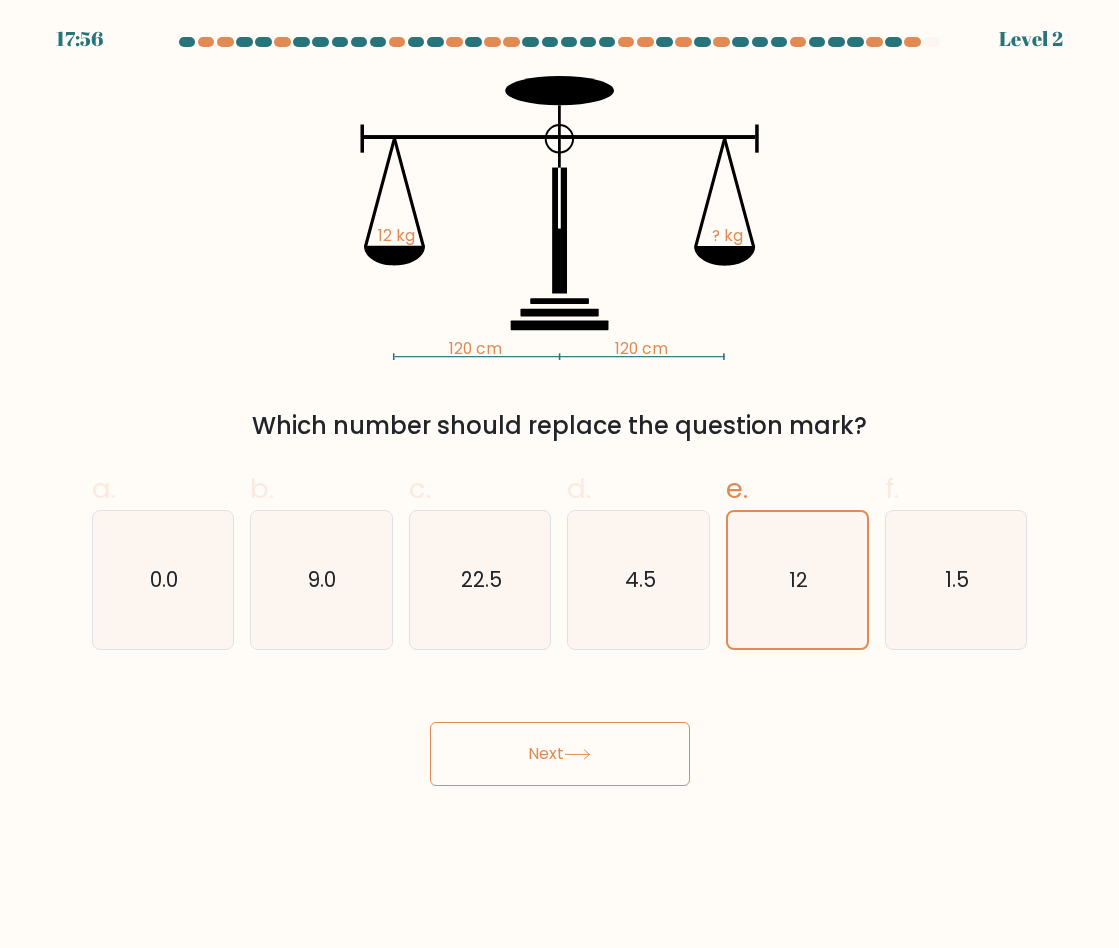 click on "Next" at bounding box center [560, 754] 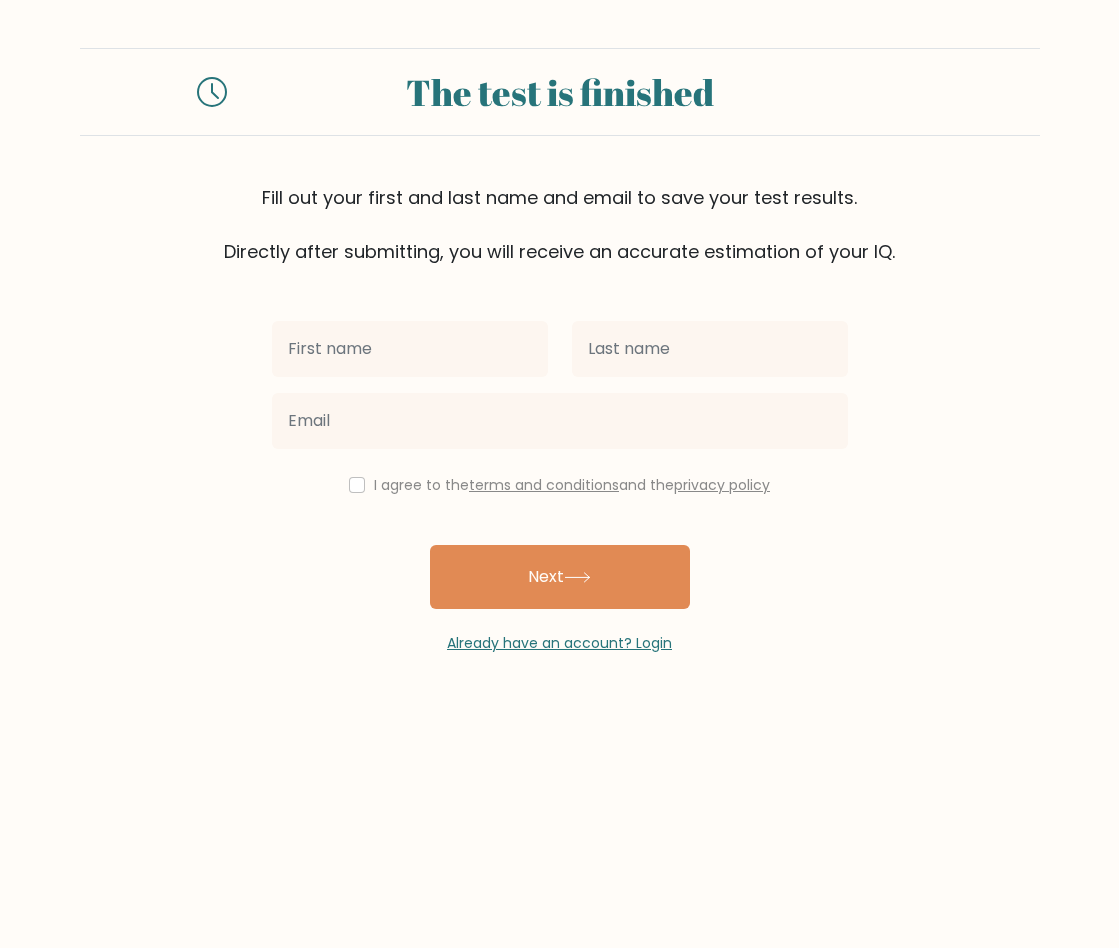 scroll, scrollTop: 0, scrollLeft: 0, axis: both 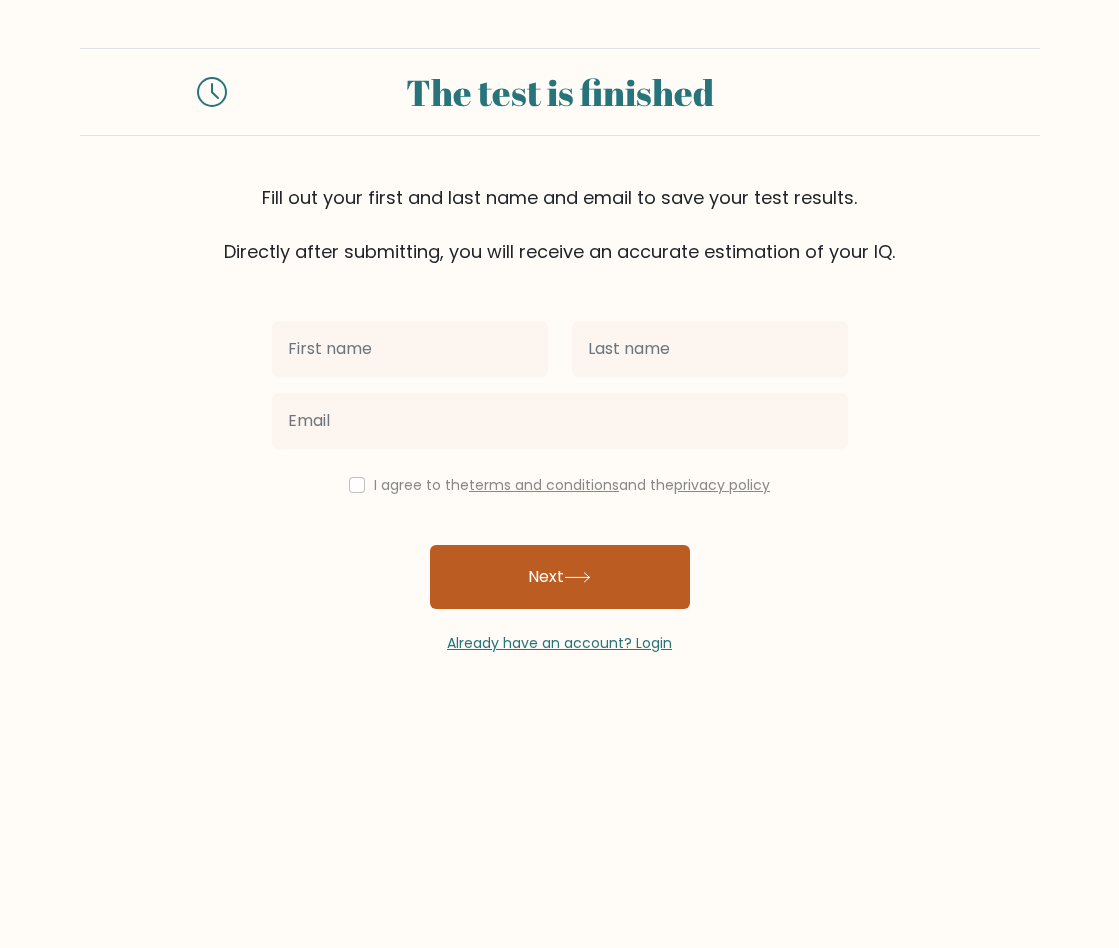 click on "Next" at bounding box center (560, 577) 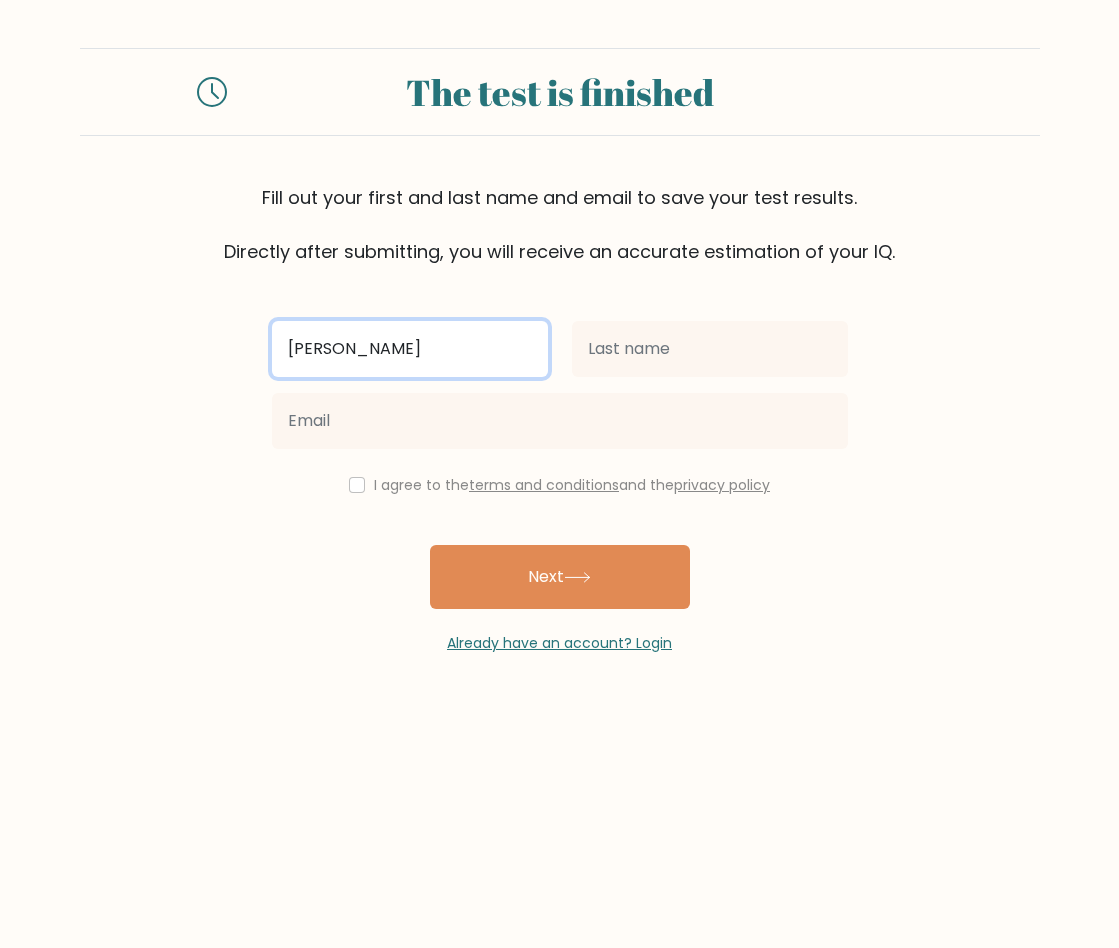 type on "[PERSON_NAME]" 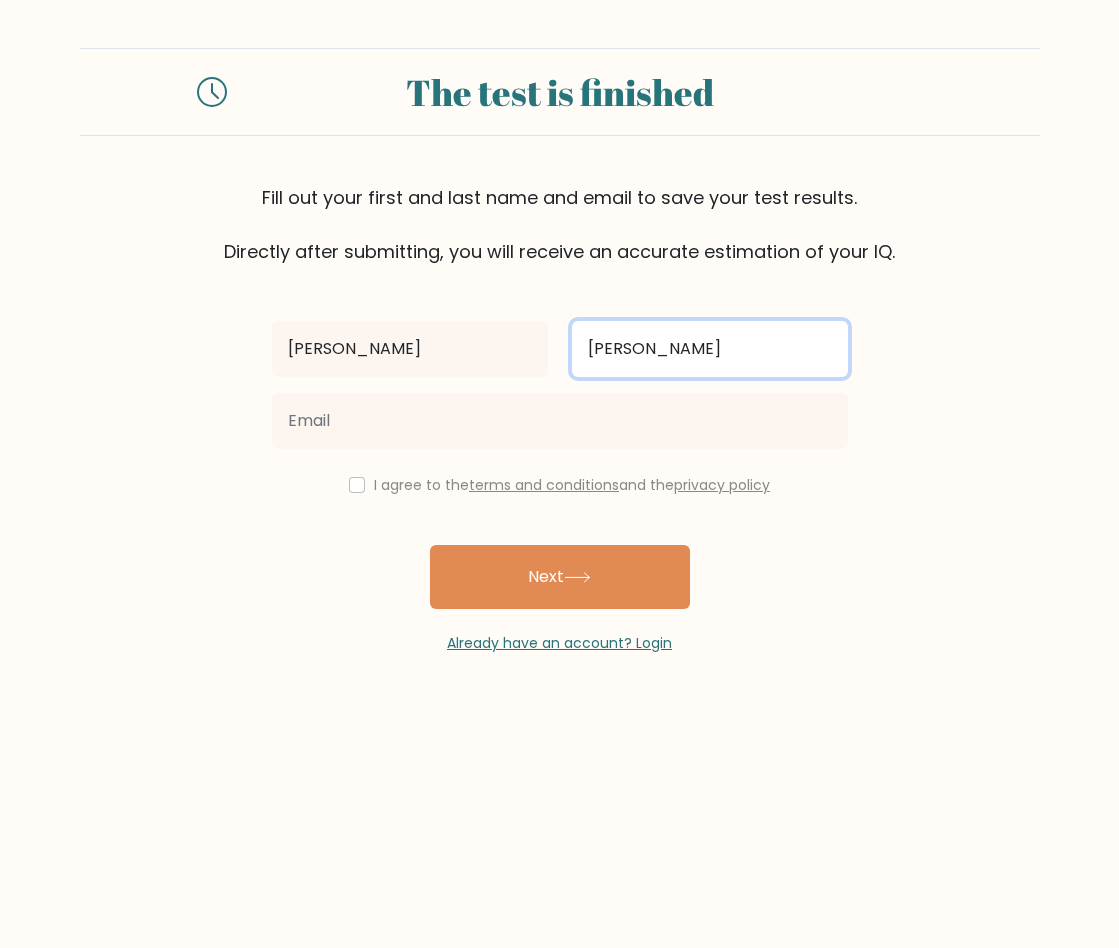 type on "[PERSON_NAME]" 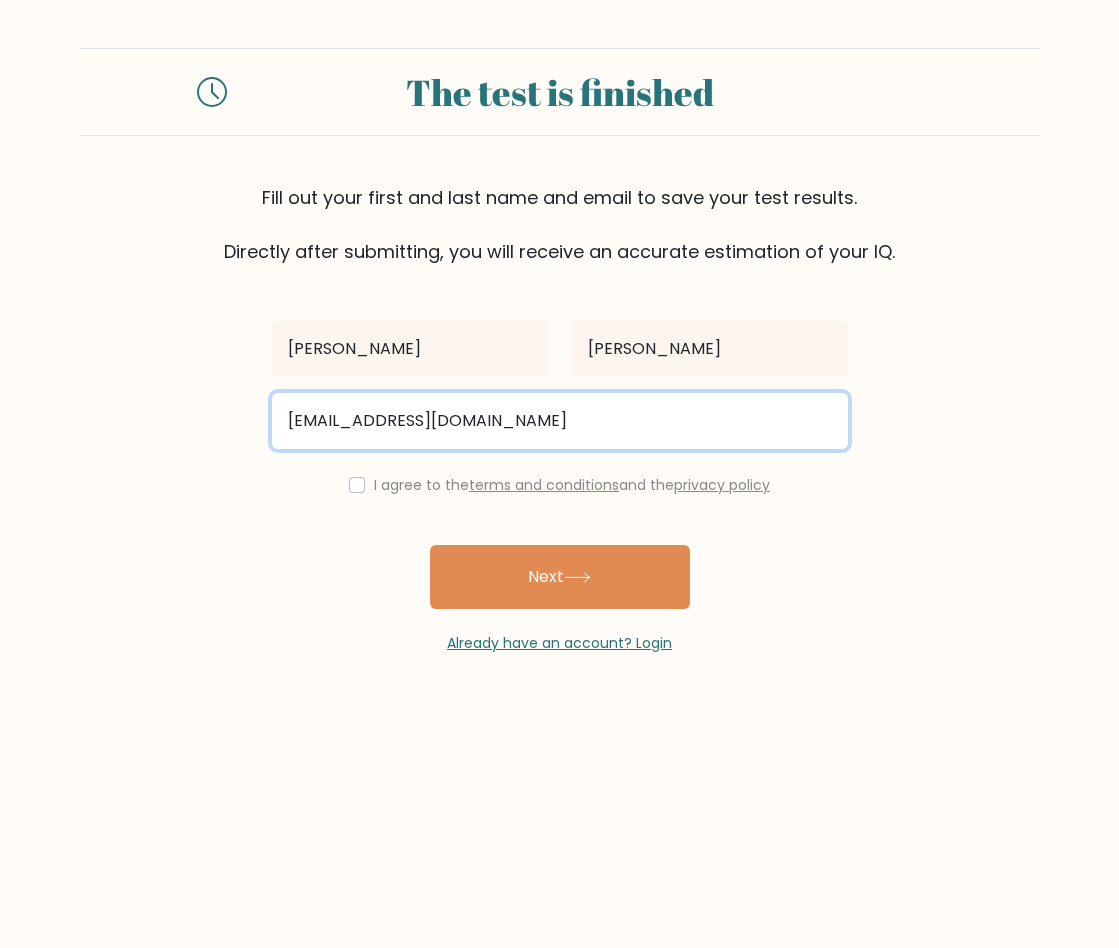 type on "one4showman@hotmail.com" 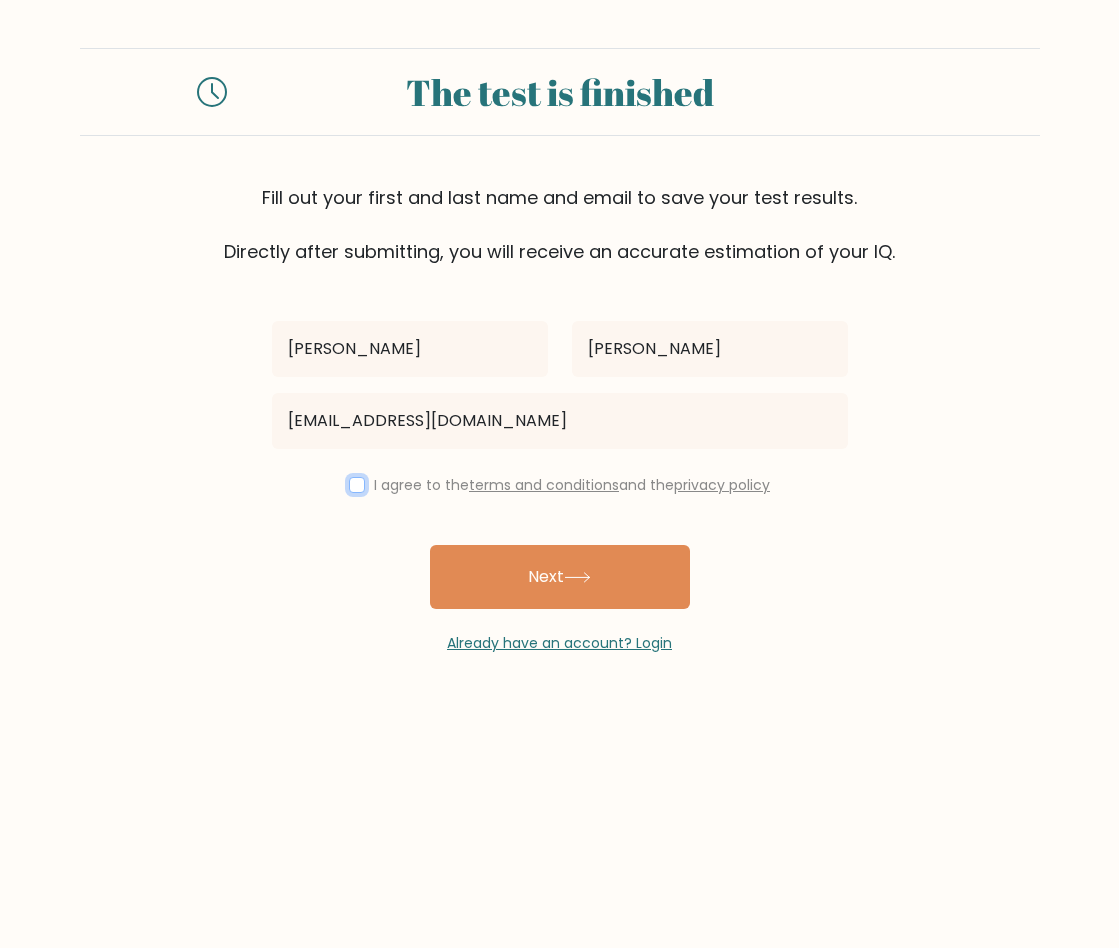 click at bounding box center (357, 485) 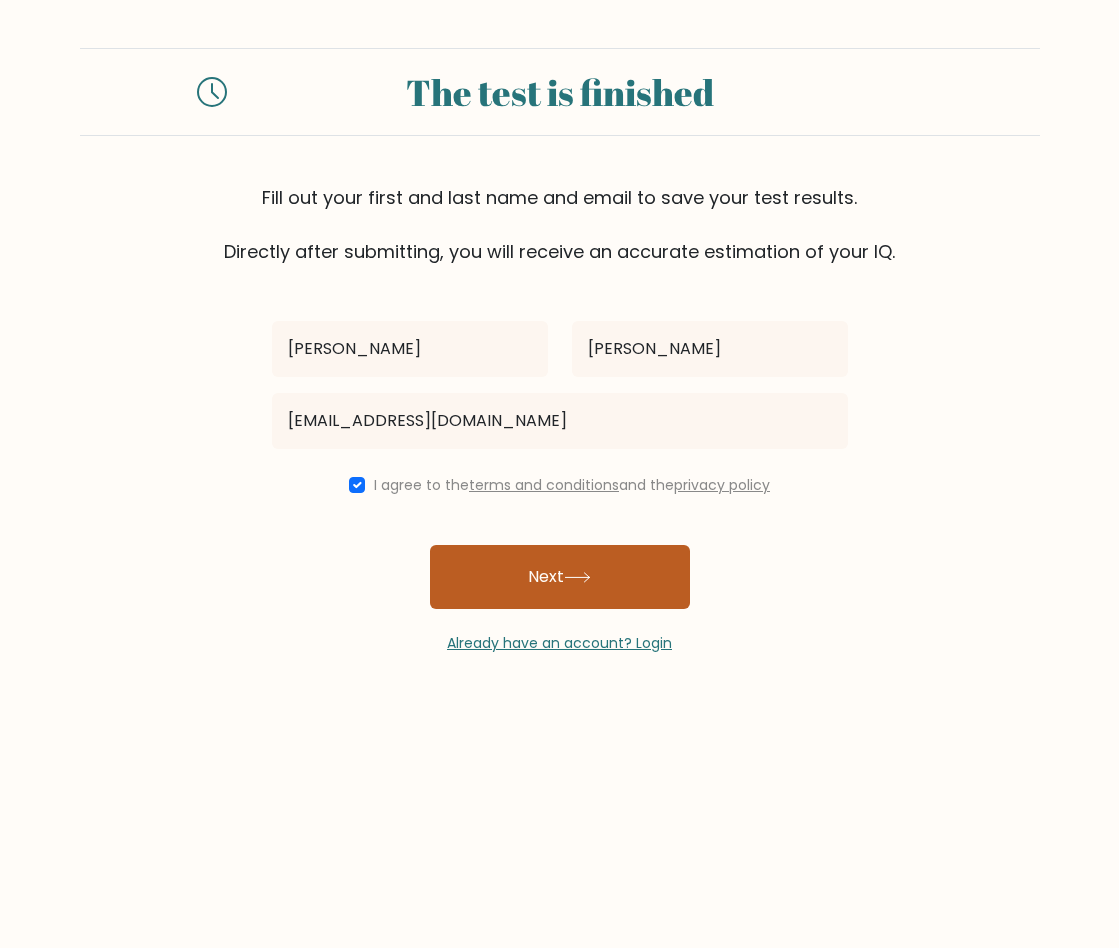 click on "Next" at bounding box center (560, 577) 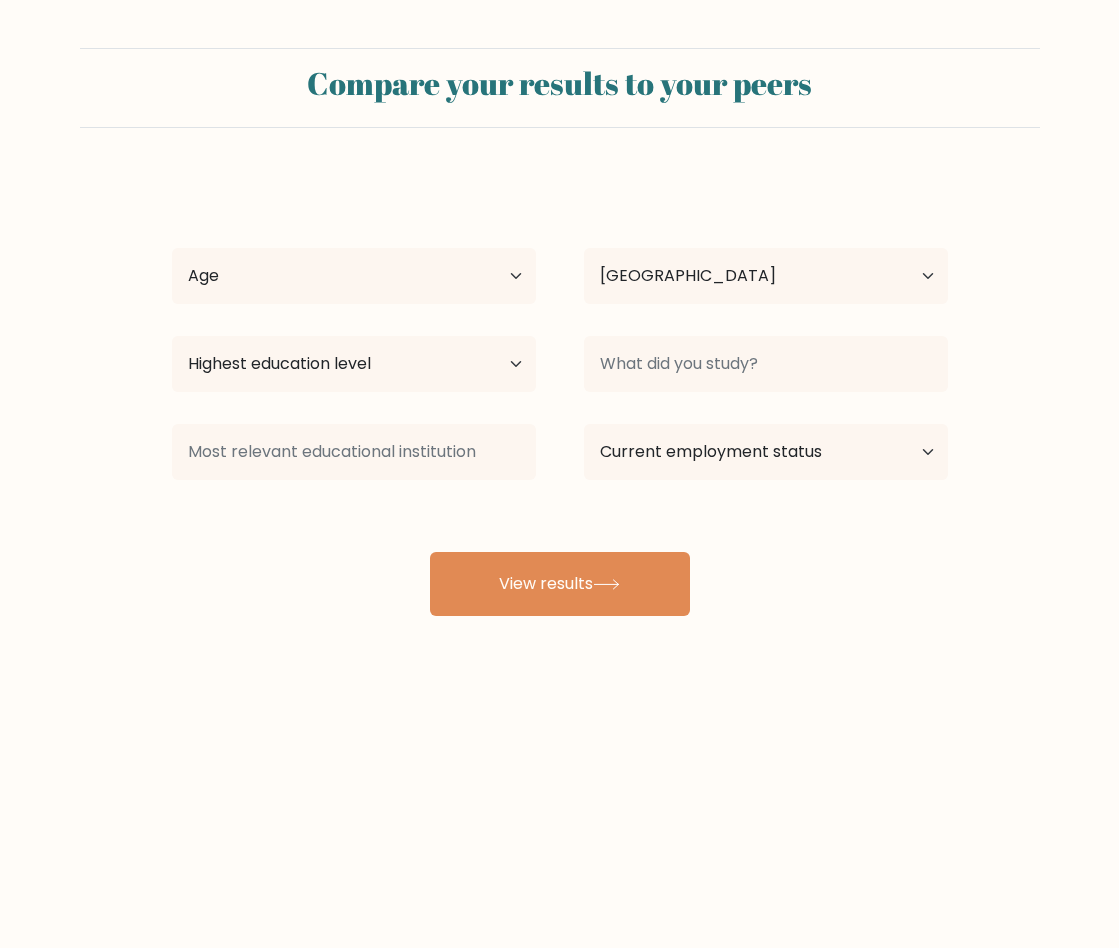 select on "US" 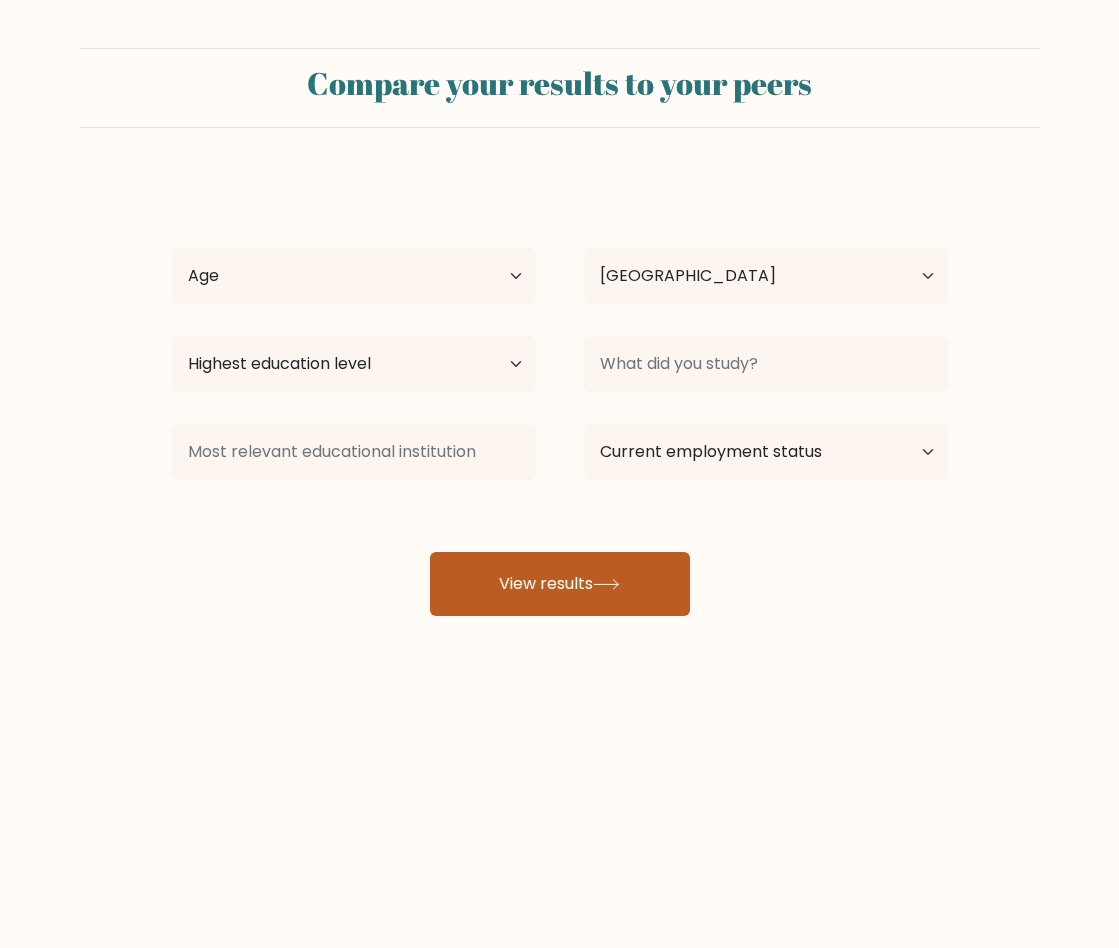 drag, startPoint x: 694, startPoint y: 272, endPoint x: 492, endPoint y: 585, distance: 372.5225 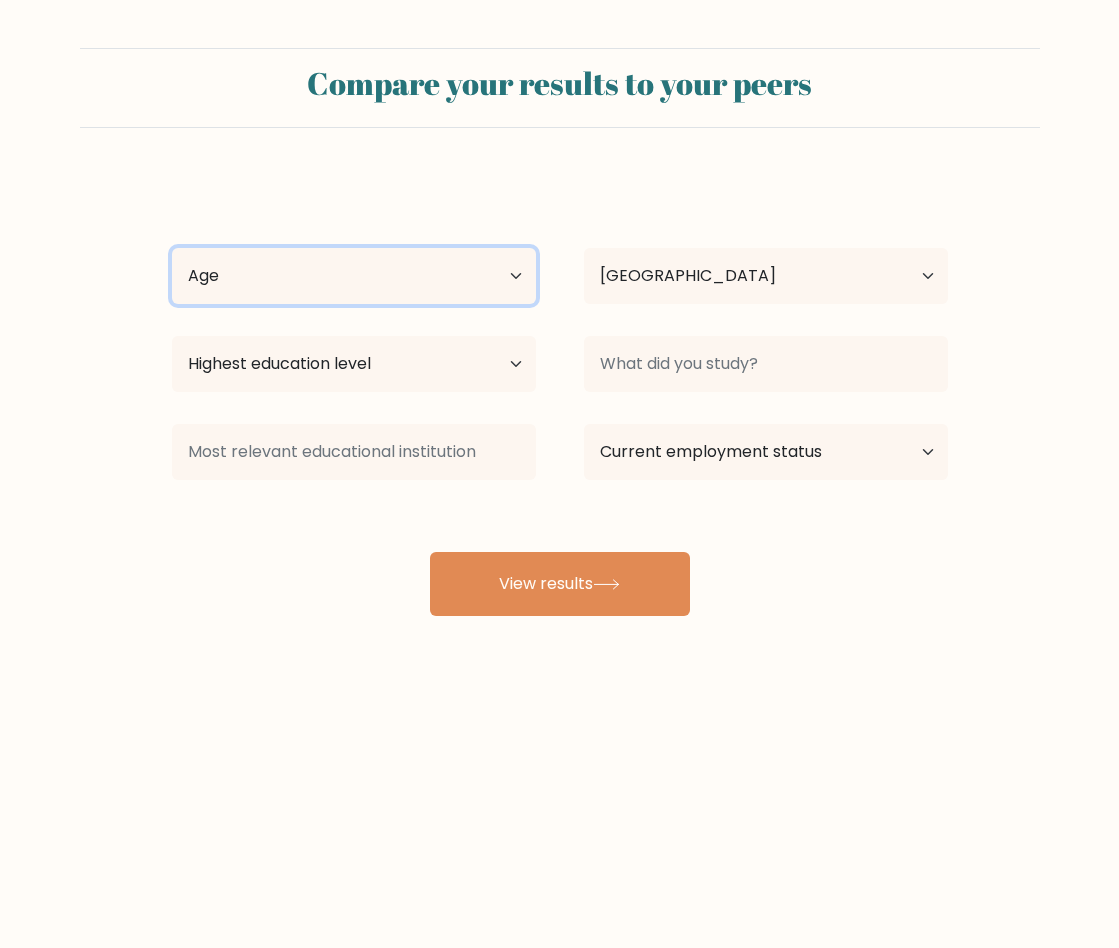 click on "Age
Under 18 years old
18-24 years old
25-34 years old
35-44 years old
45-54 years old
55-64 years old
65 years old and above" at bounding box center (354, 276) 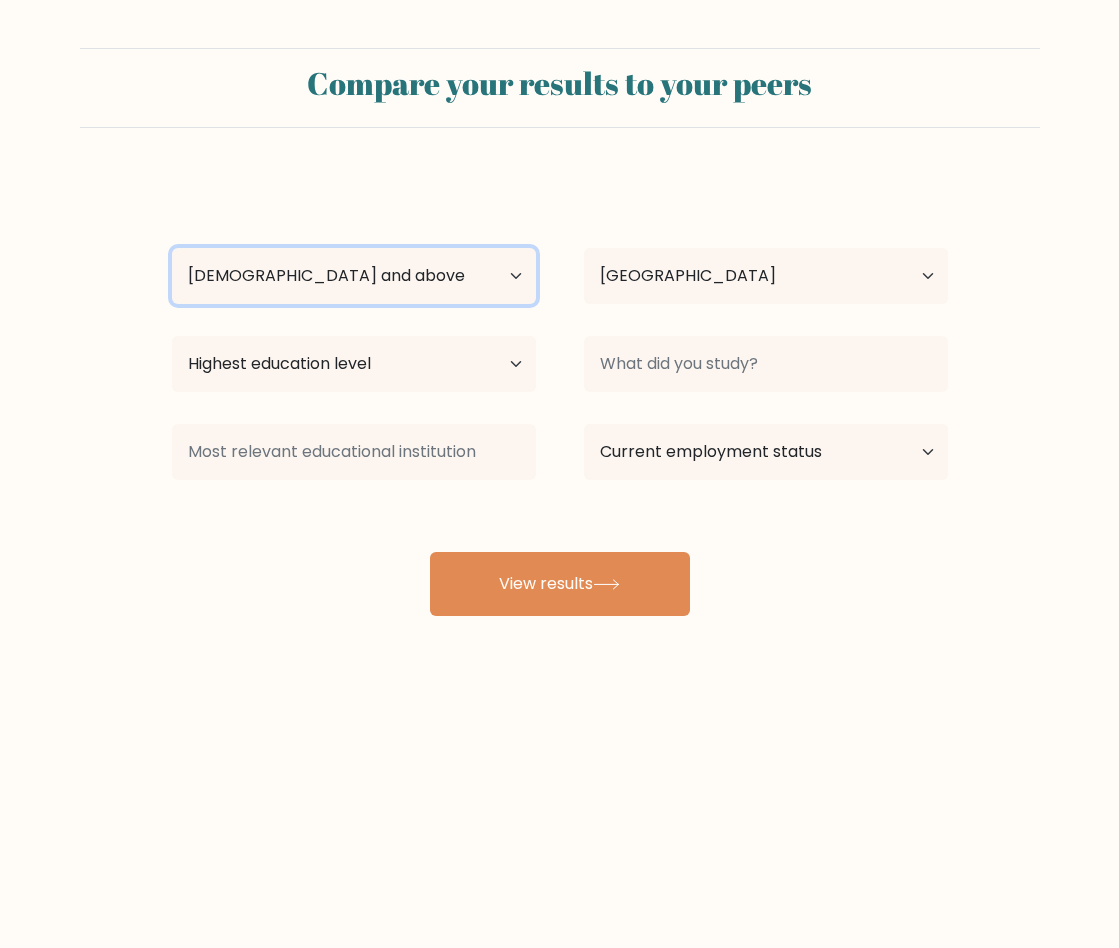click on "65 years old and above" at bounding box center [0, 0] 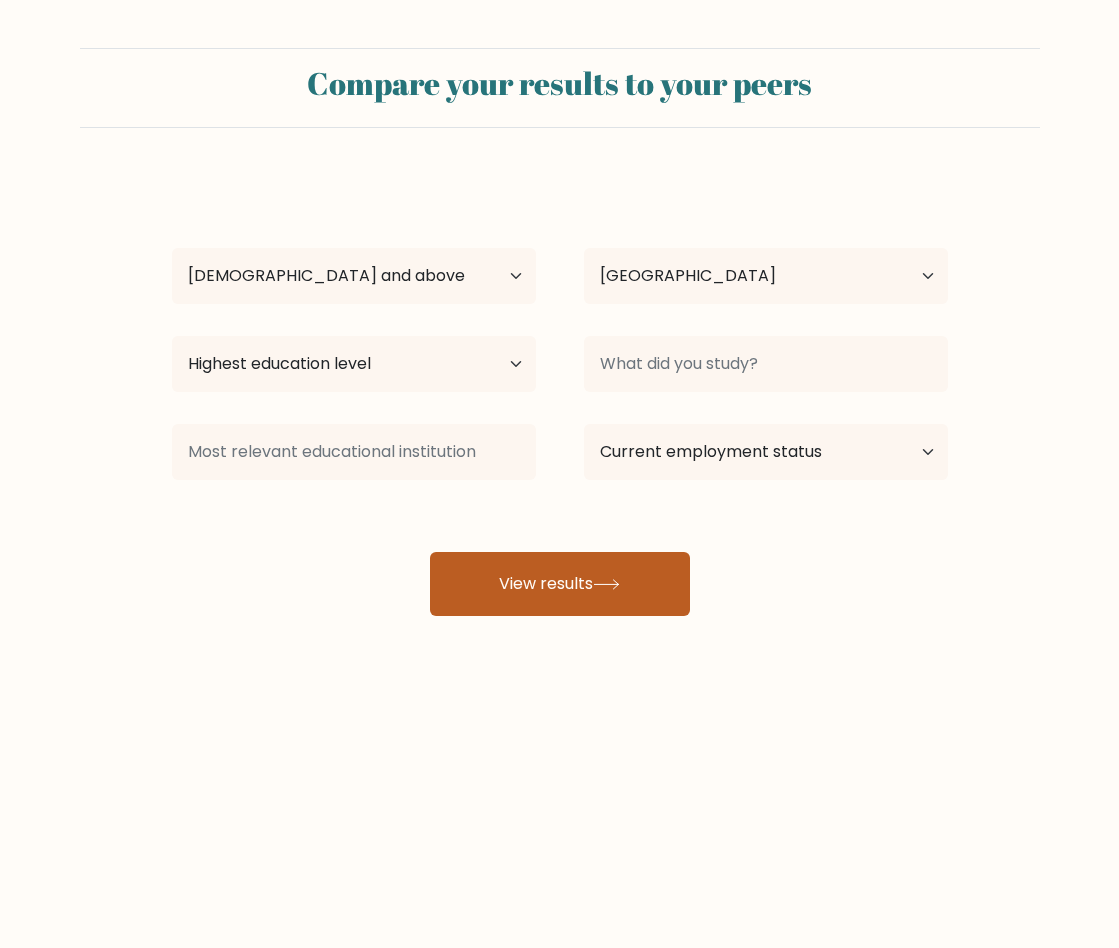 click on "View results" at bounding box center (560, 584) 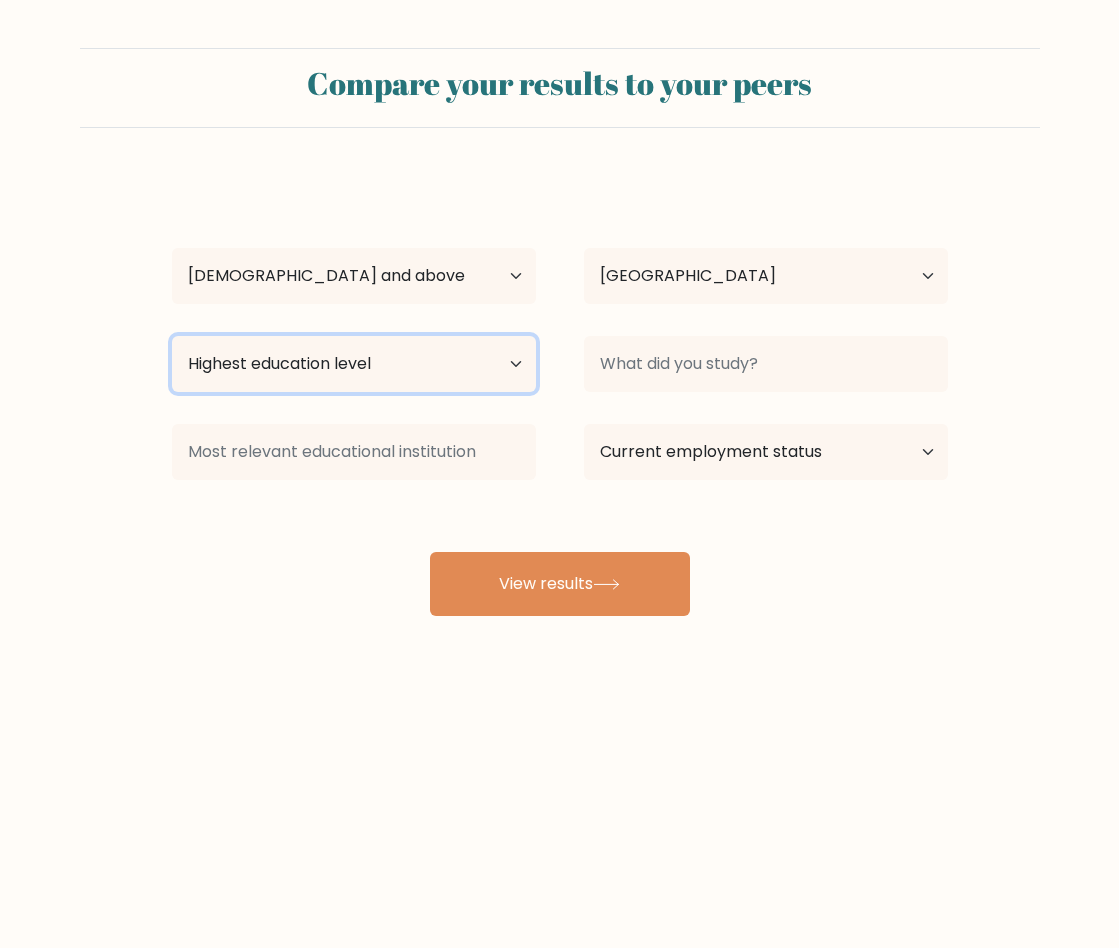 click on "Highest education level
No schooling
Primary
Lower Secondary
Upper Secondary
Occupation Specific
Bachelor's degree
Master's degree
Doctoral degree" at bounding box center (354, 364) 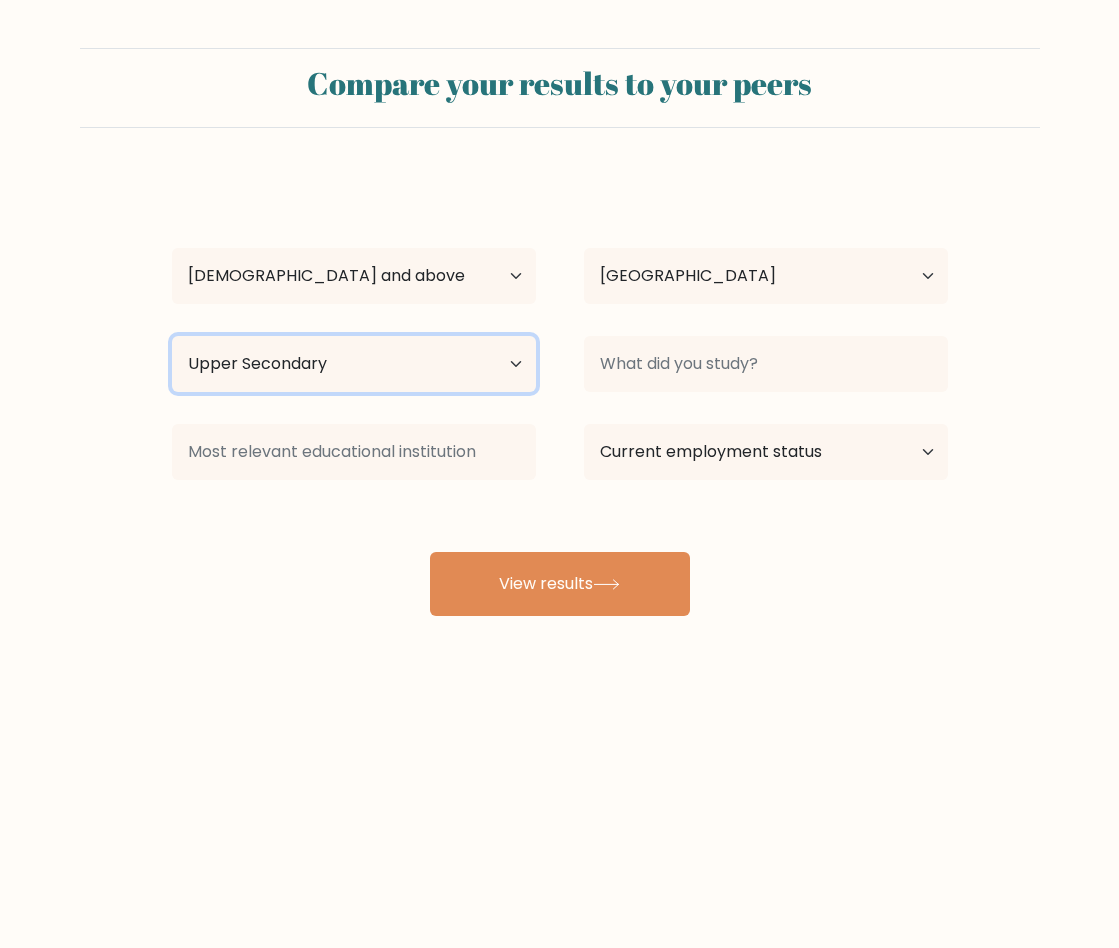 click on "Upper Secondary" at bounding box center (0, 0) 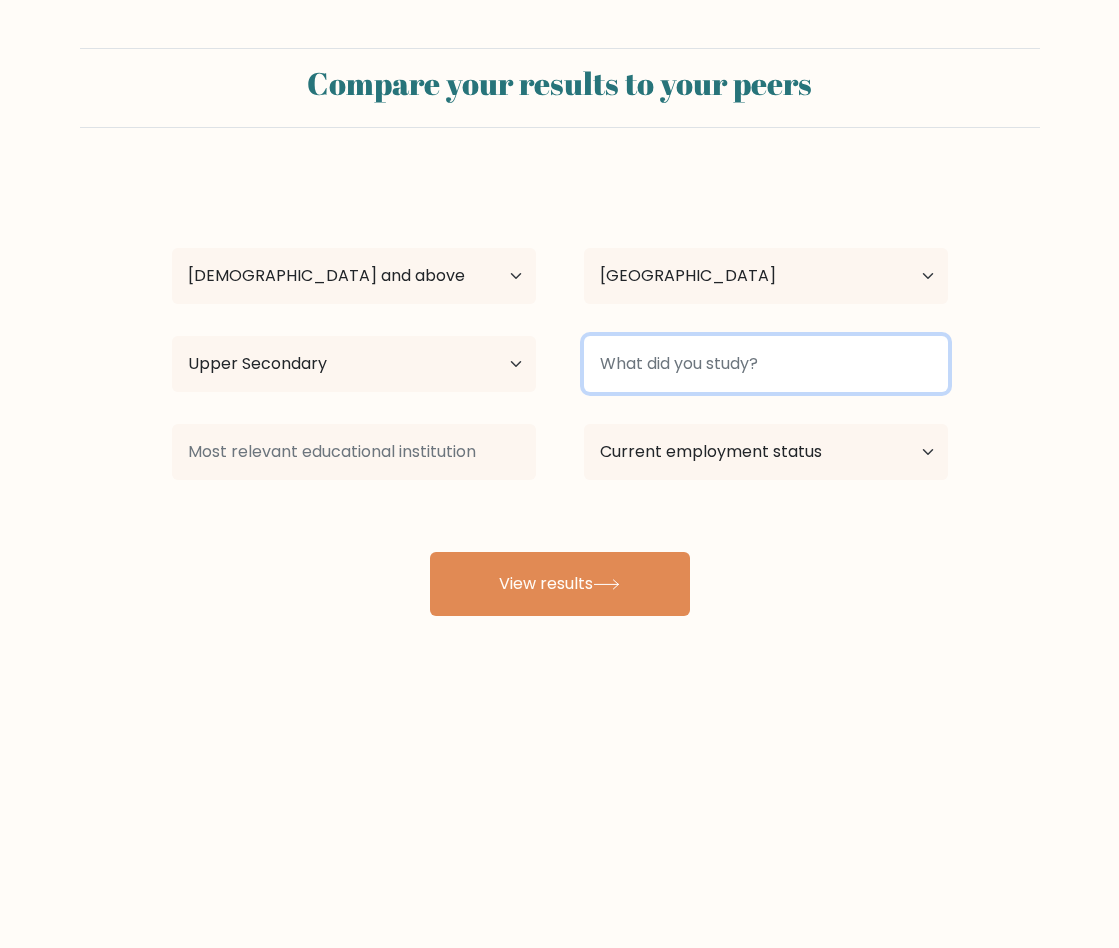 click at bounding box center (766, 364) 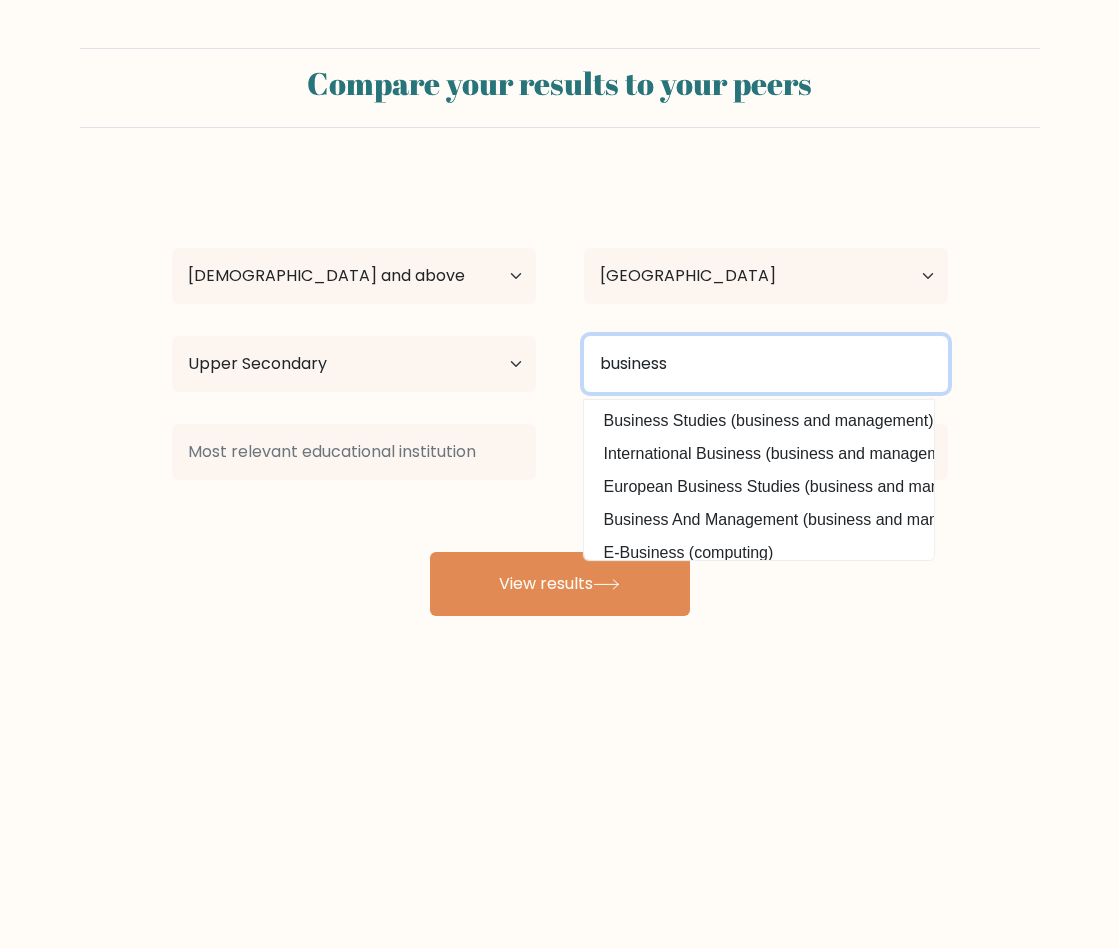 type on "business" 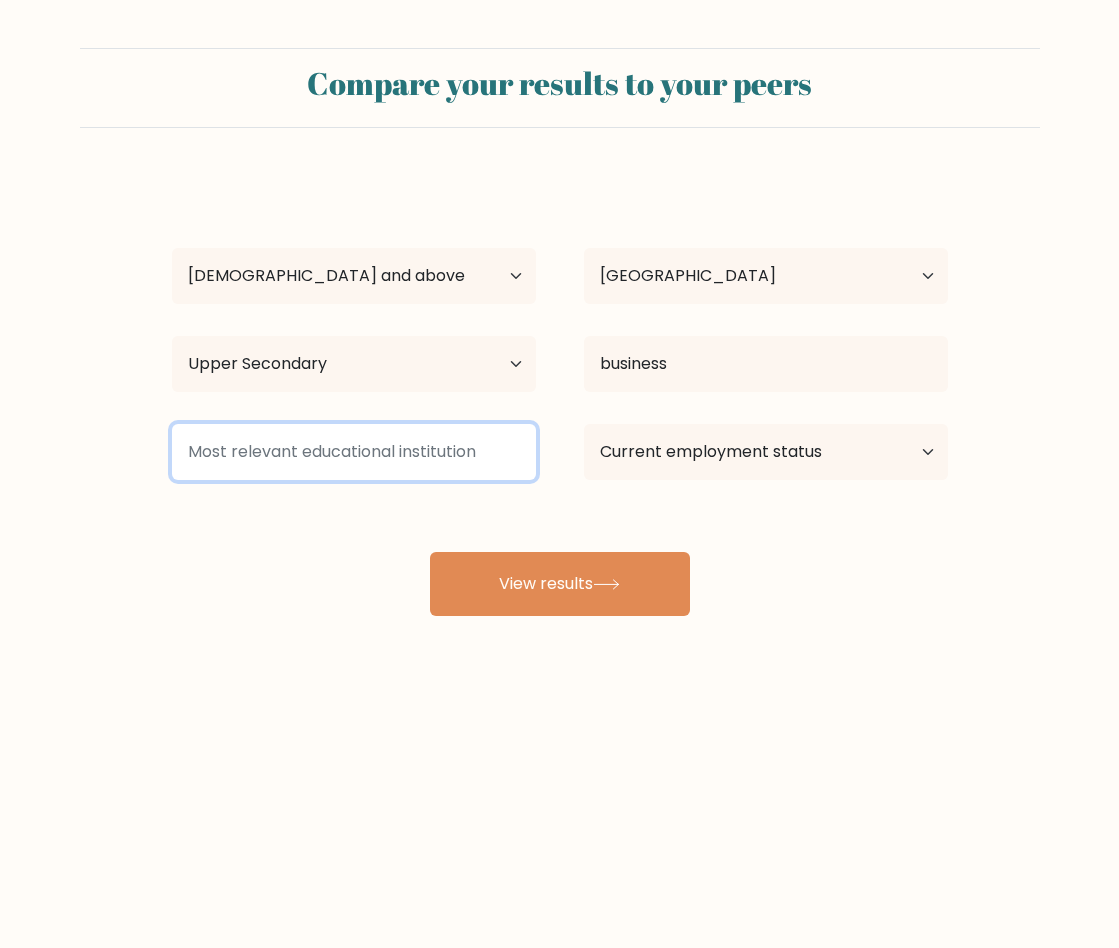 click at bounding box center (354, 452) 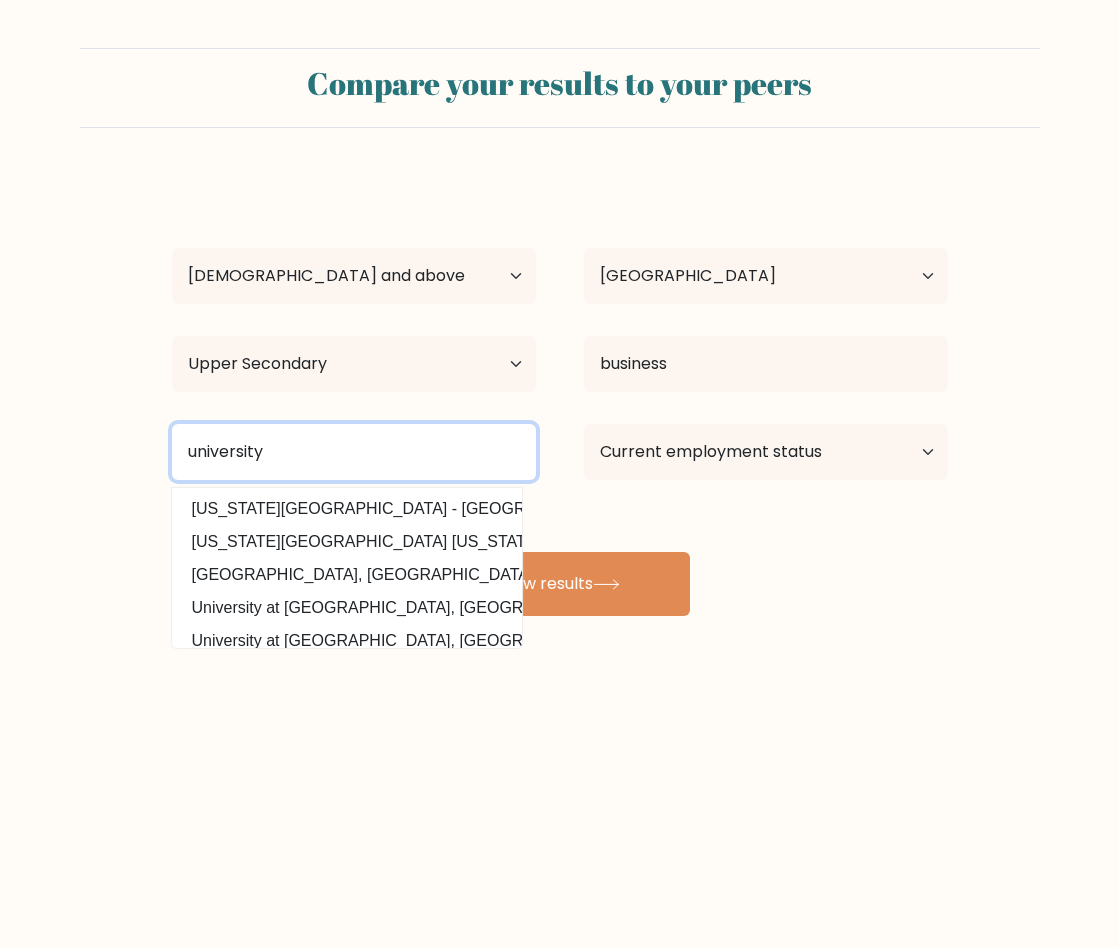 type on "university" 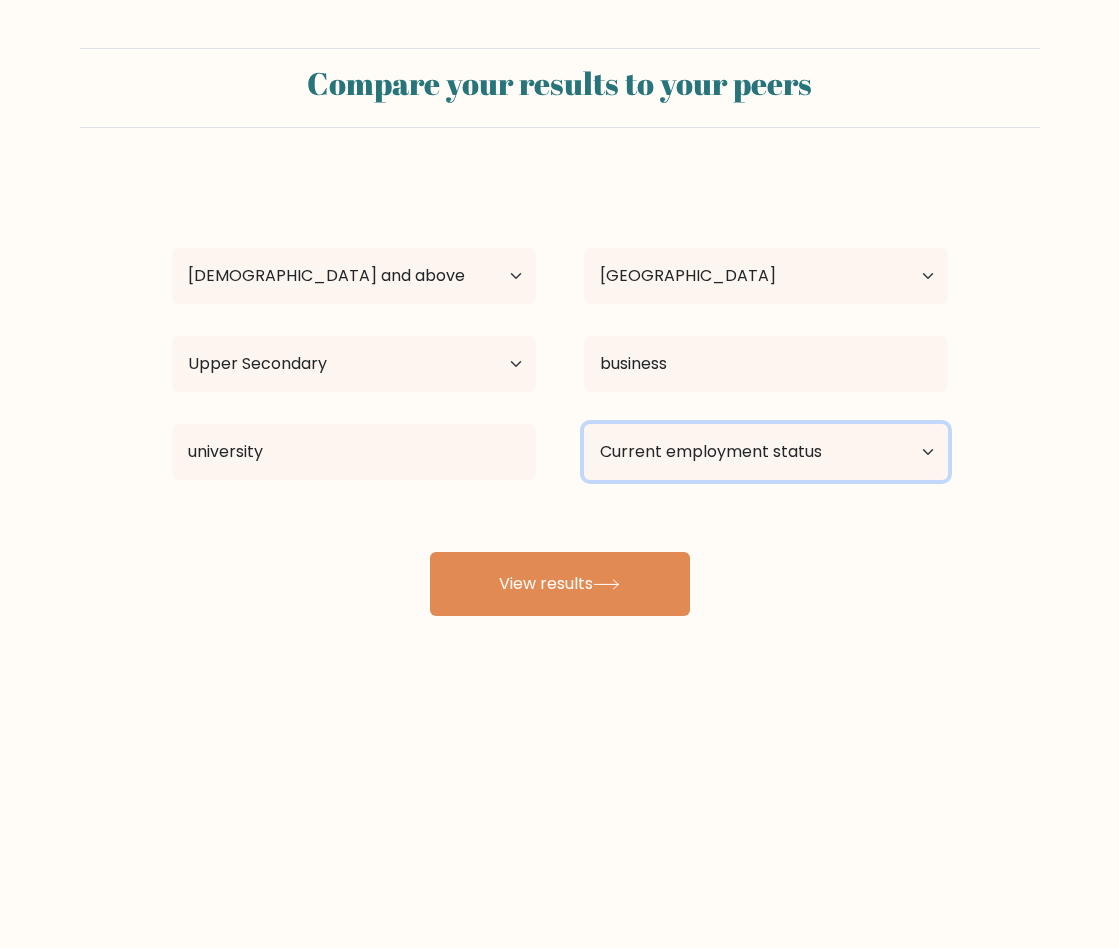 select on "retired" 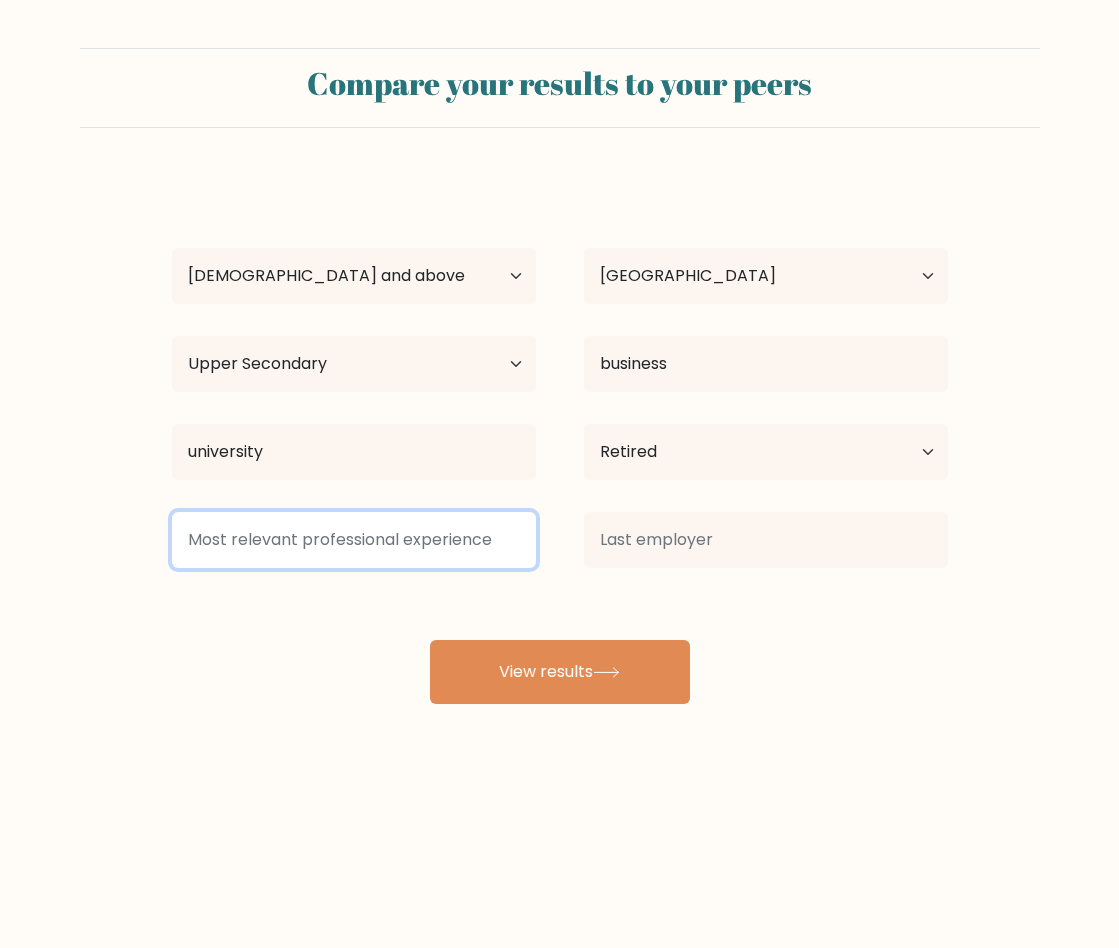 click at bounding box center [354, 540] 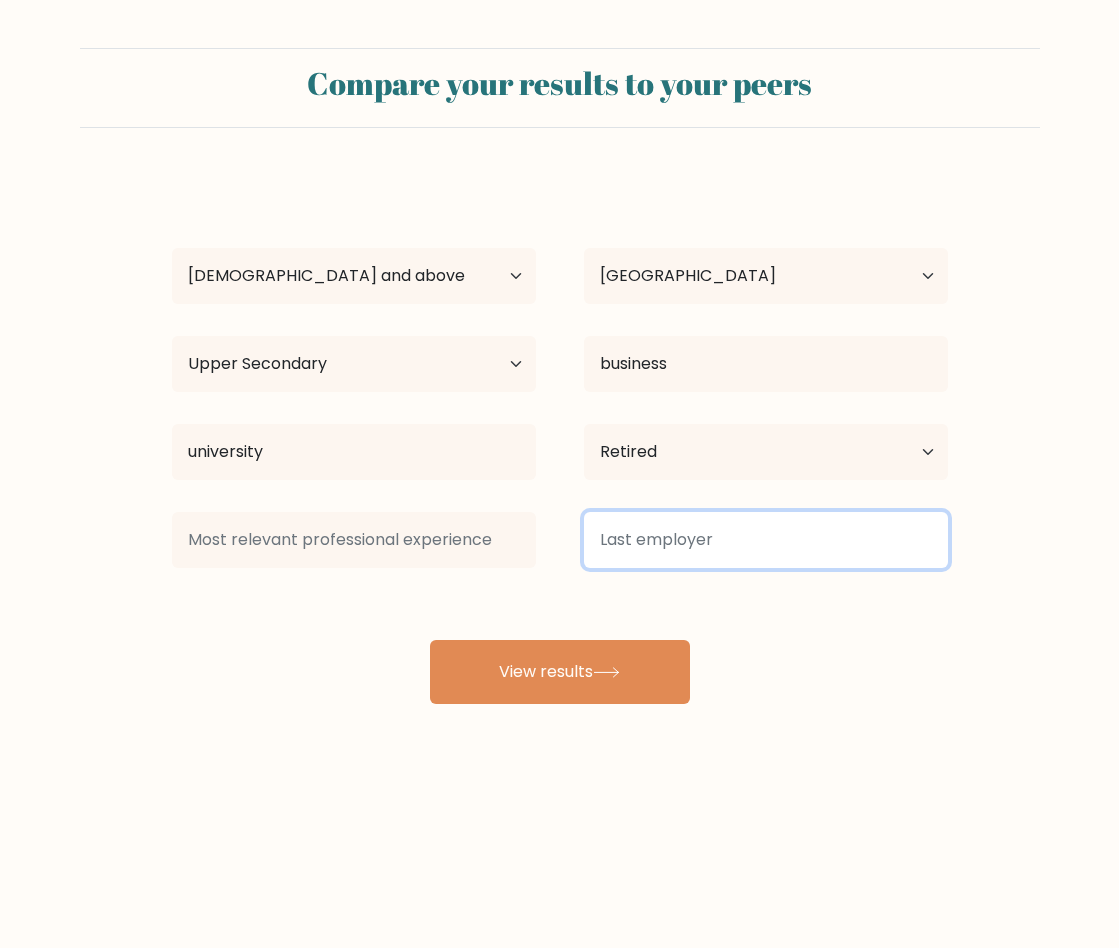 click at bounding box center [766, 540] 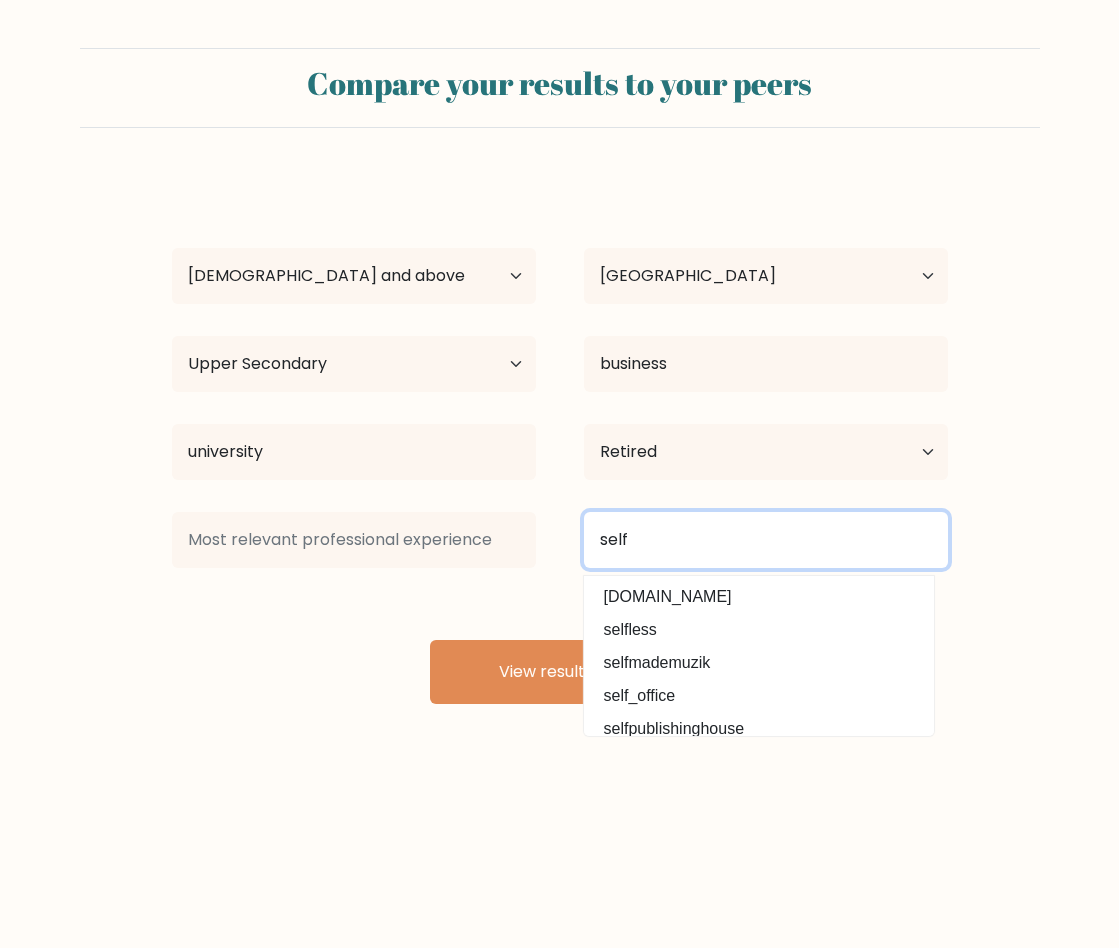 type on "self" 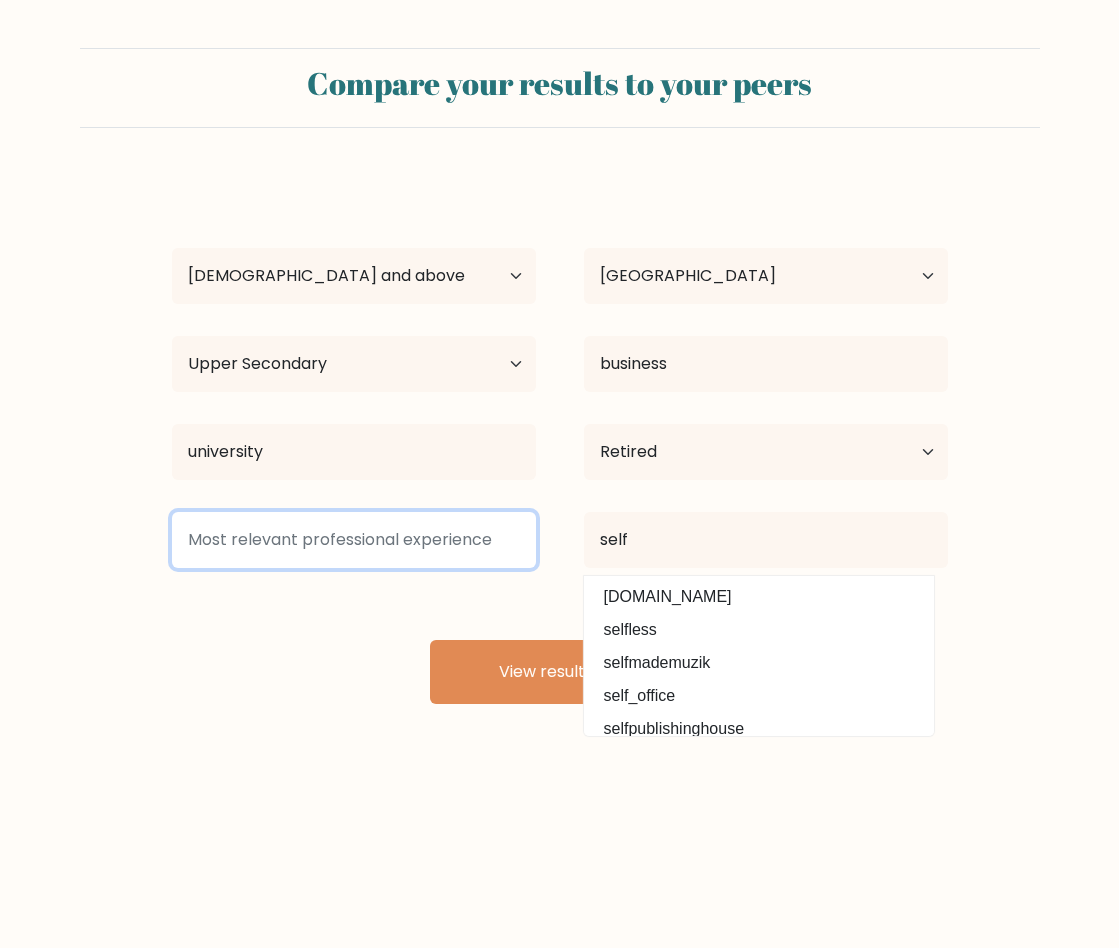 click at bounding box center (354, 540) 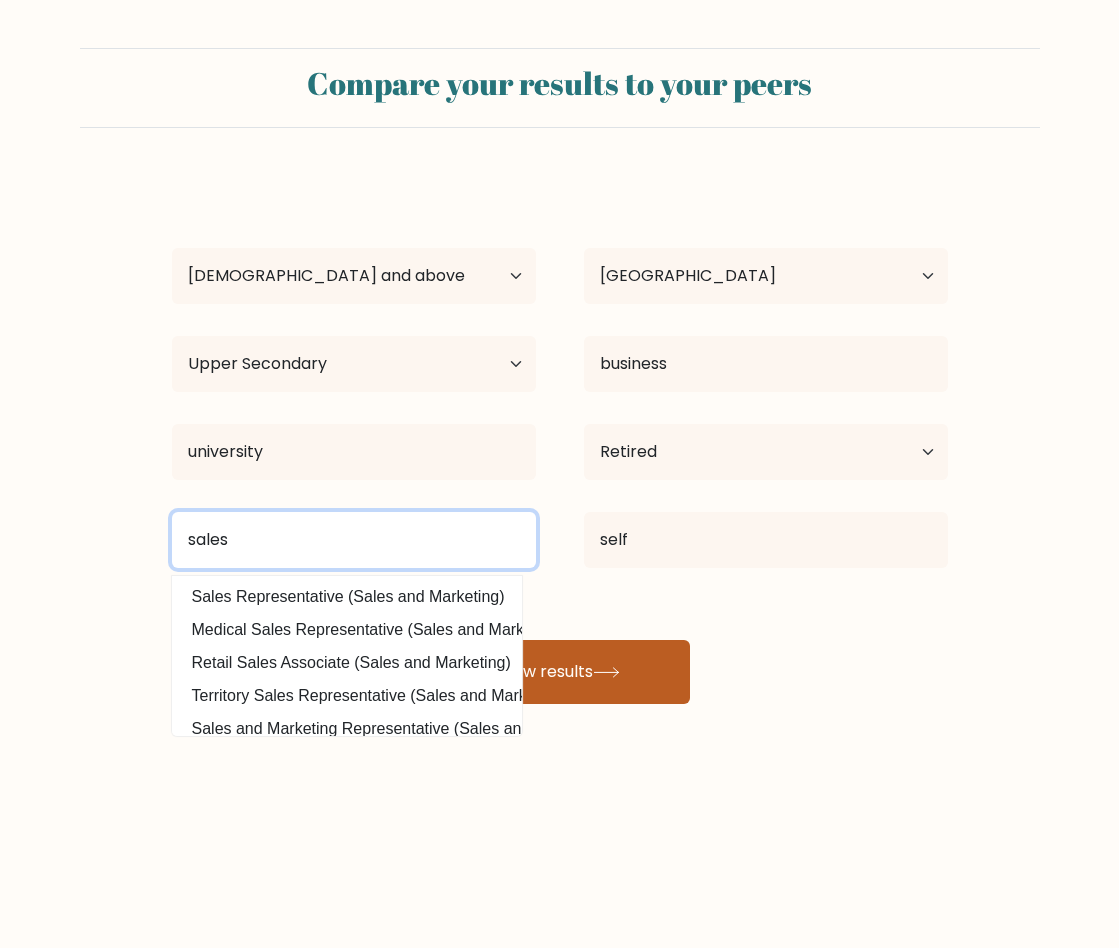 type on "sales" 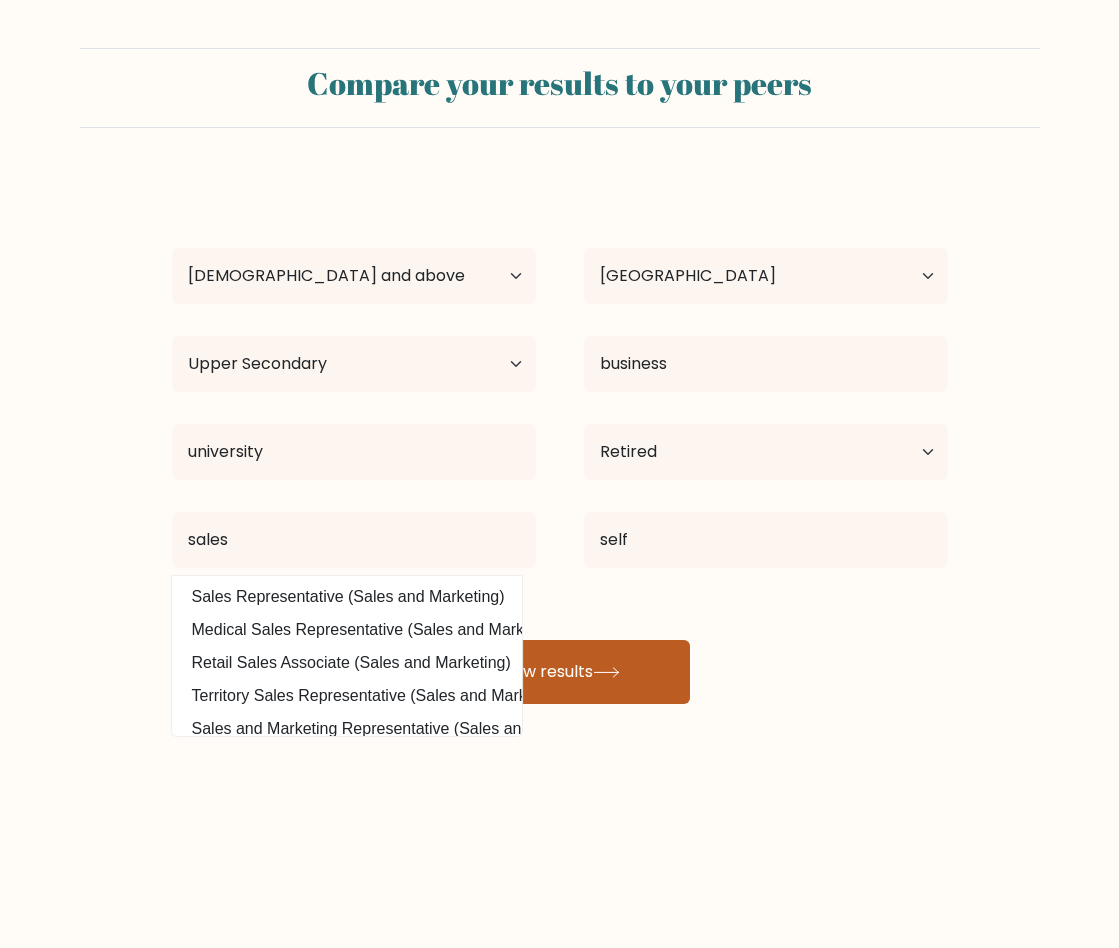 click 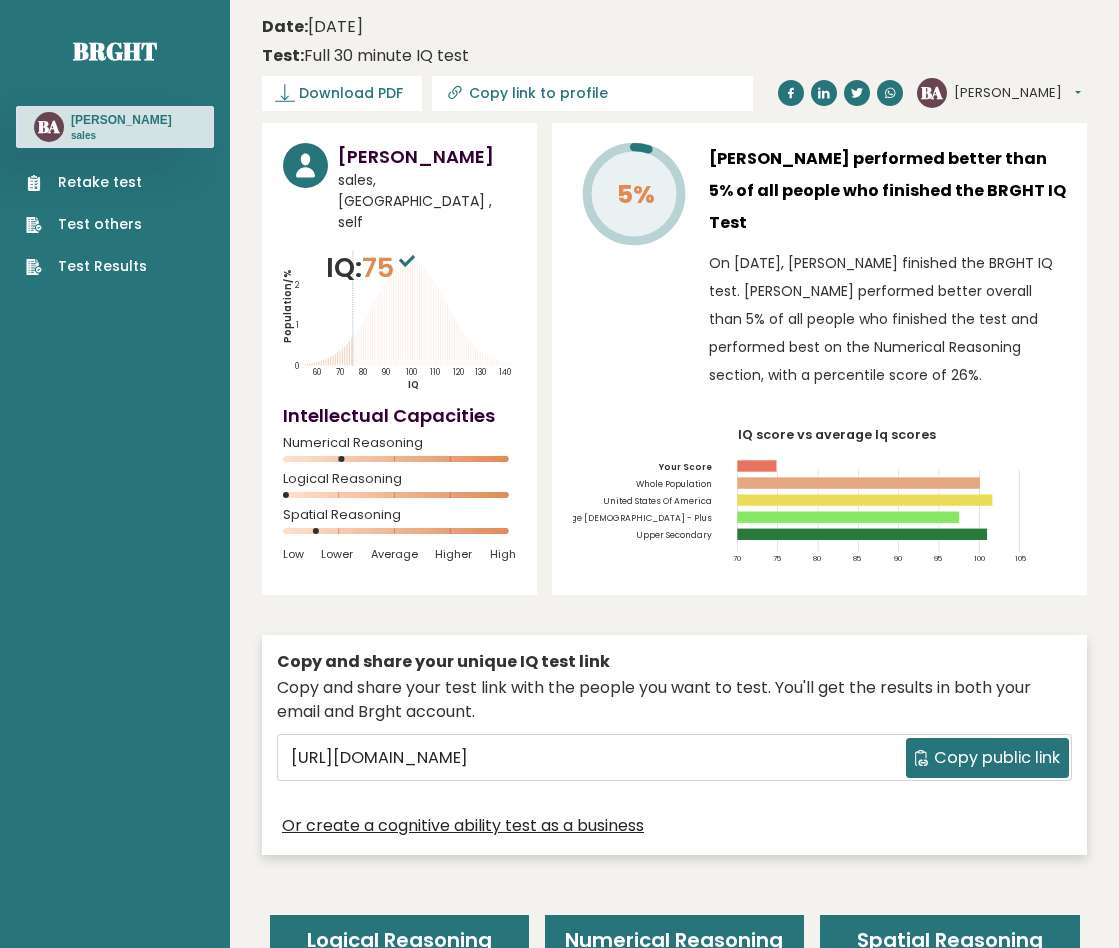 scroll, scrollTop: 0, scrollLeft: 0, axis: both 